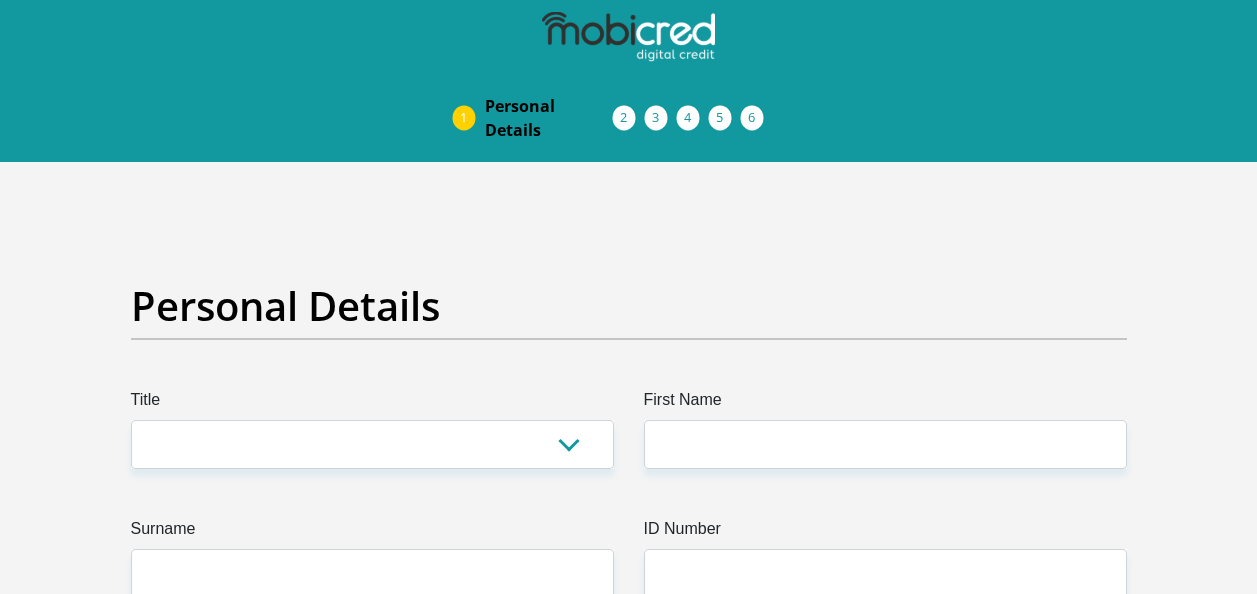 scroll, scrollTop: 0, scrollLeft: 0, axis: both 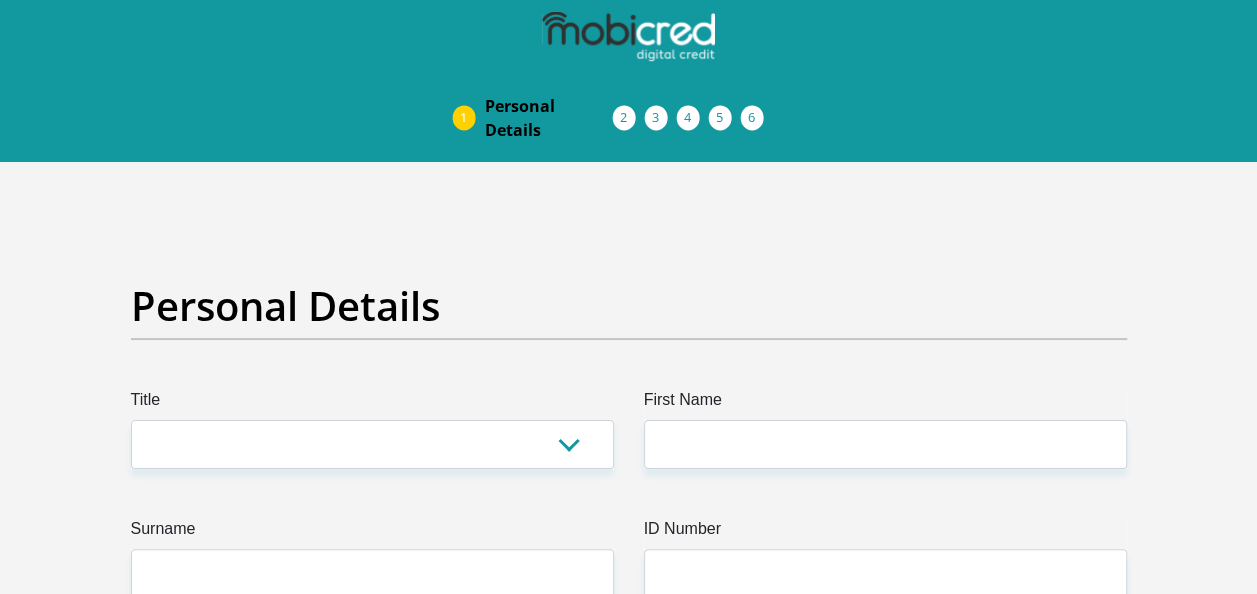 click on "Title" at bounding box center (372, 404) 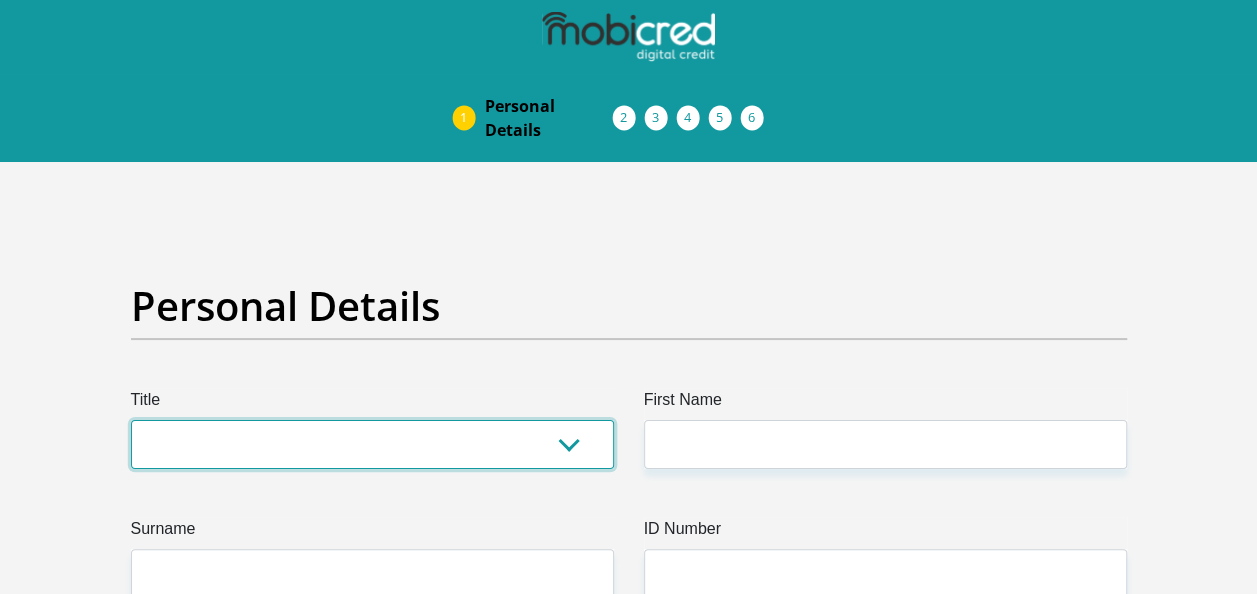 click on "Mr
Ms
Mrs
Dr
Other" at bounding box center [372, 444] 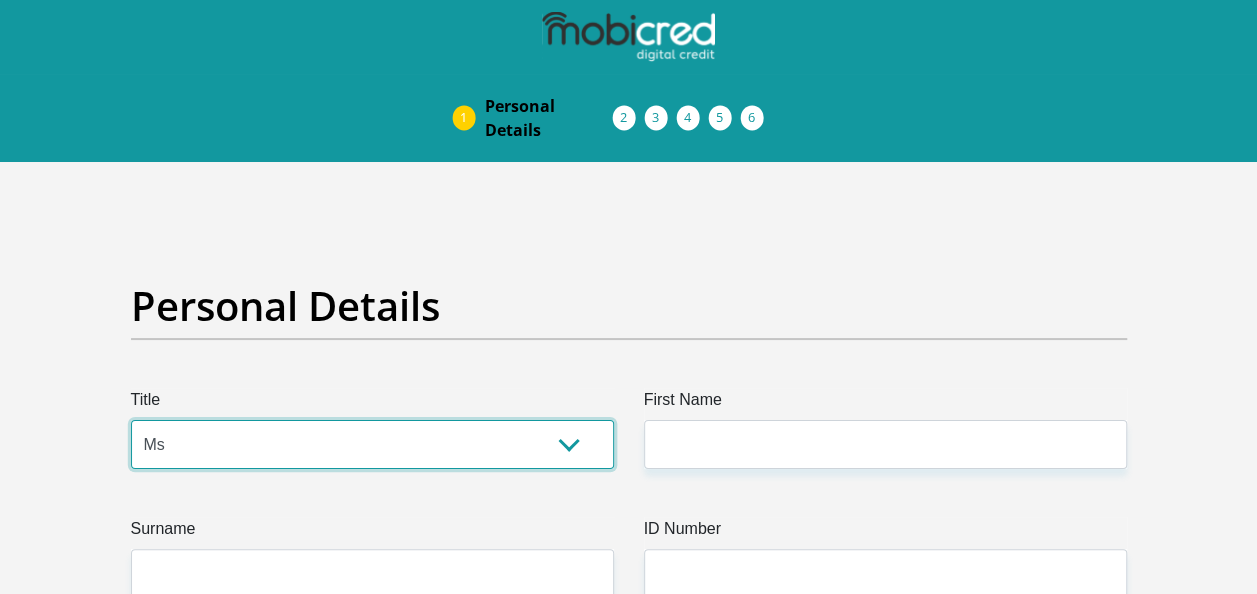 click on "Mr
Ms
Mrs
Dr
Other" at bounding box center [372, 444] 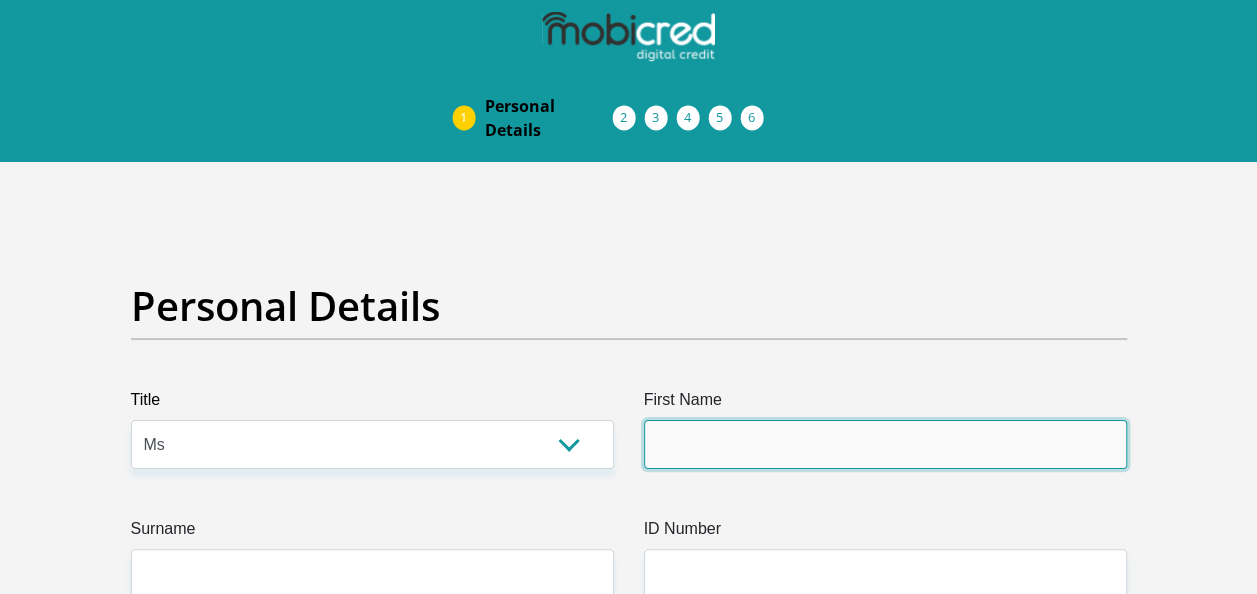 click on "First Name" at bounding box center [885, 444] 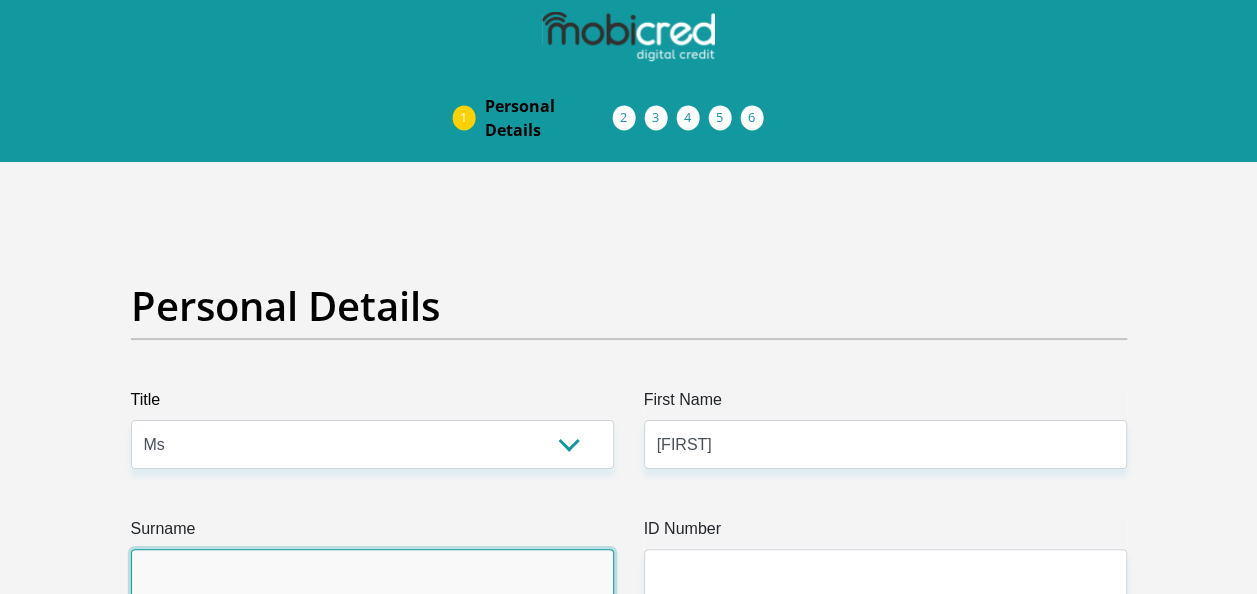 type on "[LAST]" 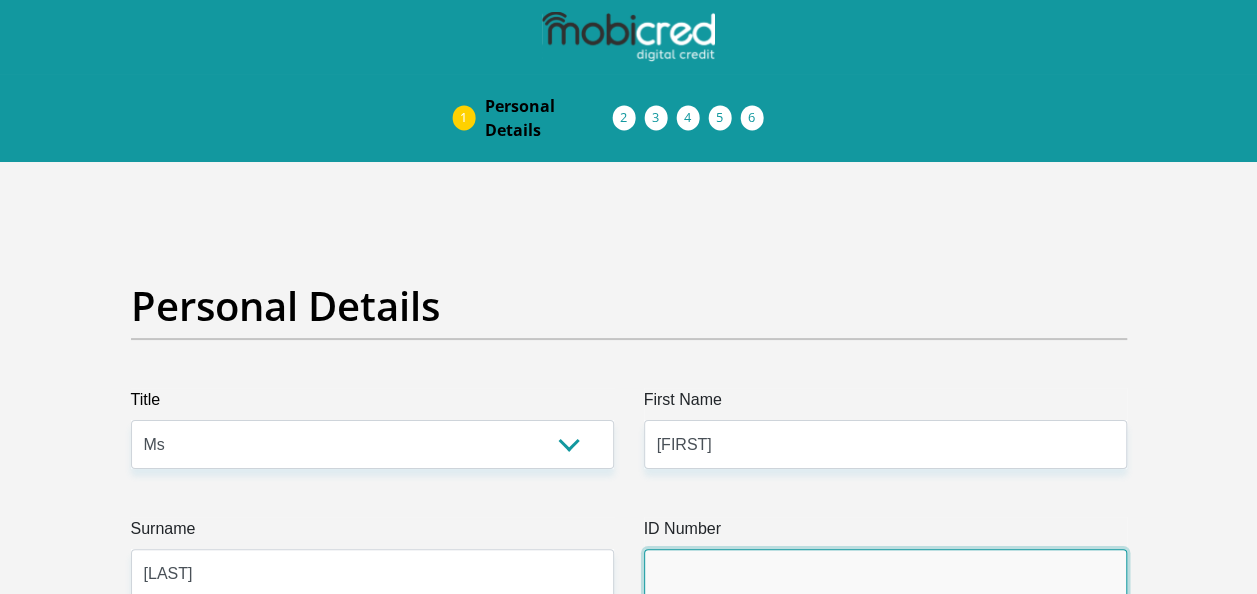 type on "[ID NUMBER]" 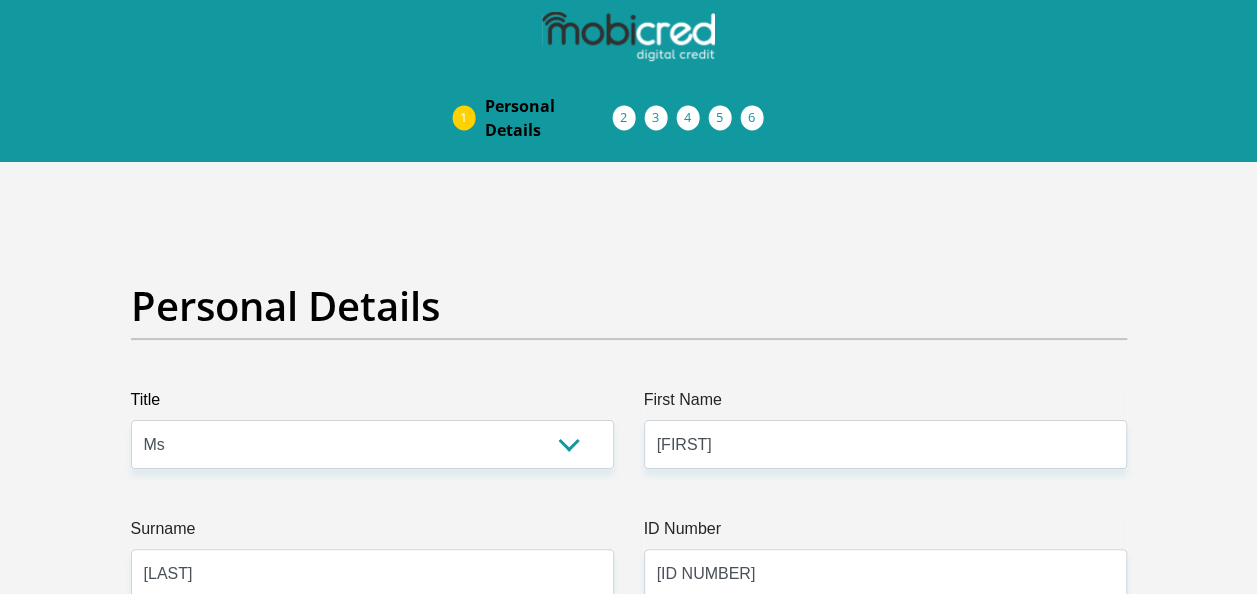 type on "[PHONE]" 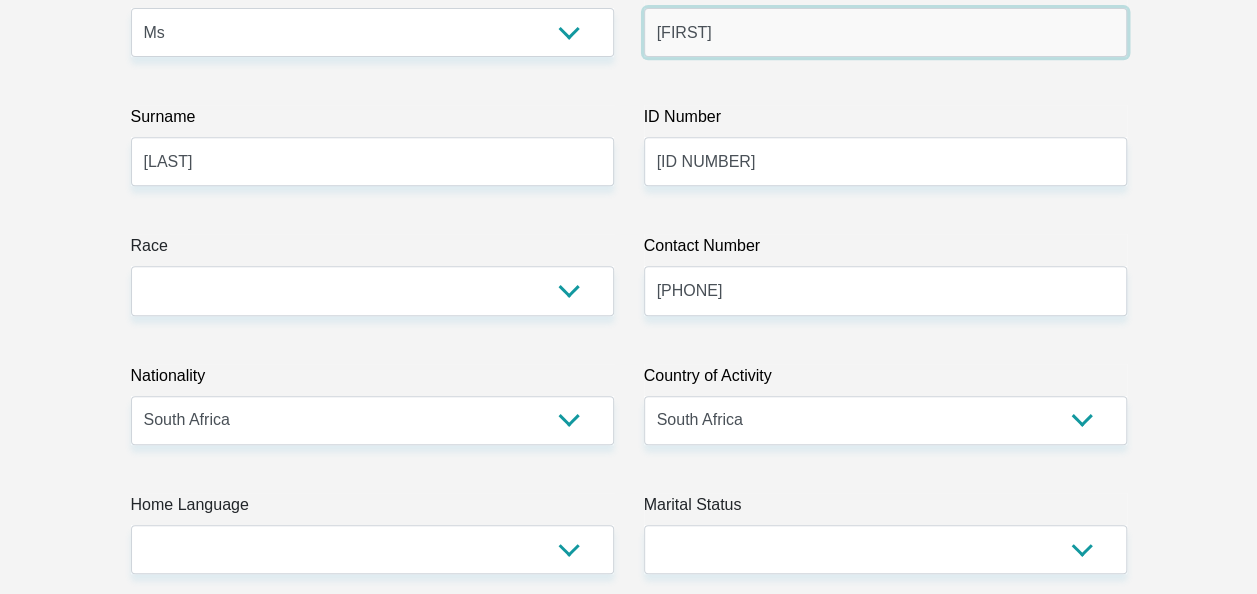 scroll, scrollTop: 428, scrollLeft: 0, axis: vertical 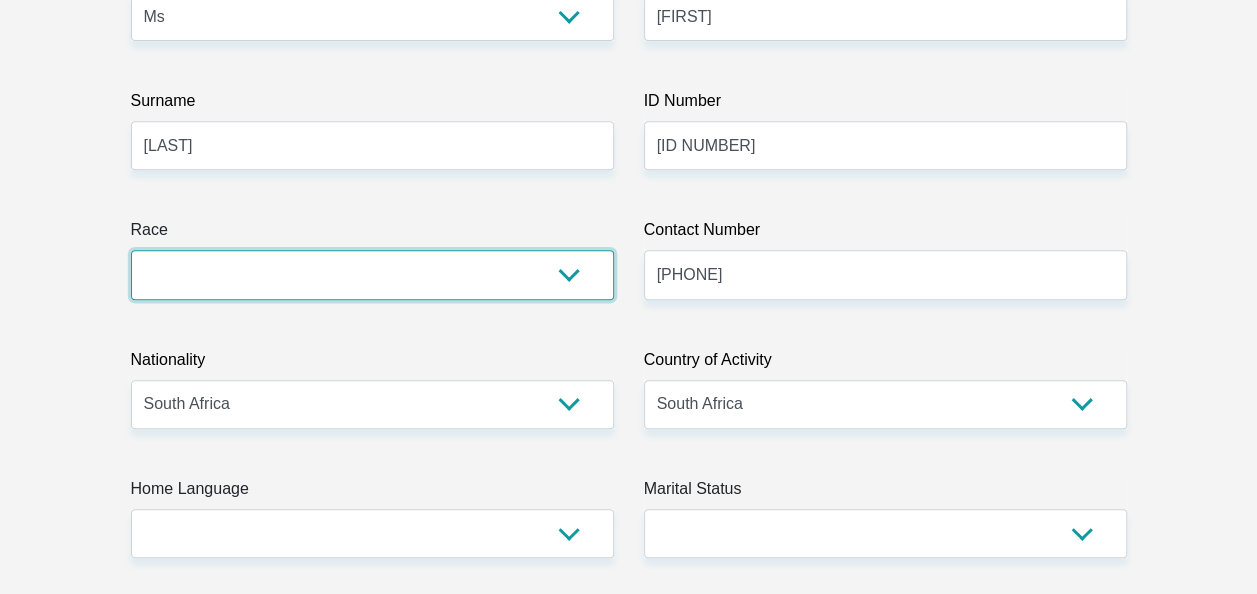 click on "Black
Coloured
Indian
White
Other" at bounding box center (372, 274) 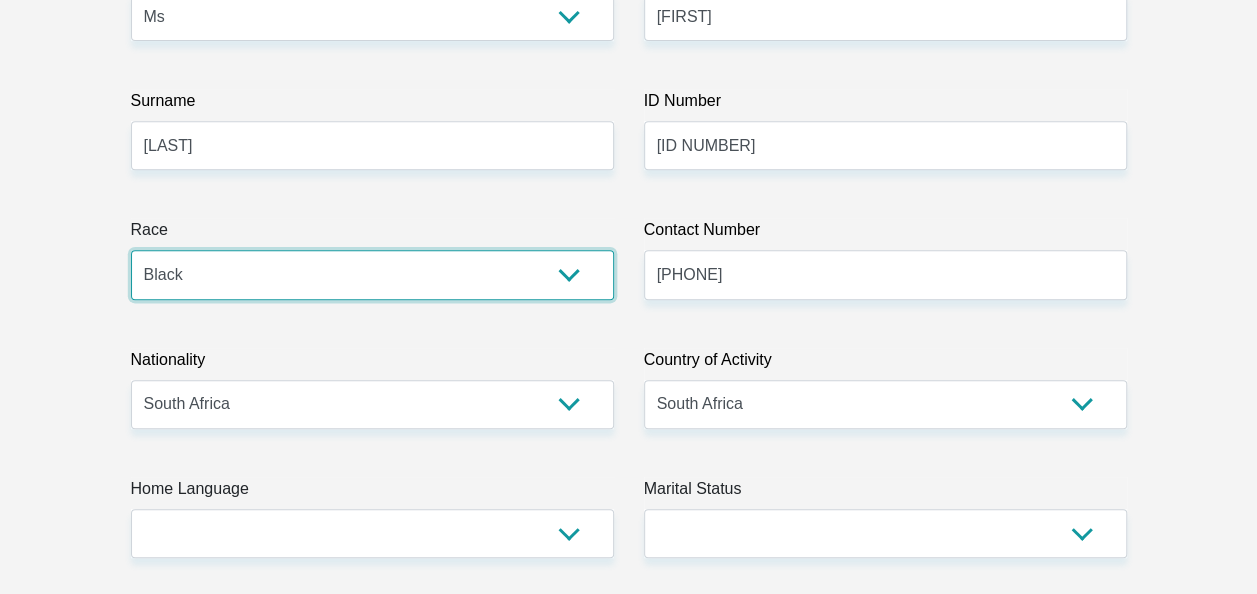 click on "Black
Coloured
Indian
White
Other" at bounding box center (372, 274) 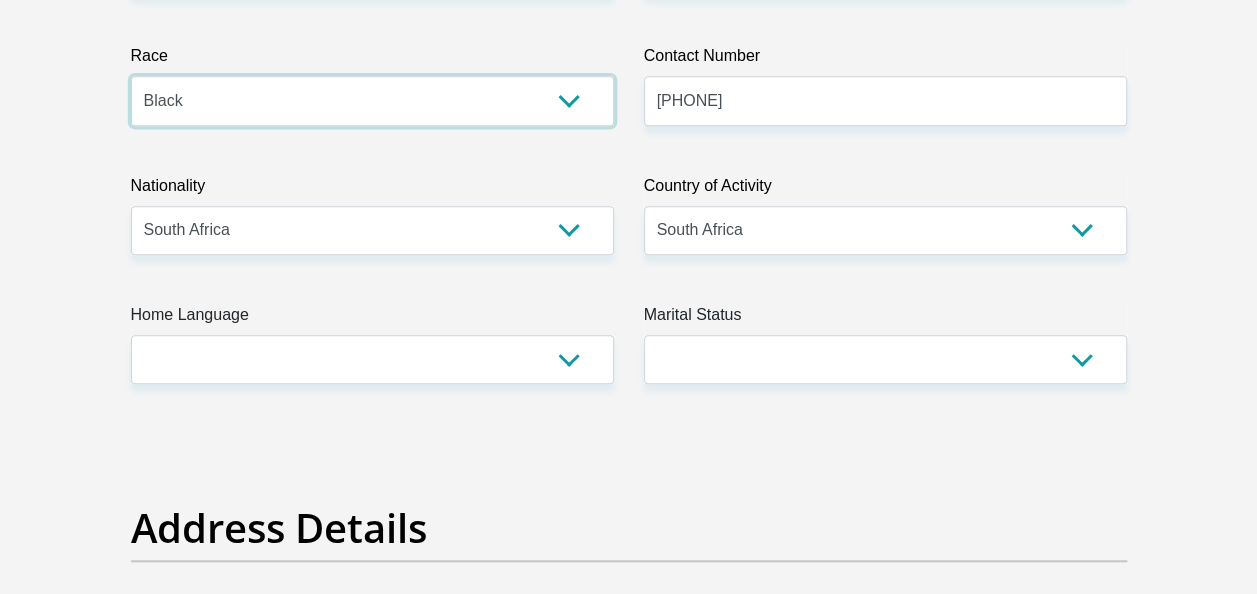 scroll, scrollTop: 604, scrollLeft: 0, axis: vertical 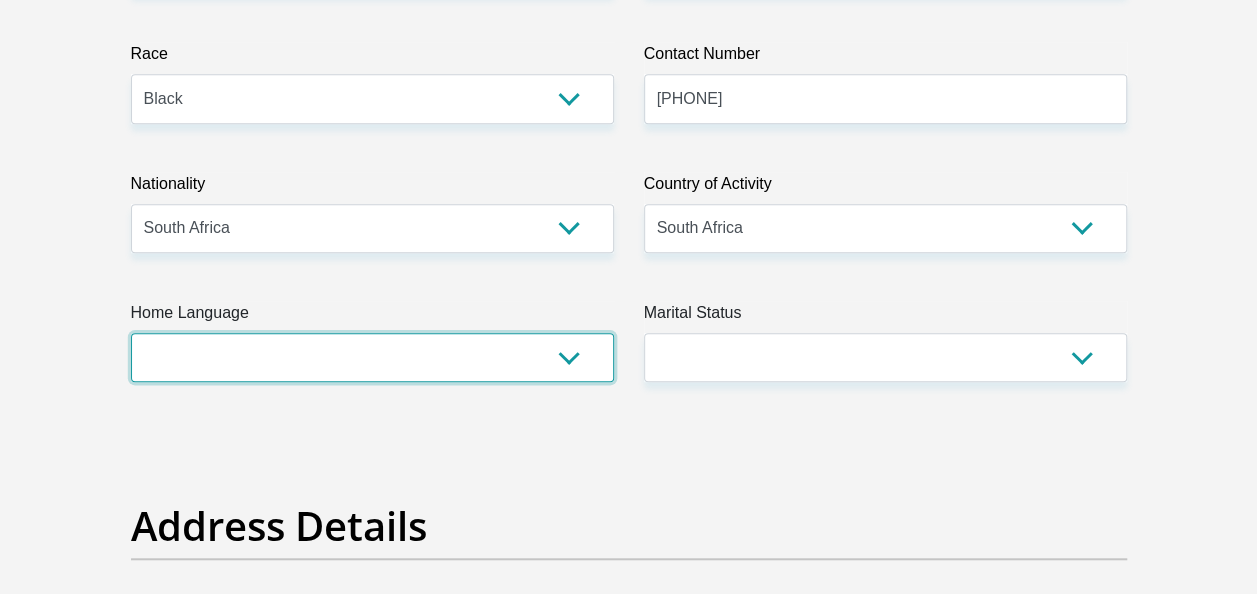 click on "Afrikaans
English
Sepedi
South Ndebele
Southern Sotho
Swati
Tsonga
Tswana
Venda
Xhosa
Zulu
Other" at bounding box center (372, 357) 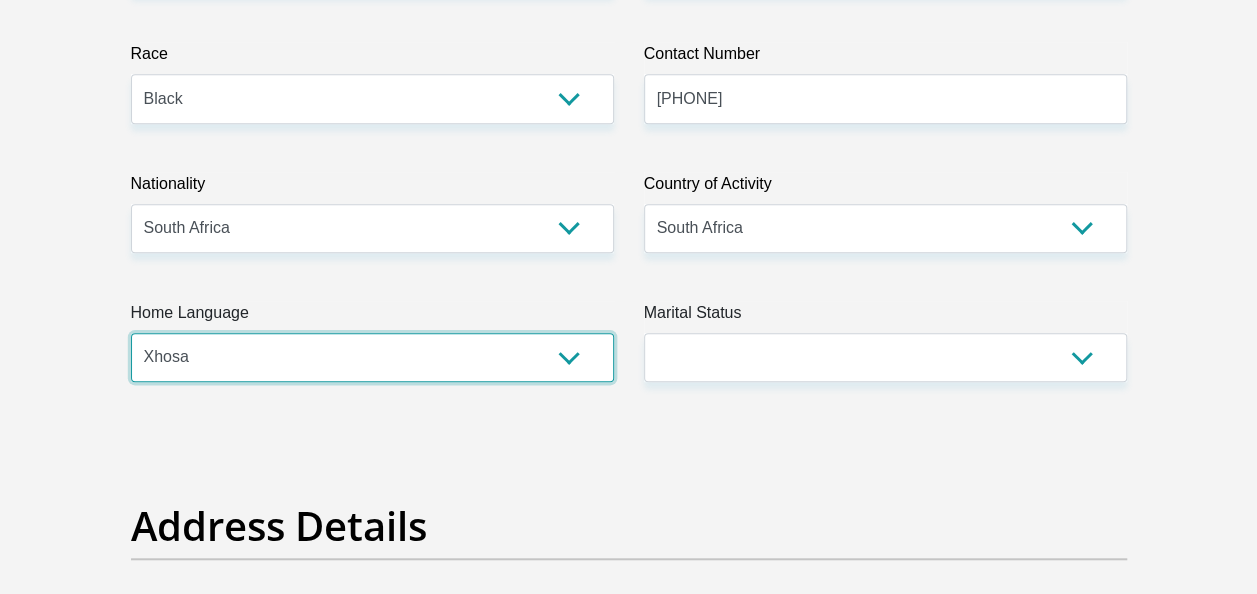 click on "Afrikaans
English
Sepedi
South Ndebele
Southern Sotho
Swati
Tsonga
Tswana
Venda
Xhosa
Zulu
Other" at bounding box center (372, 357) 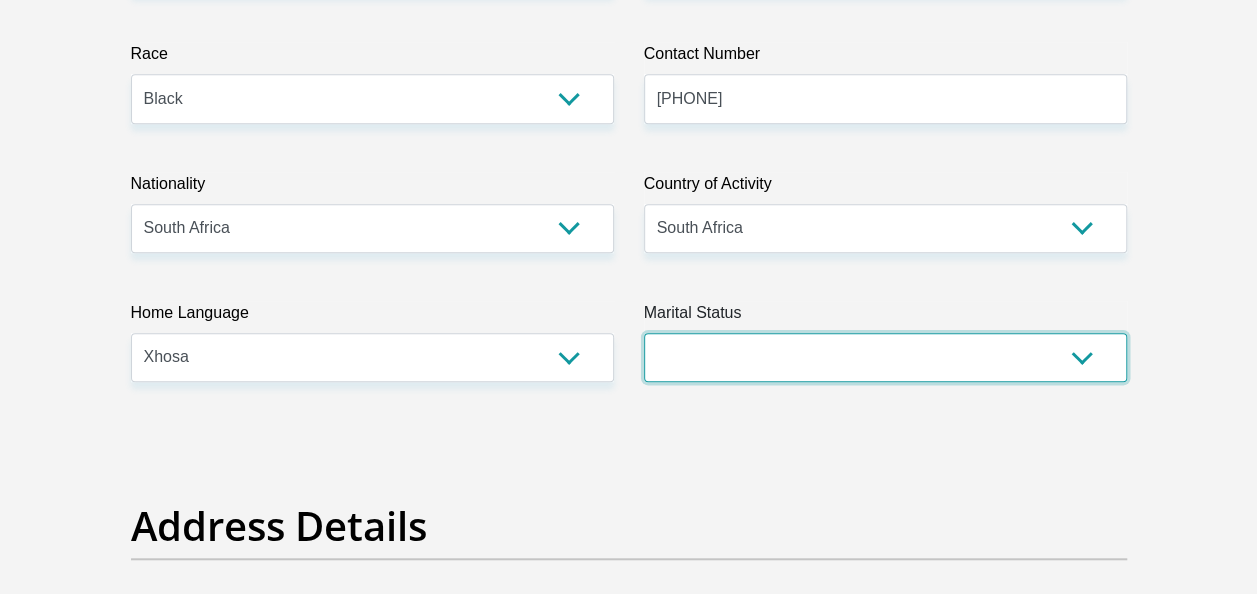 click on "Married ANC
Single
Divorced
Widowed
Married COP or Customary Law" at bounding box center [885, 357] 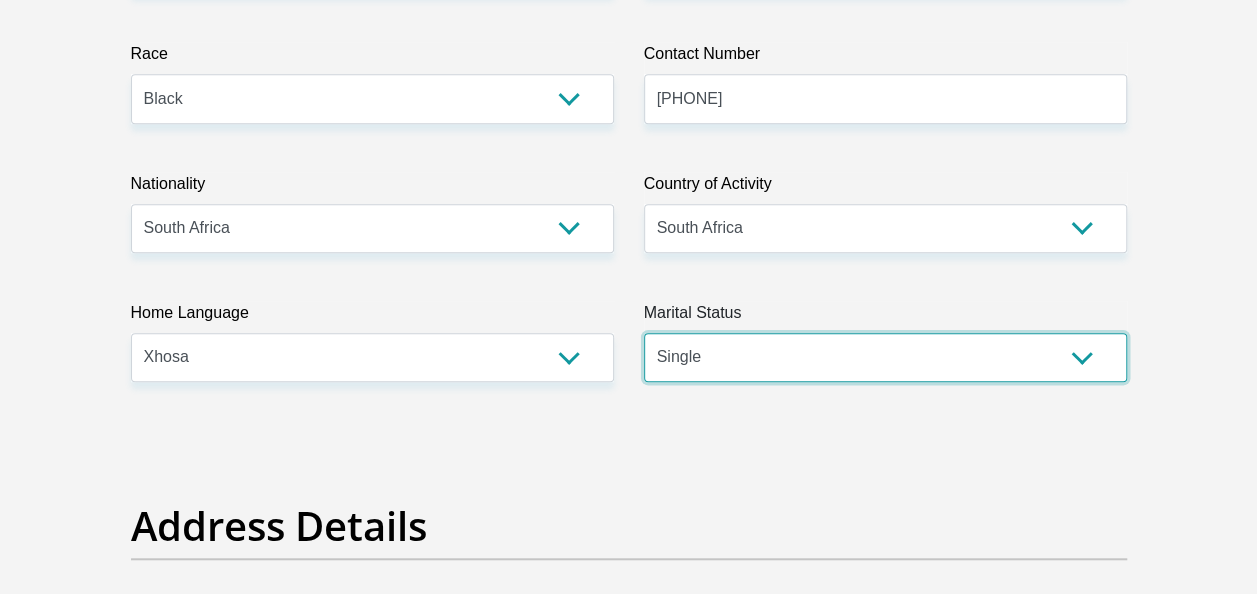click on "Married ANC
Single
Divorced
Widowed
Married COP or Customary Law" at bounding box center (885, 357) 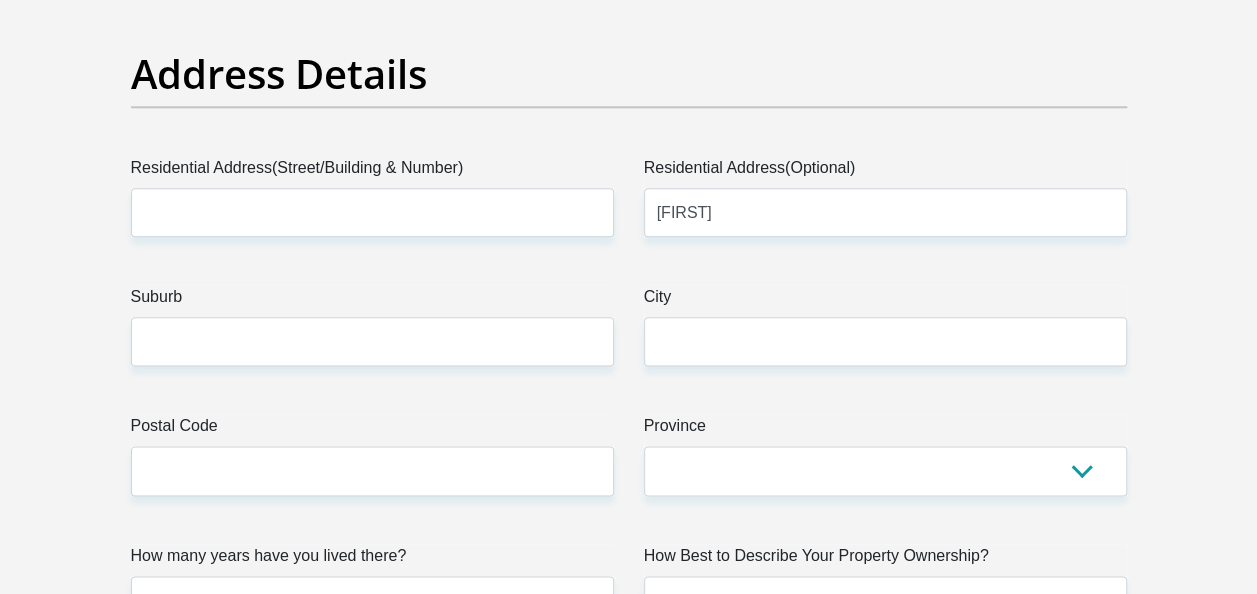scroll, scrollTop: 1061, scrollLeft: 0, axis: vertical 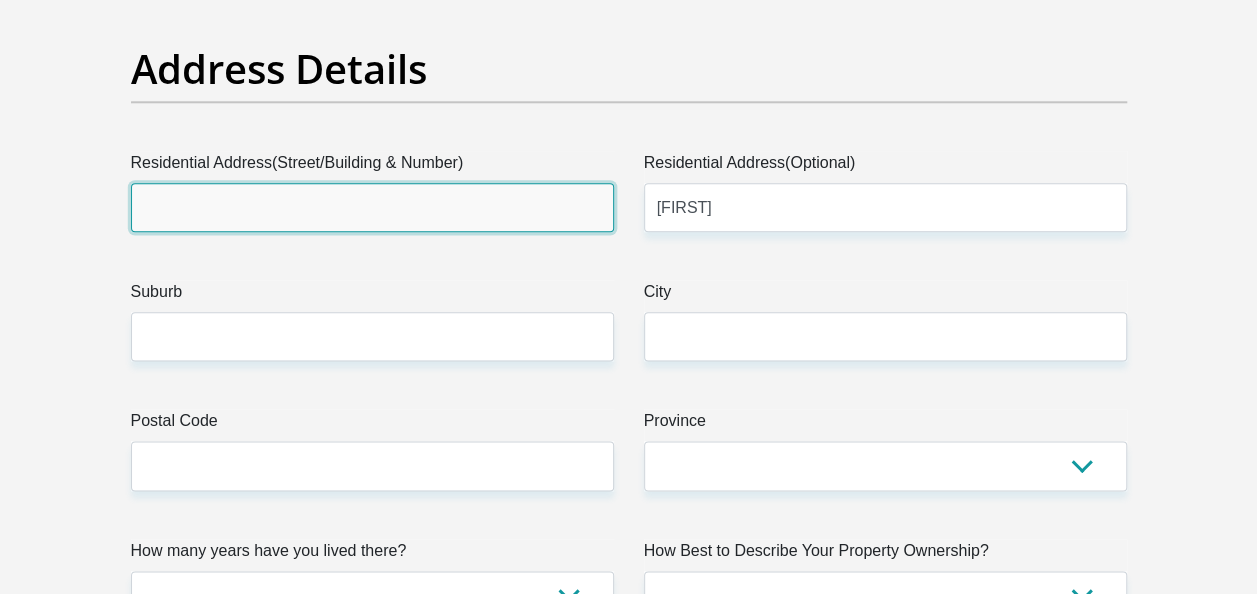 click on "Residential Address(Street/Building & Number)" at bounding box center (372, 207) 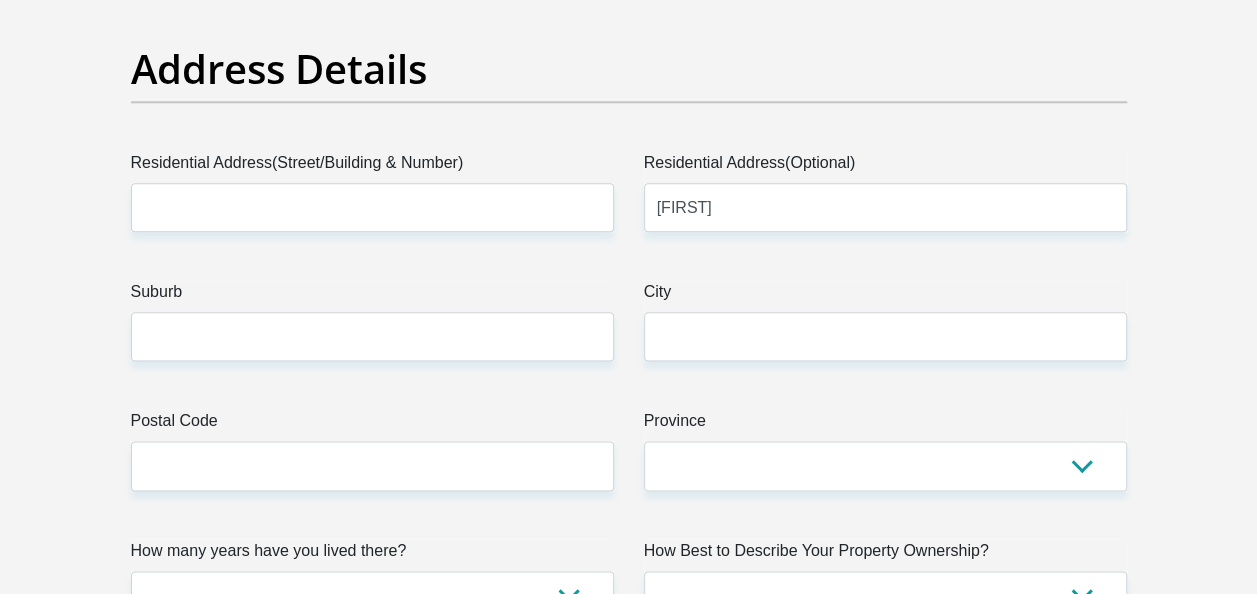 click on "Suburb" at bounding box center (372, 296) 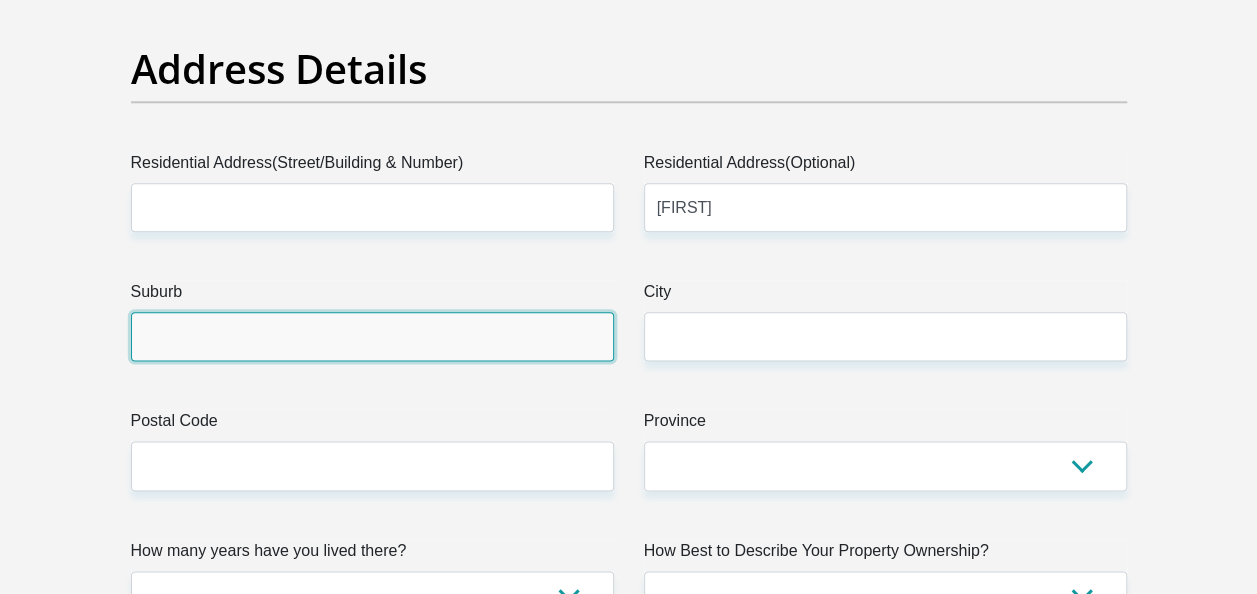 click on "Suburb" at bounding box center (372, 336) 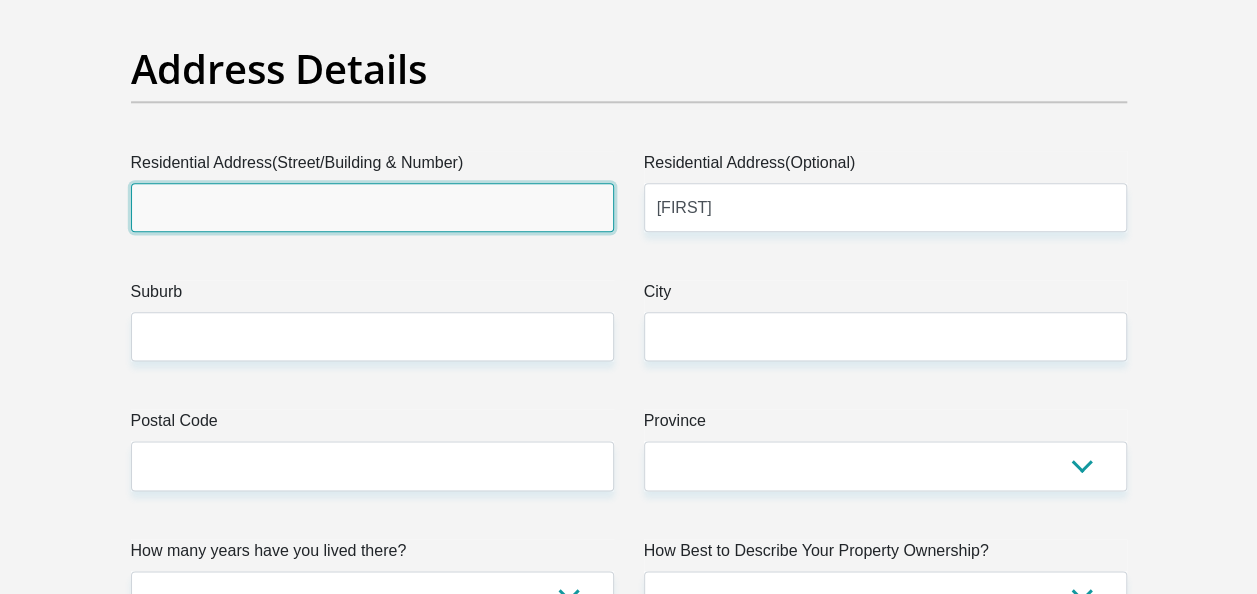 click on "Residential Address(Street/Building & Number)" at bounding box center (372, 207) 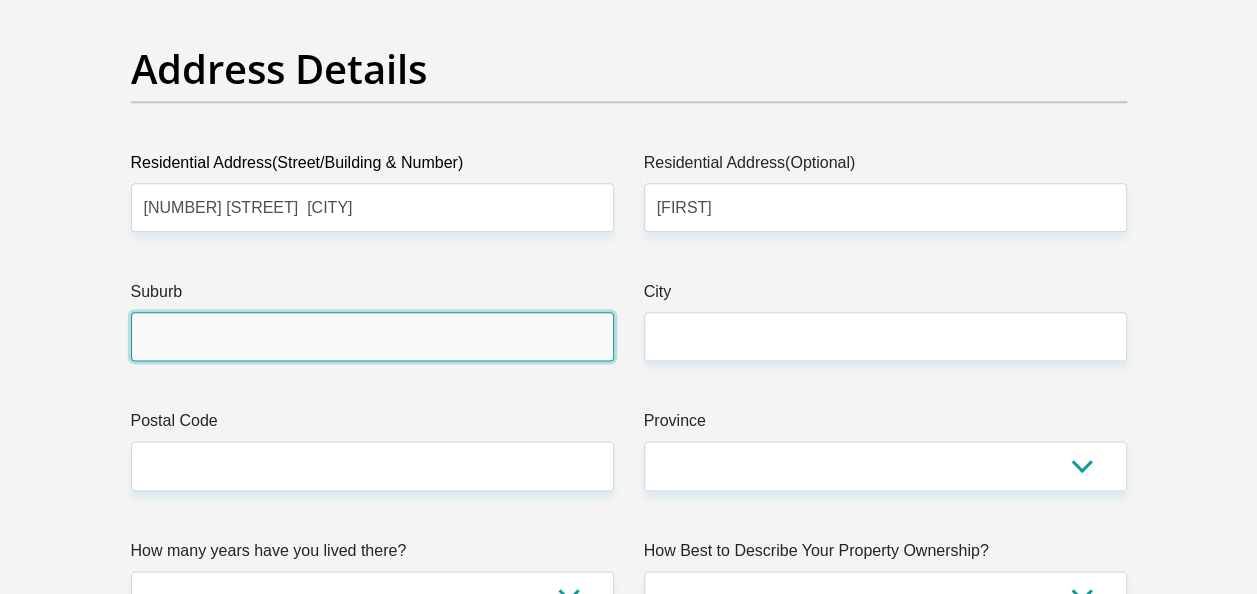 click on "Suburb" at bounding box center (372, 336) 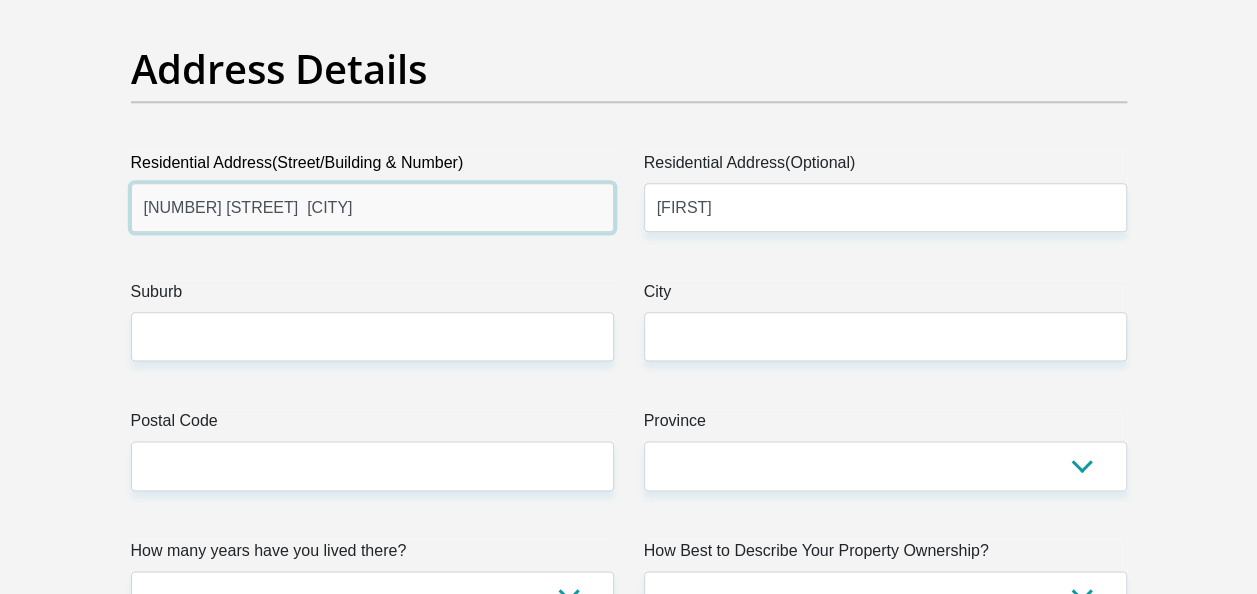 click on "11 Nathaniel Way  Blue Downs" at bounding box center (372, 207) 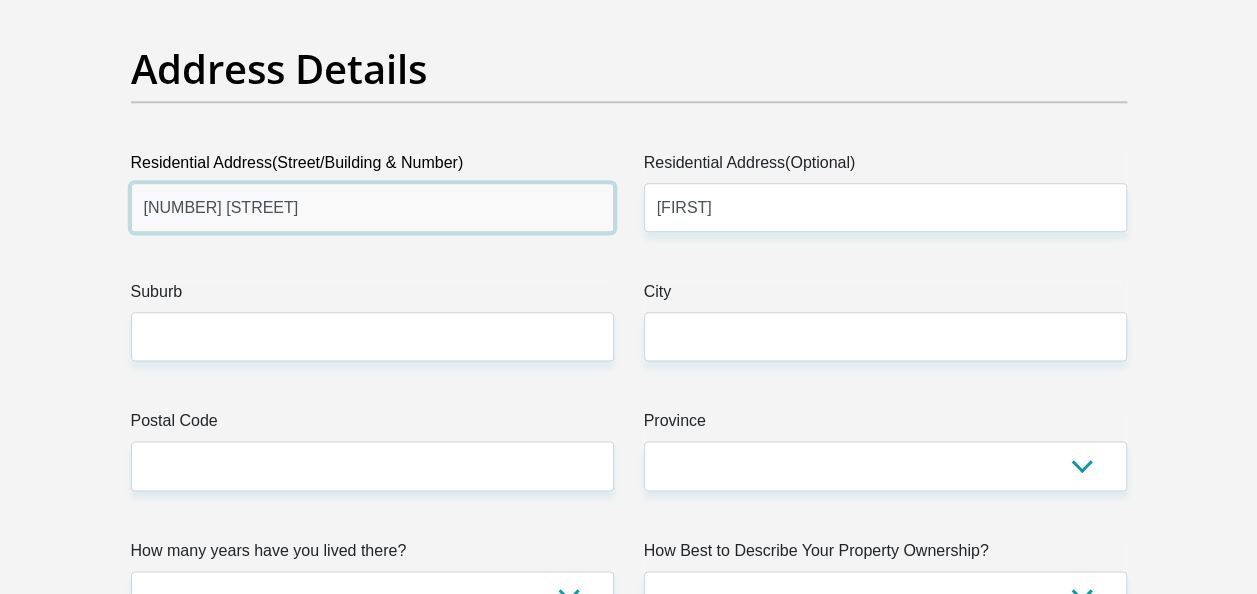 type on "11 Nathaniel Way" 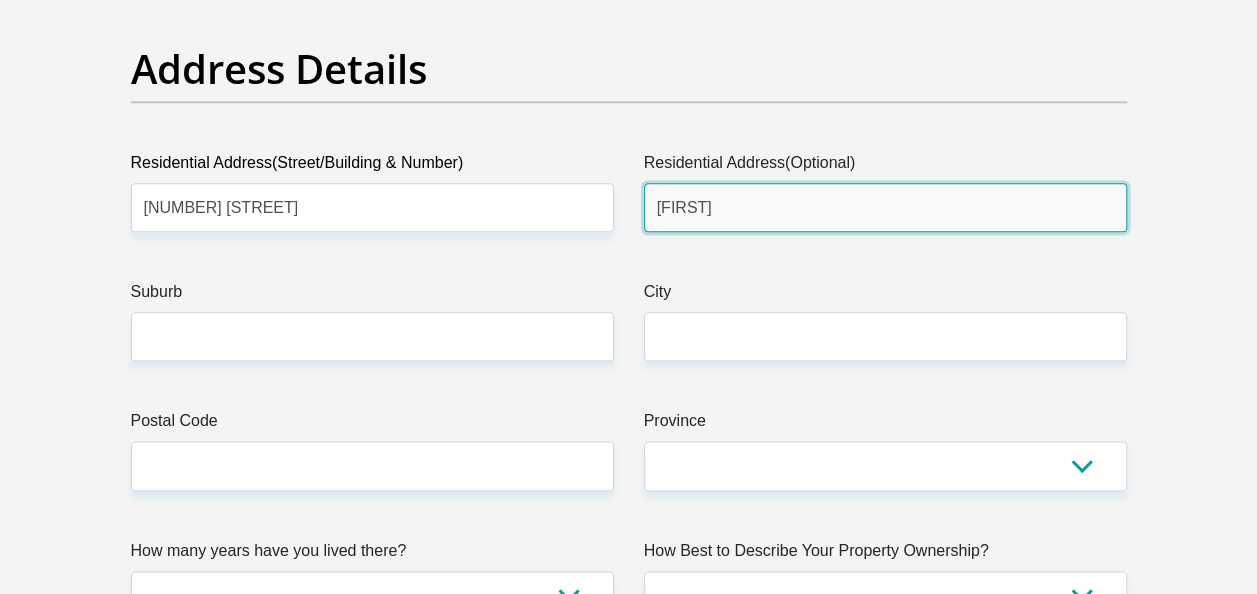 click on "Harmonie" at bounding box center (885, 207) 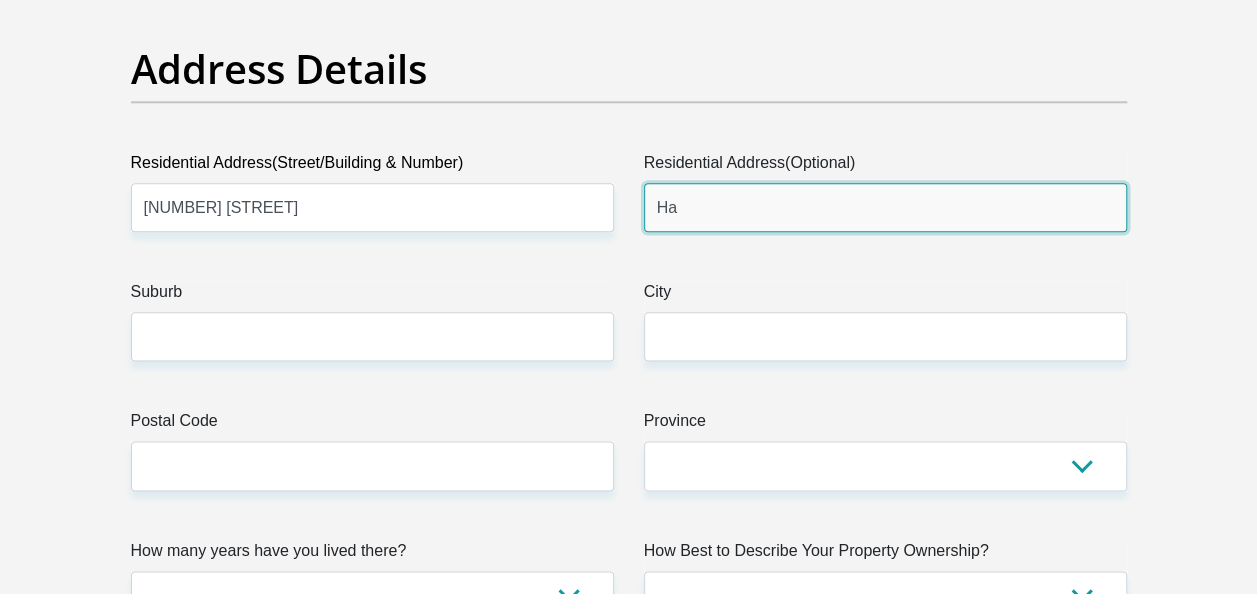 type on "H" 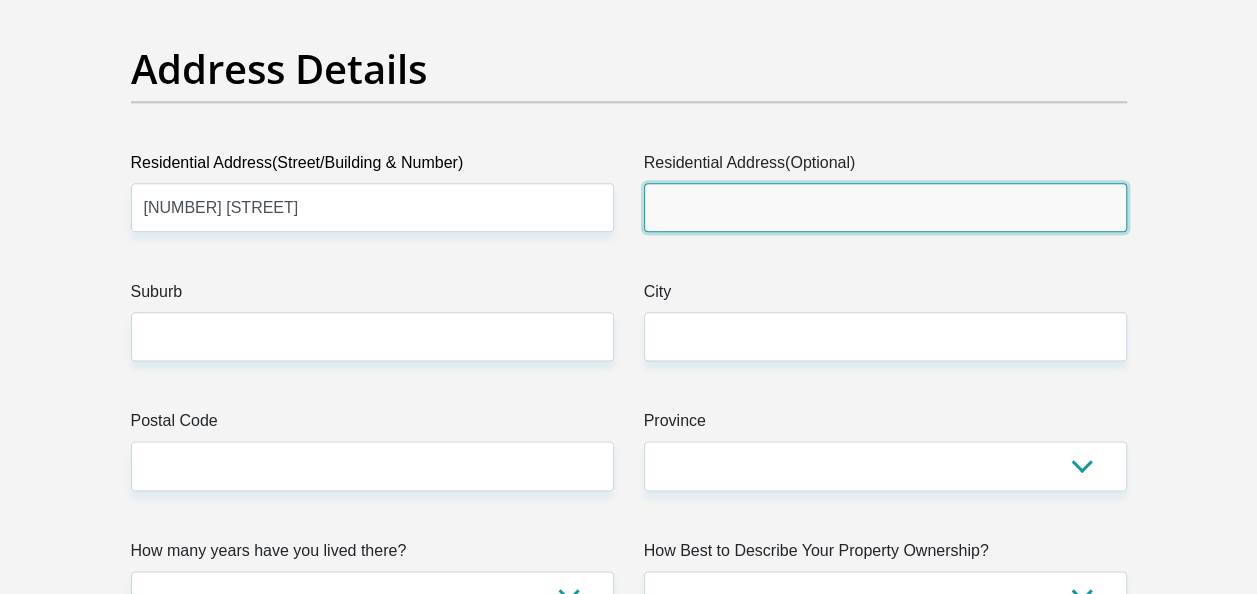 type 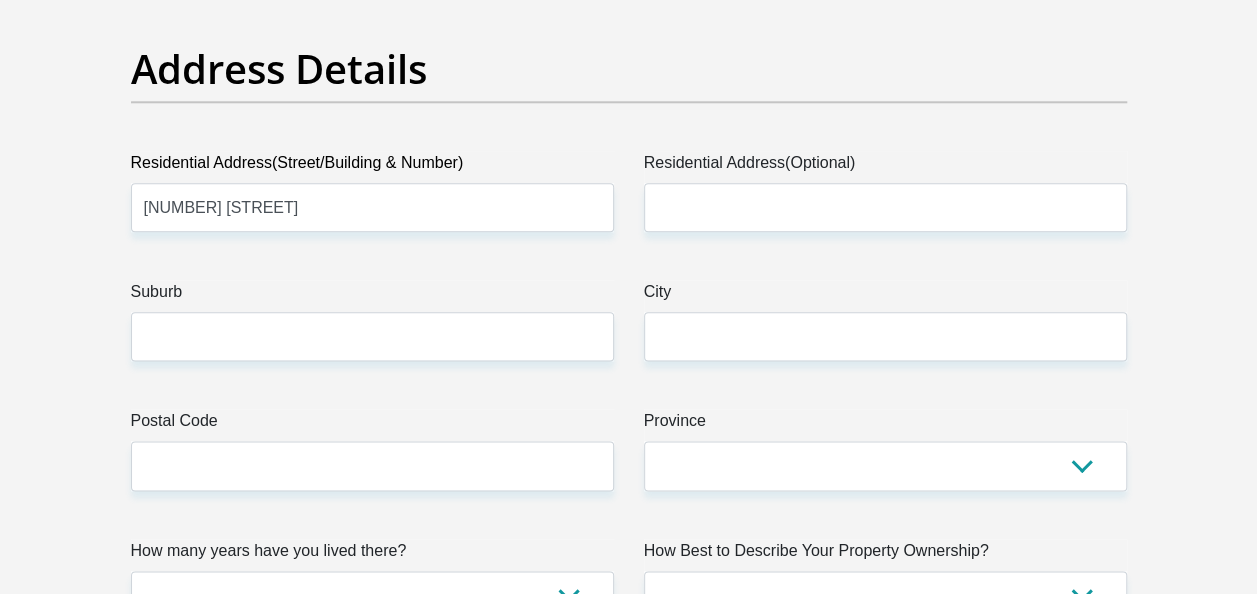 click on "Title
Mr
Ms
Mrs
Dr
Other
First Name
Lilitha
Surname
Mjekula
ID Number
0512290516081
Please input valid ID number
Race
Black
Coloured
Indian
White
Other
Contact Number
0694570433
Please input valid contact number
Nationality
South Africa
Afghanistan
Aland Islands  Albania  Algeria" at bounding box center (629, 2580) 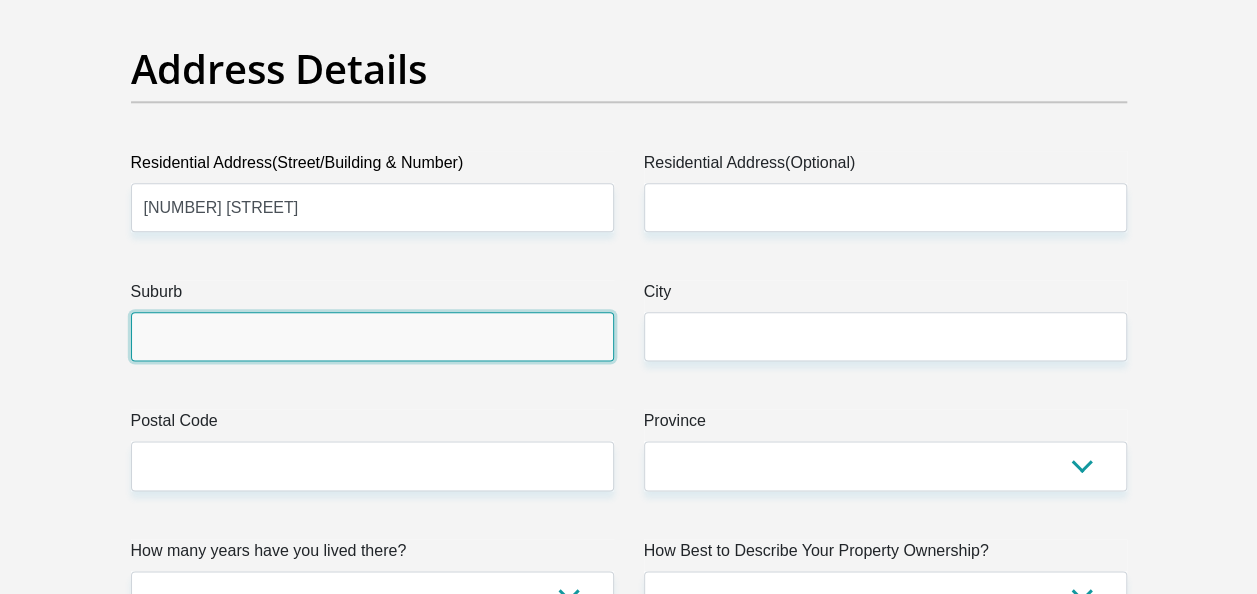 click on "Suburb" at bounding box center [372, 336] 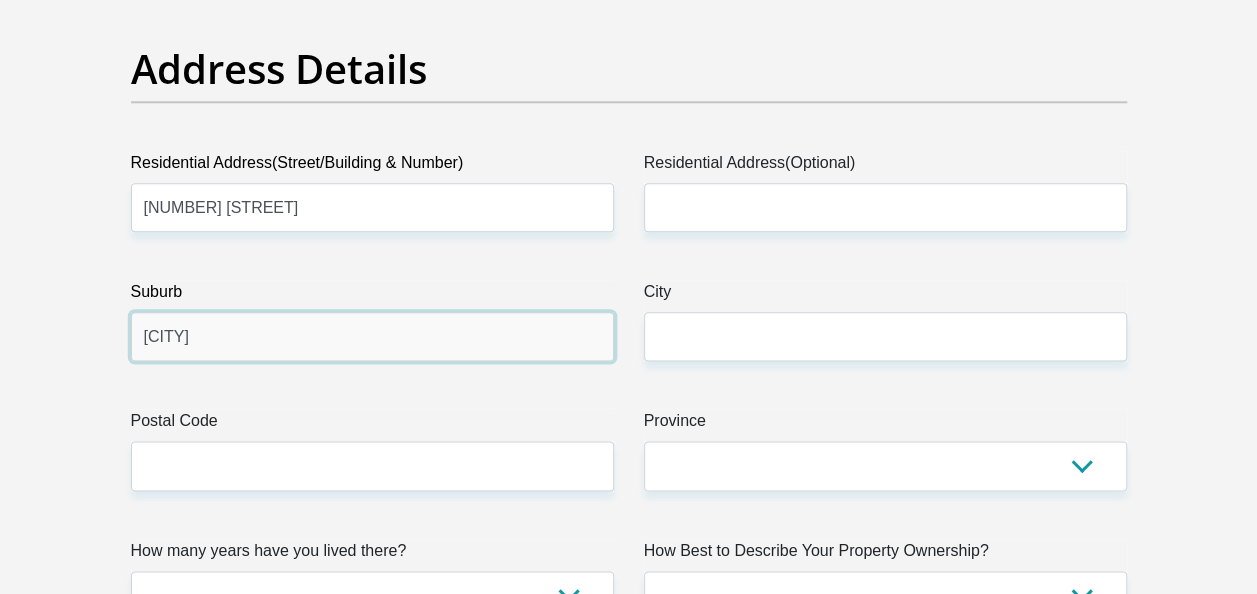 type on "Blue Downs" 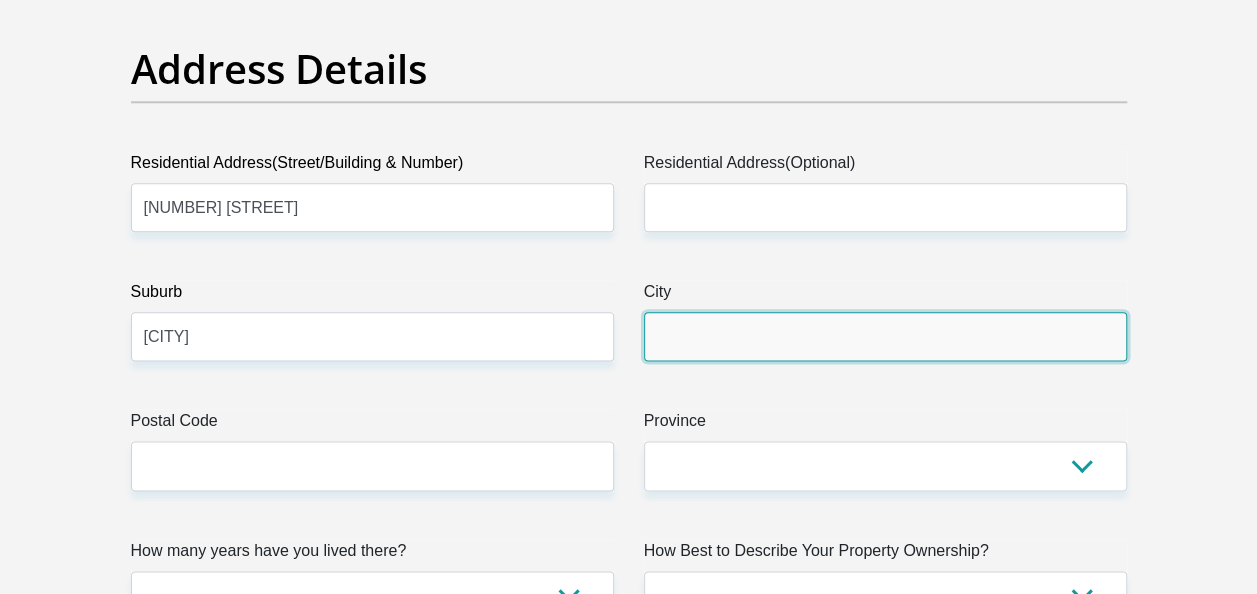 click on "City" at bounding box center [885, 336] 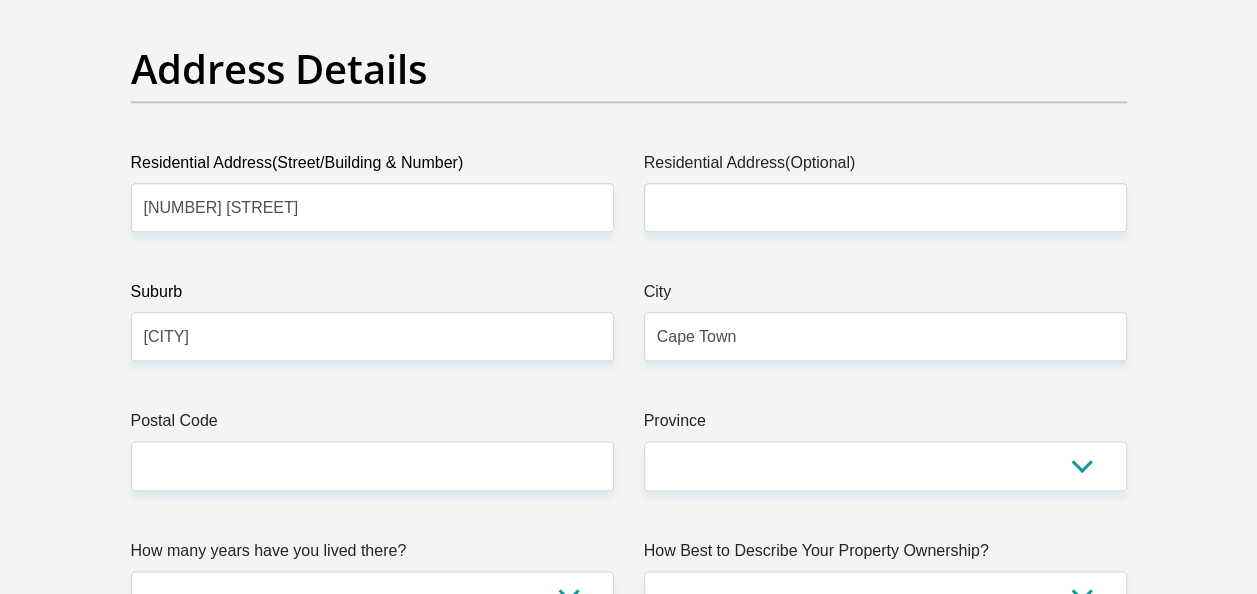 type on "lilithamjekula2@gmail.com" 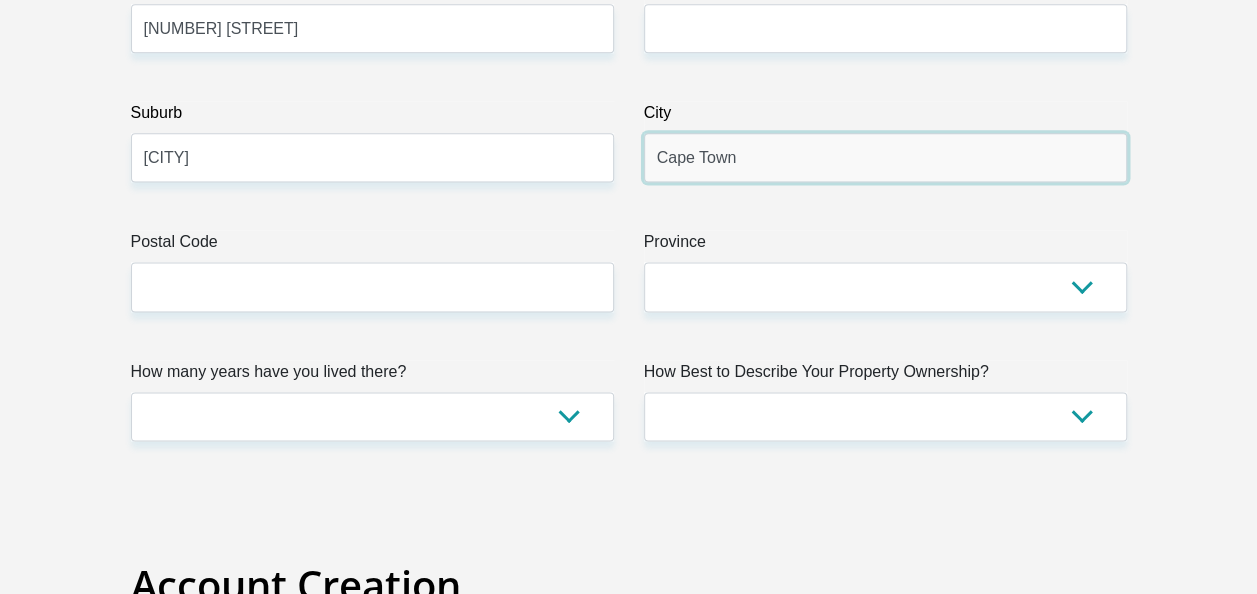 scroll, scrollTop: 1249, scrollLeft: 0, axis: vertical 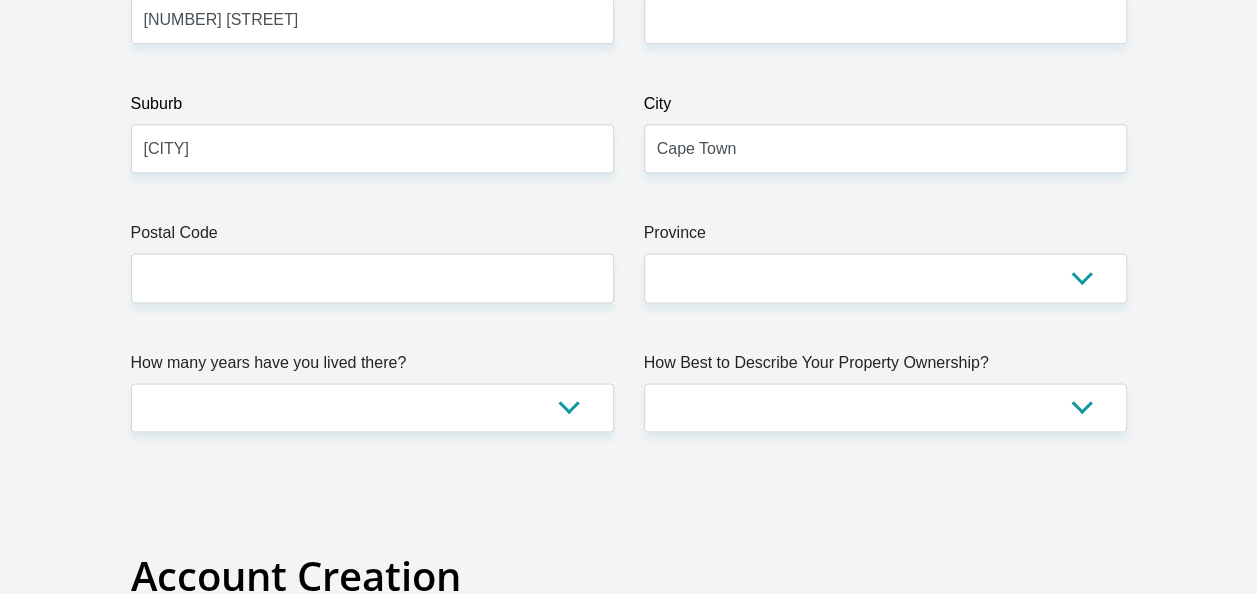 click on "Title
Mr
Ms
Mrs
Dr
Other
First Name
Lilitha
Surname
Mjekula
ID Number
0512290516081
Please input valid ID number
Race
Black
Coloured
Indian
White
Other
Contact Number
0694570433
Please input valid contact number
Nationality
South Africa
Afghanistan
Aland Islands  Albania  Algeria" at bounding box center [629, 2392] 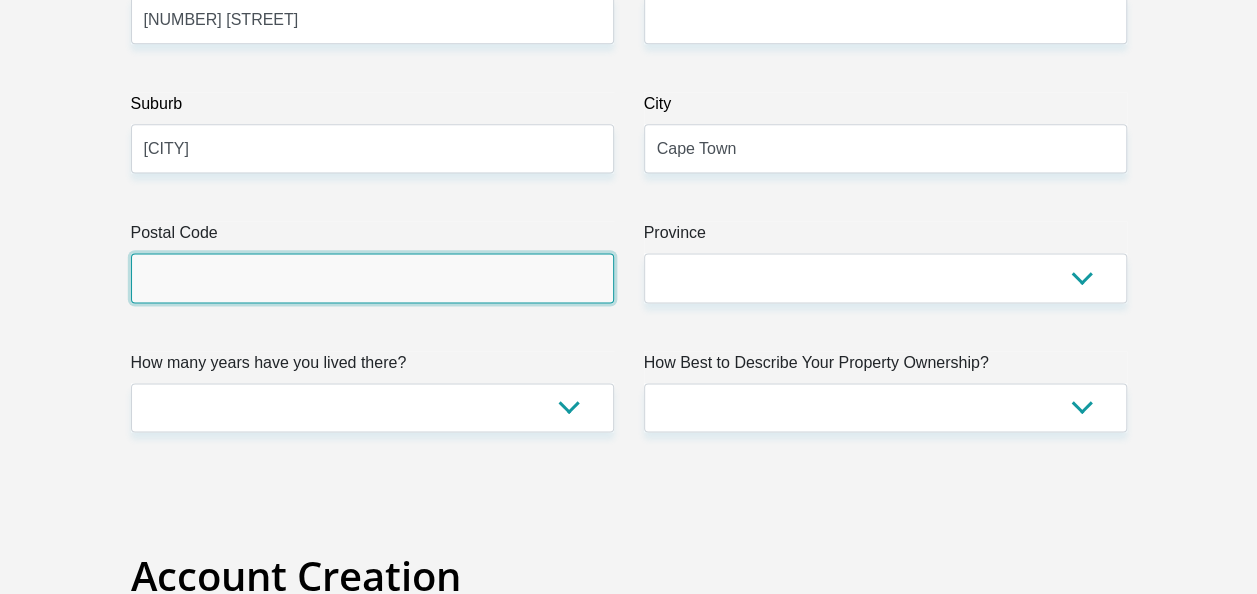 click on "Postal Code" at bounding box center (372, 277) 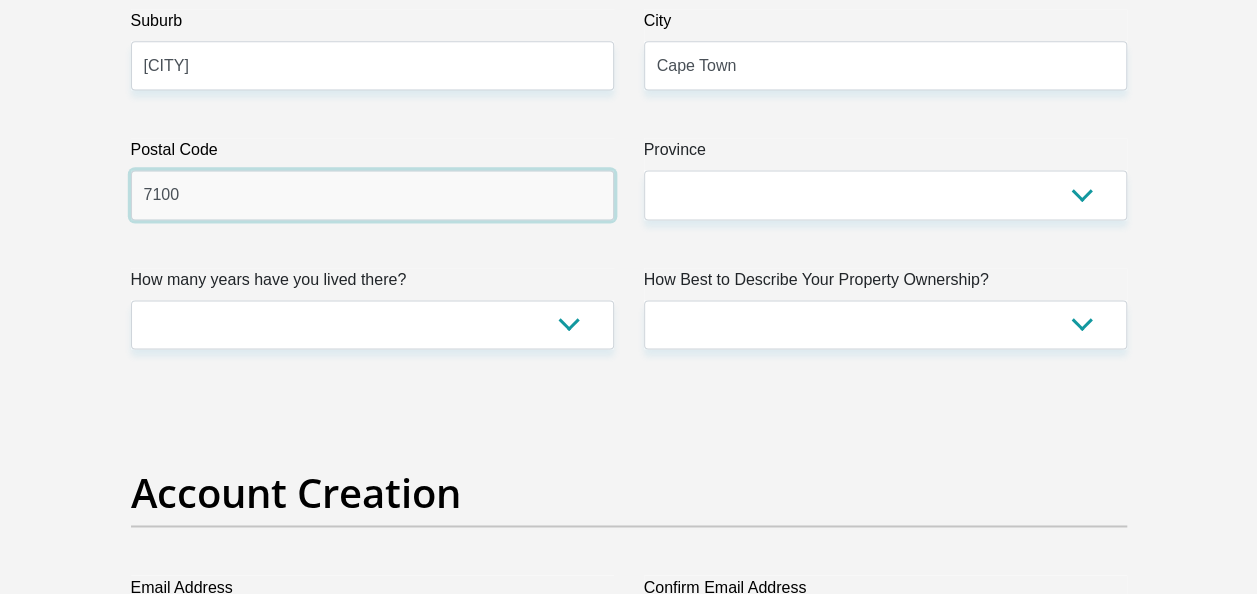 scroll, scrollTop: 1361, scrollLeft: 0, axis: vertical 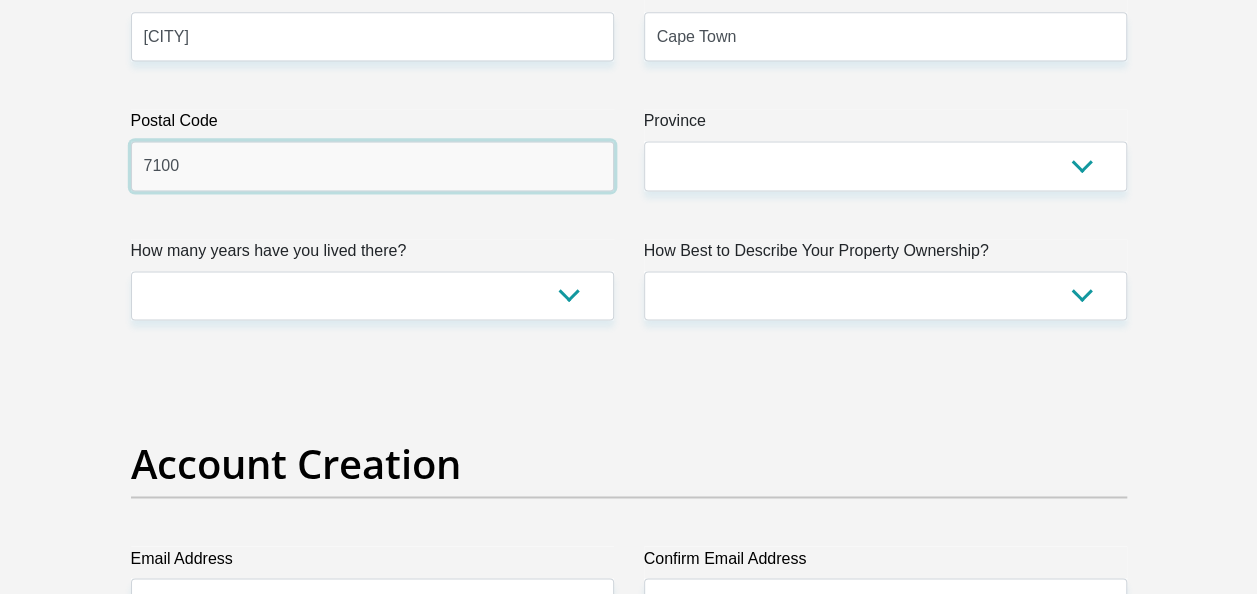 type on "7100" 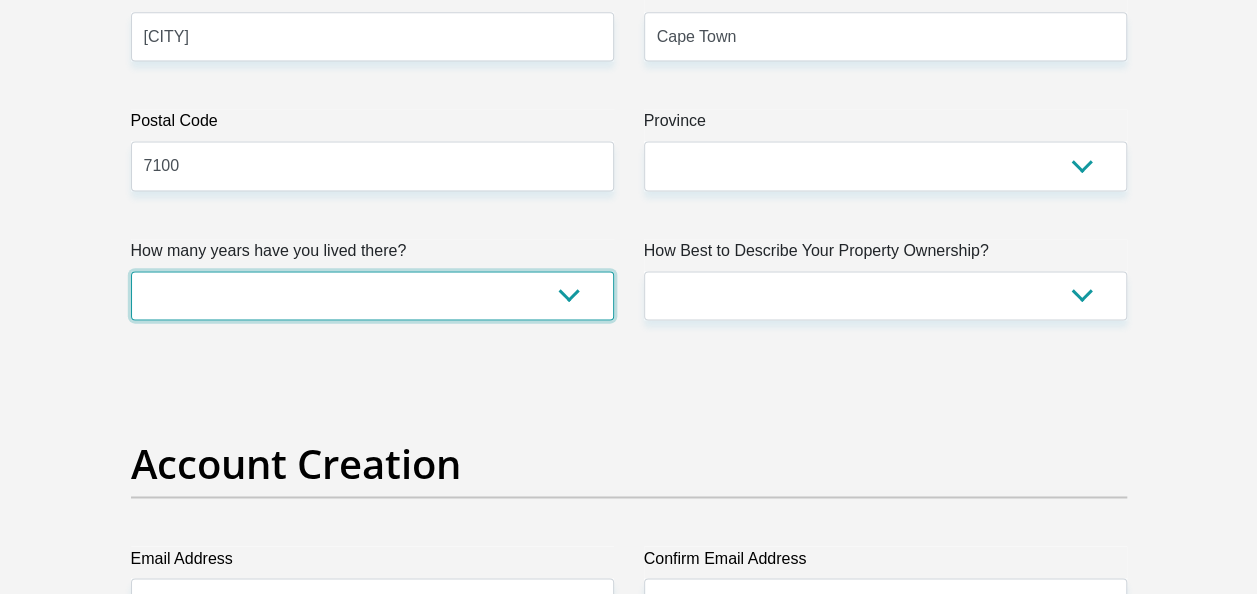click on "less than 1 year
1-3 years
3-5 years
5+ years" at bounding box center (372, 295) 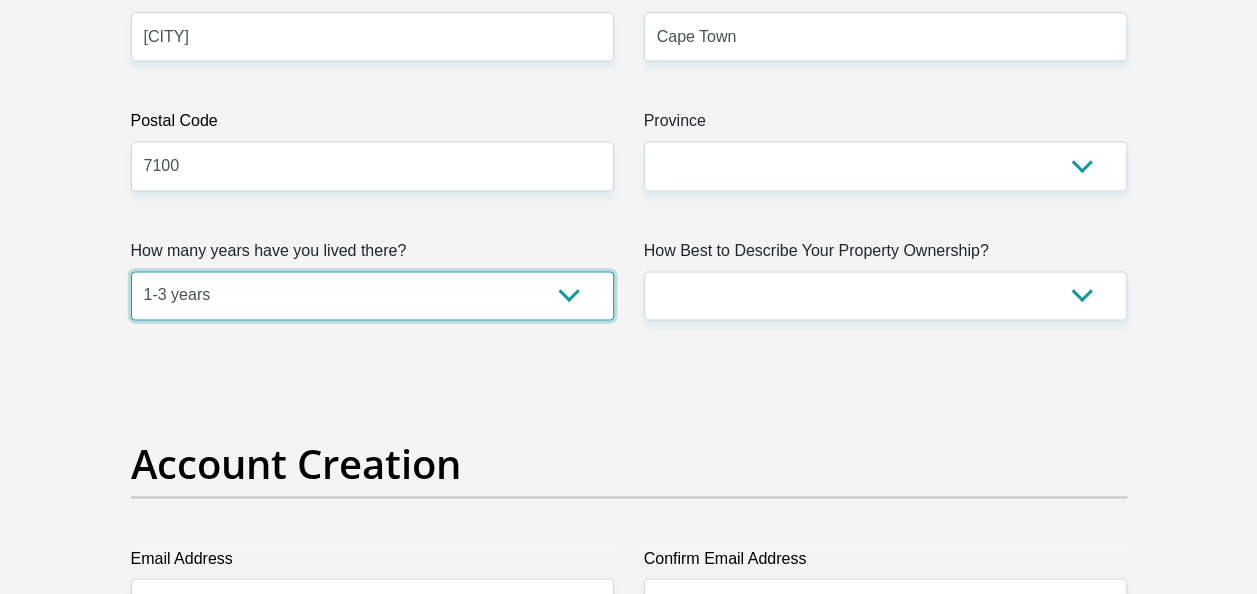 click on "less than 1 year
1-3 years
3-5 years
5+ years" at bounding box center (372, 295) 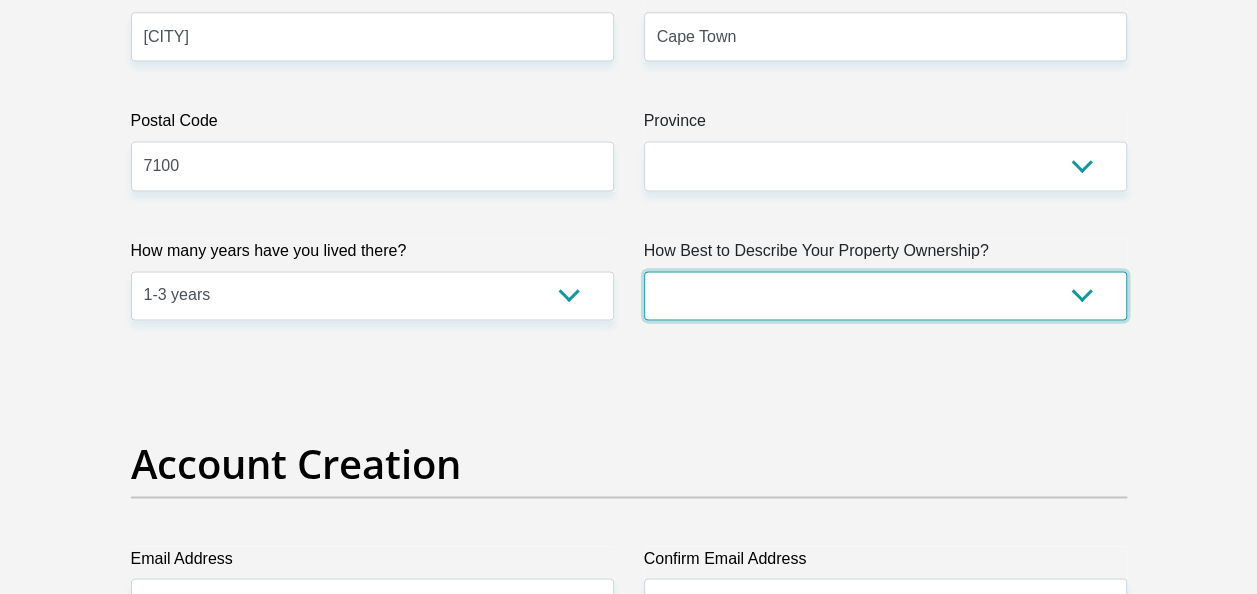 click on "Owned
Rented
Family Owned
Company Dwelling" at bounding box center (885, 295) 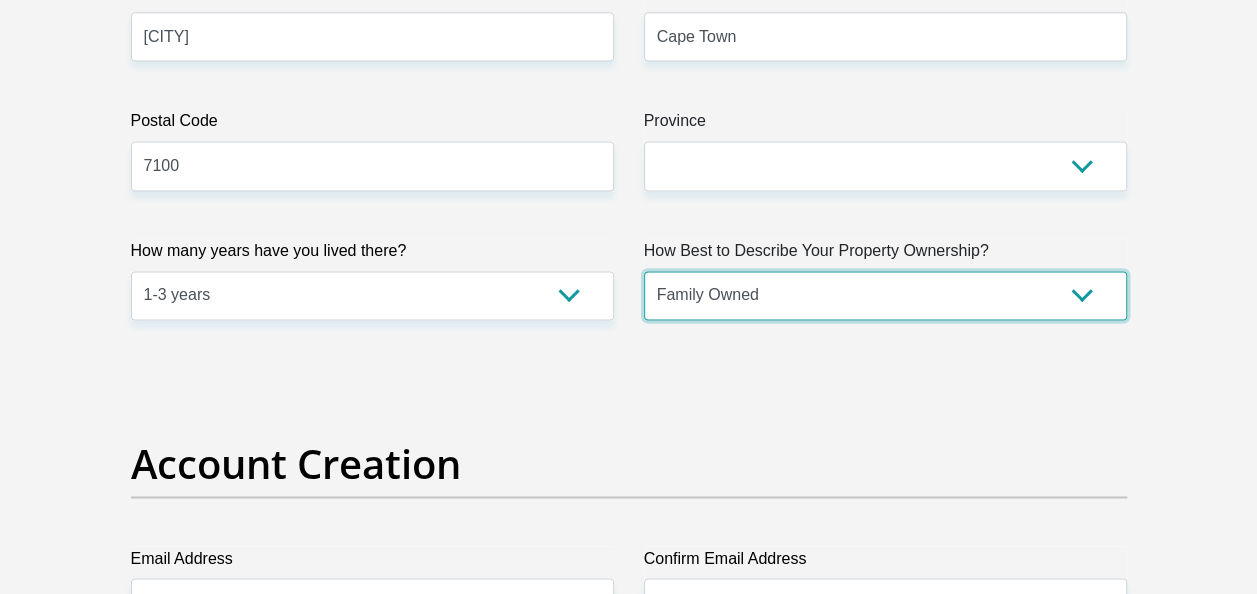 click on "Owned
Rented
Family Owned
Company Dwelling" at bounding box center [885, 295] 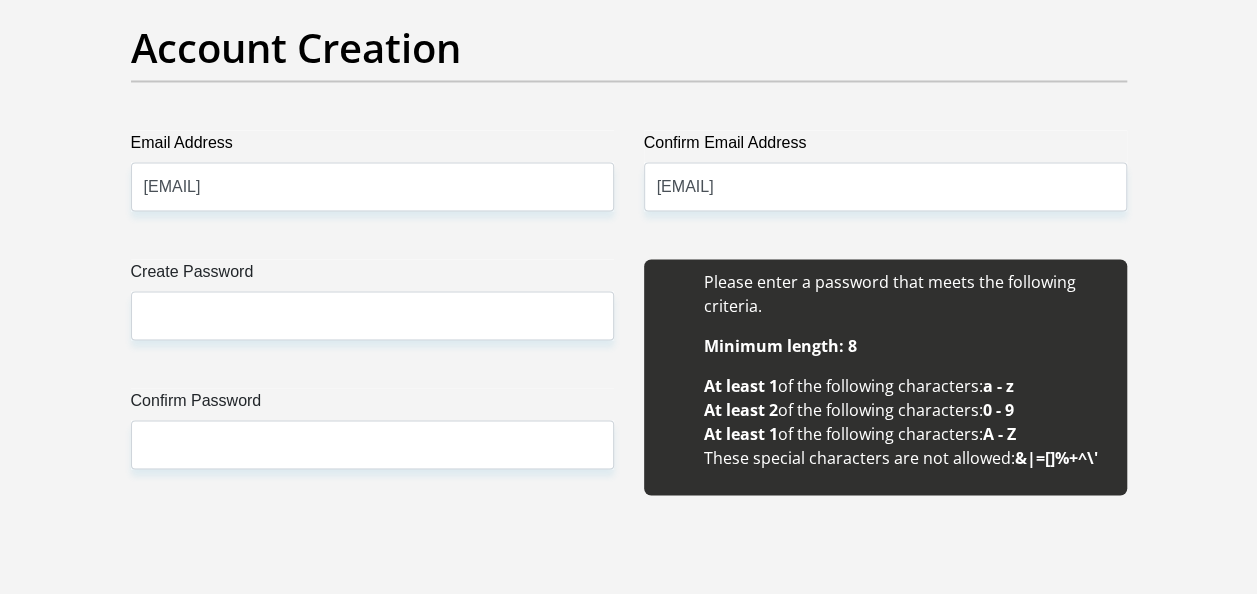 scroll, scrollTop: 1780, scrollLeft: 0, axis: vertical 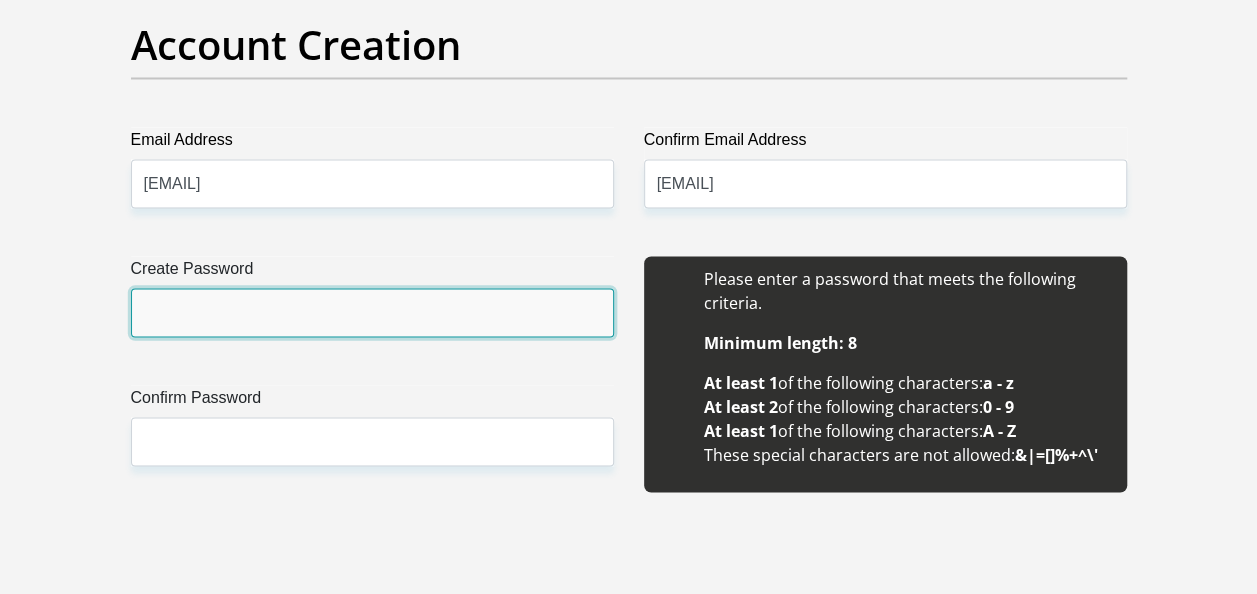click on "Create Password" at bounding box center [372, 312] 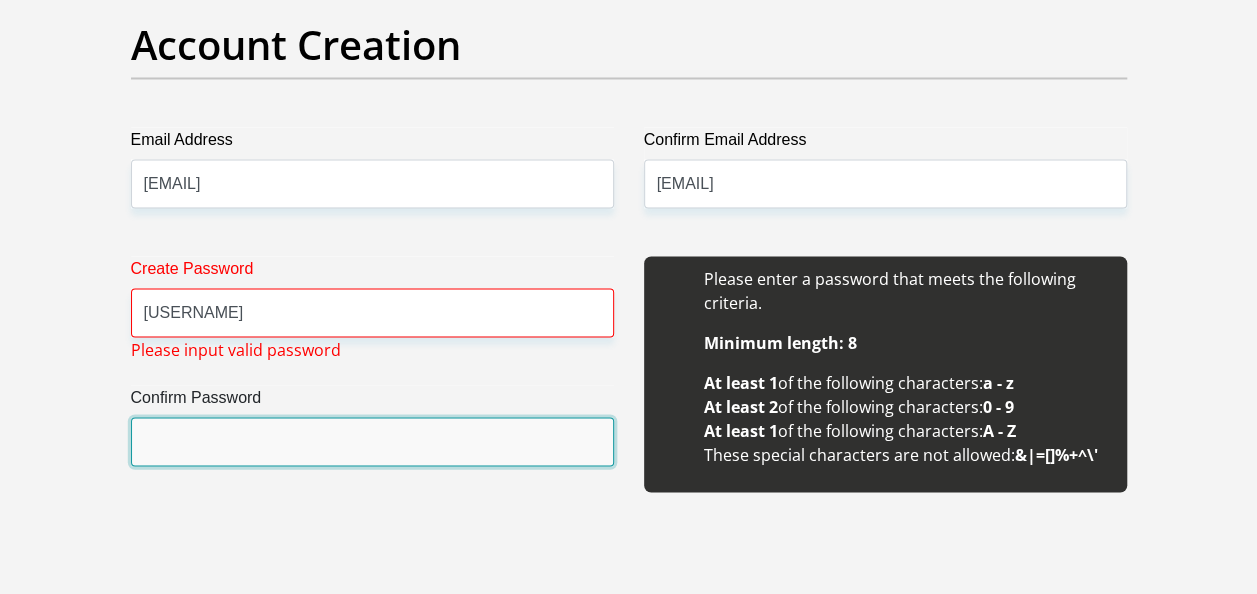 click on "Confirm Password" at bounding box center (372, 441) 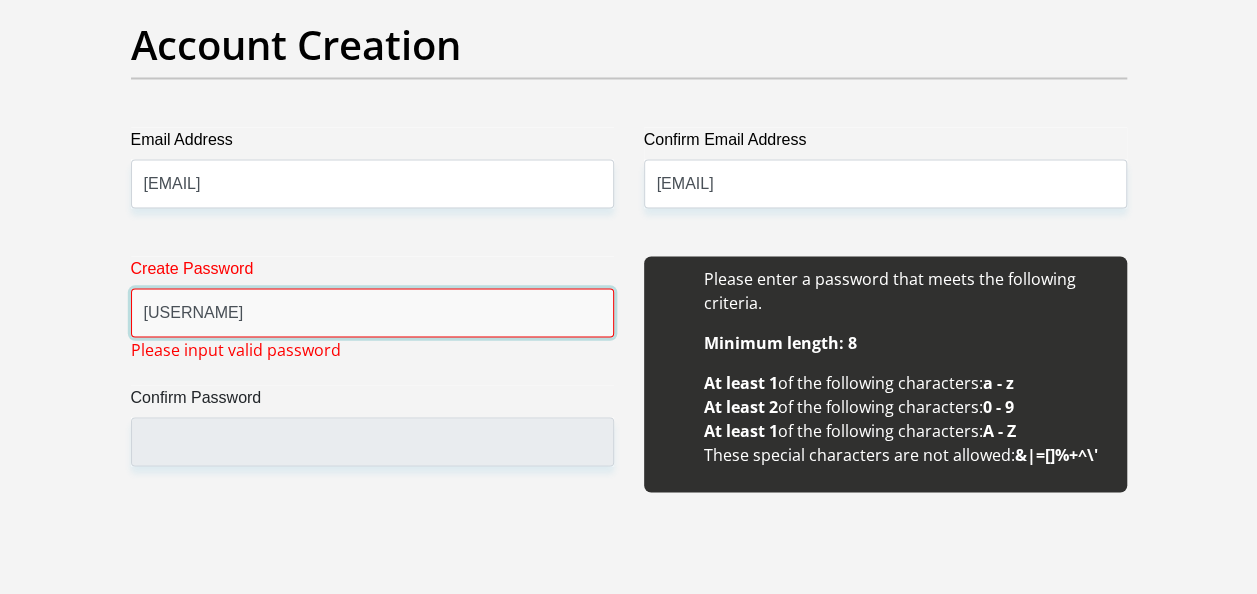 click on "Silungeka2" at bounding box center [372, 312] 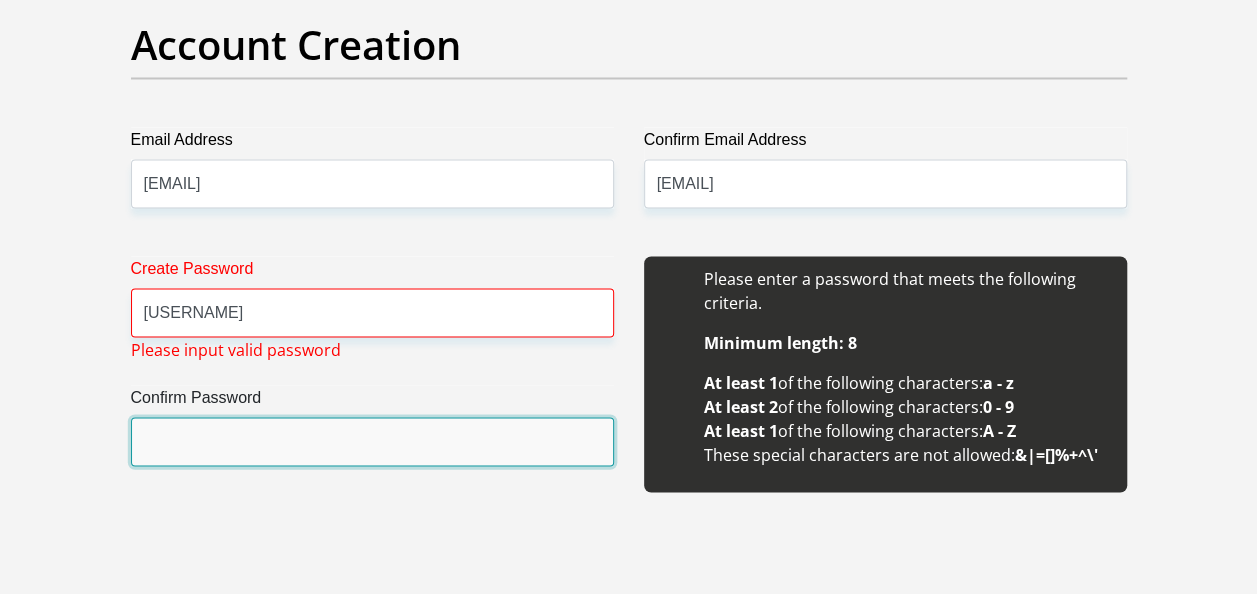 click on "Confirm Password" at bounding box center [372, 441] 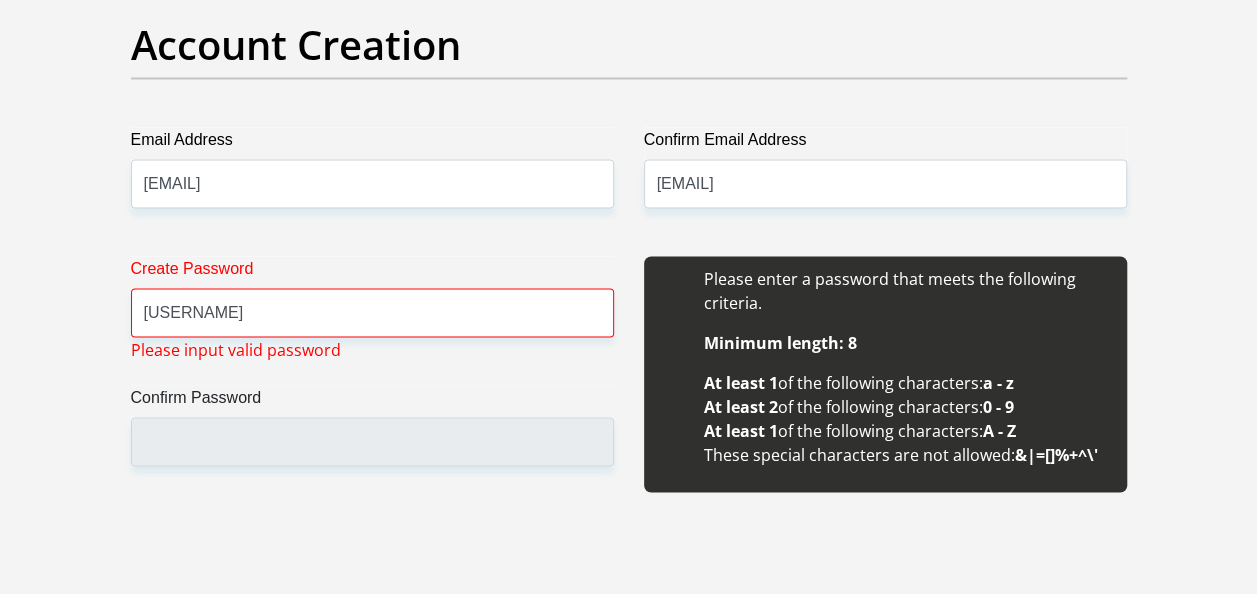 click on "Create Password
Silungeka_2
Please input valid password
Confirm Password" at bounding box center (372, 385) 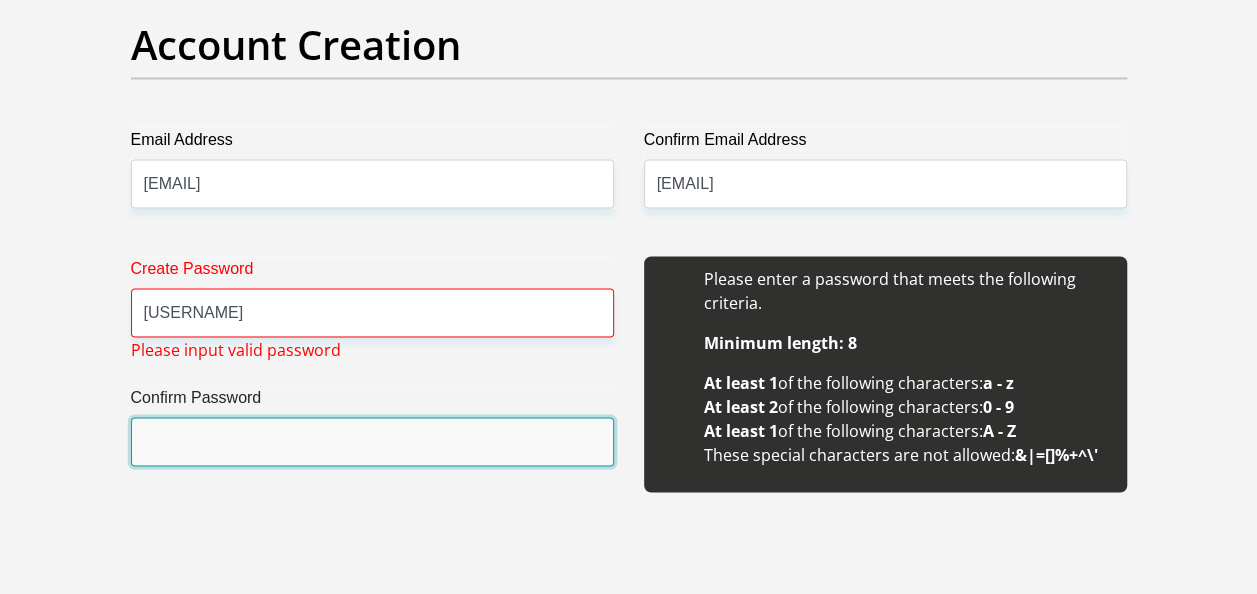 click on "Confirm Password" at bounding box center (372, 441) 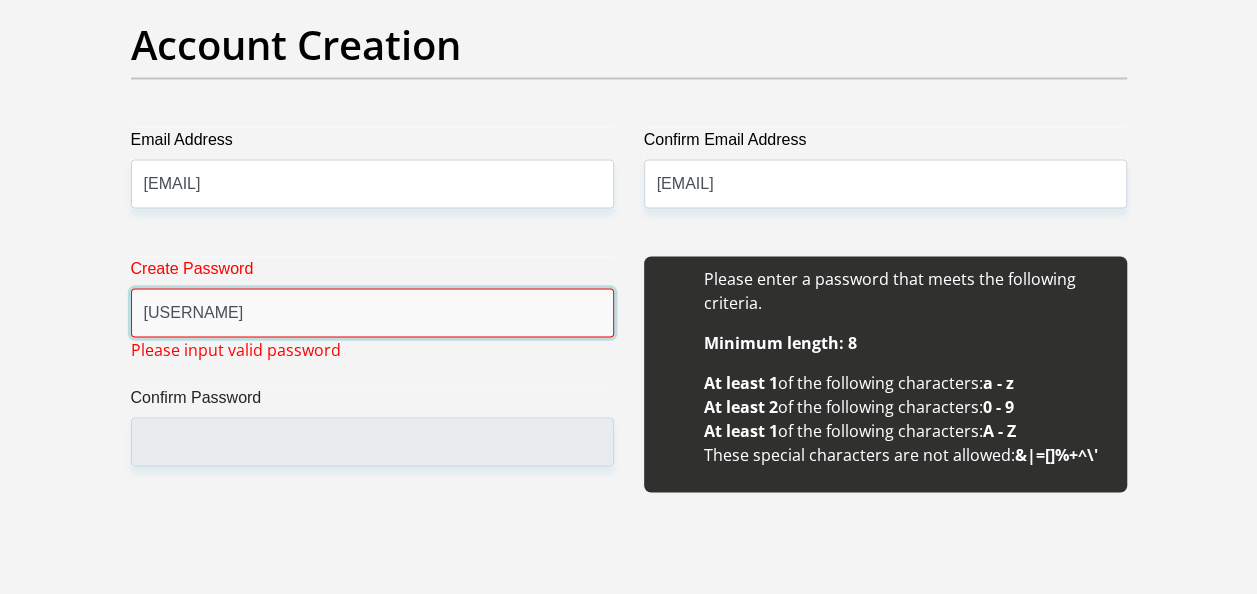 click on "Silungeka_2" at bounding box center [372, 312] 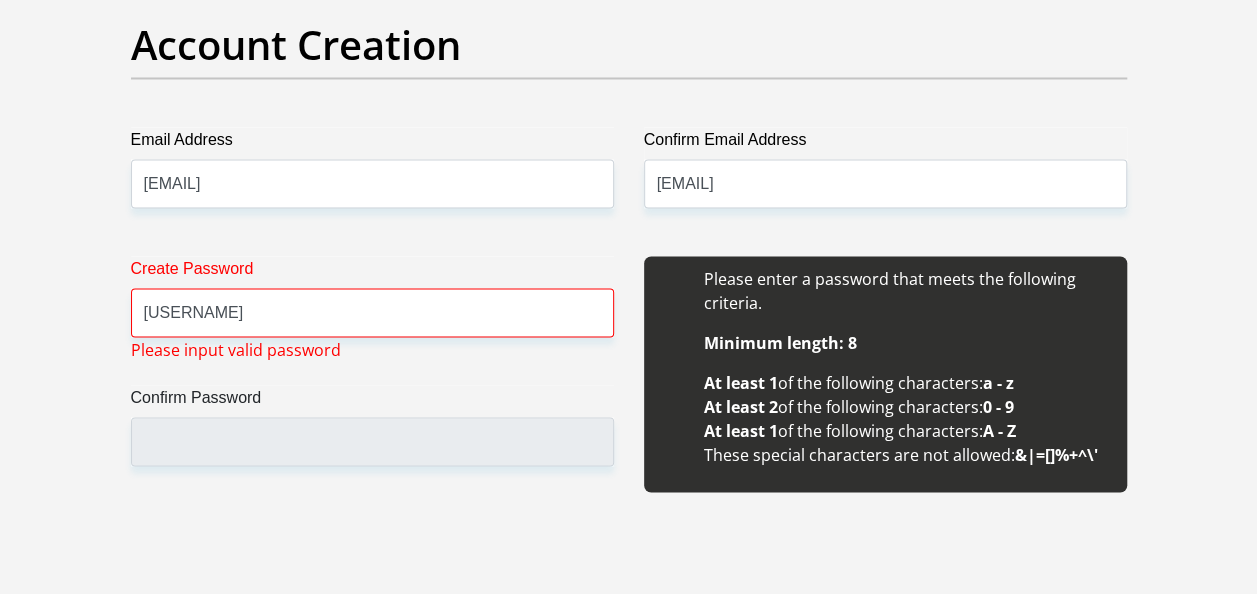 click on "Title
Mr
Ms
Mrs
Dr
Other
First Name
Lilitha
Surname
Mjekula
ID Number
0512290516081
Please input valid ID number
Race
Black
Coloured
Indian
White
Other
Contact Number
0694570433
Please input valid contact number
Nationality
South Africa
Afghanistan
Aland Islands  Albania  Algeria" at bounding box center (629, 1861) 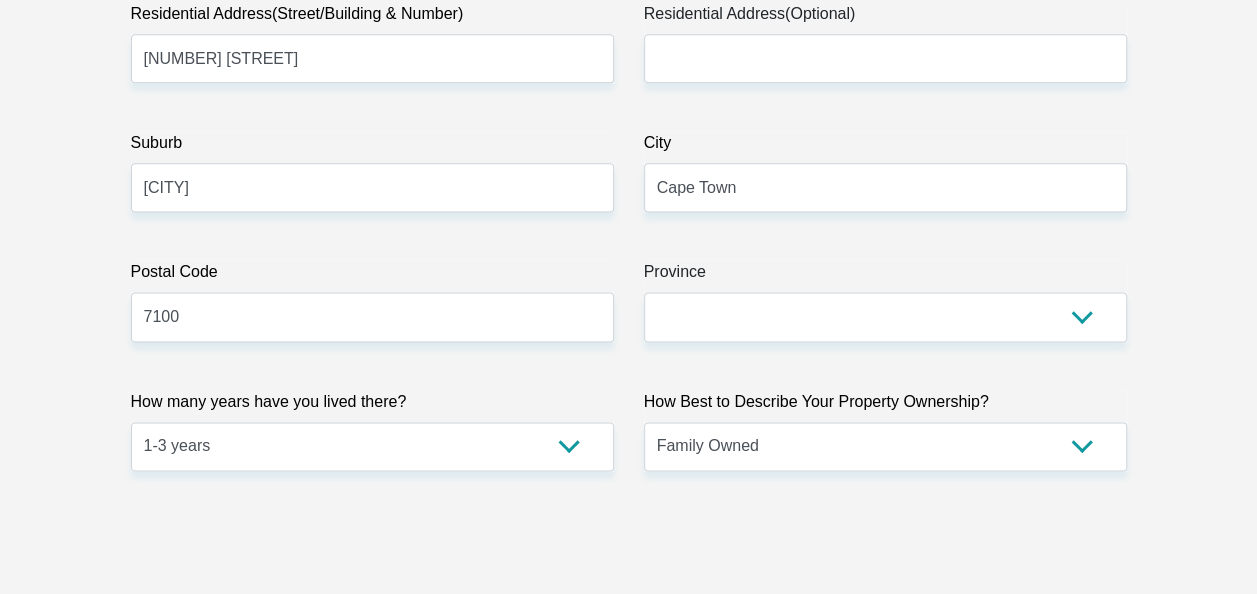 scroll, scrollTop: 1194, scrollLeft: 0, axis: vertical 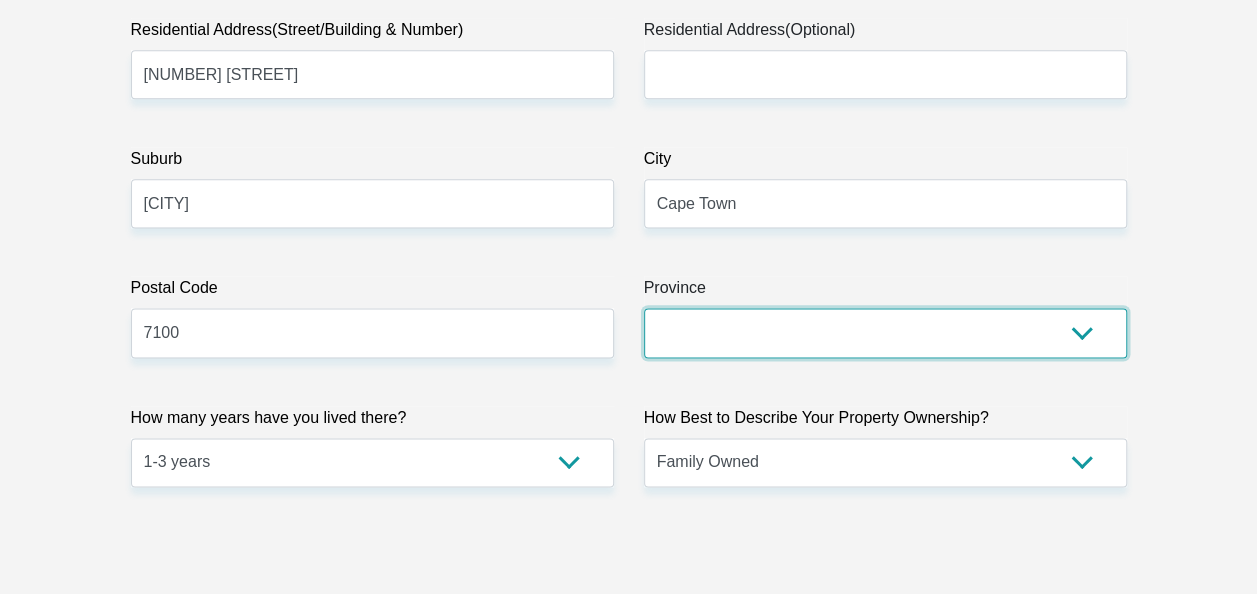 click on "Eastern Cape
Free State
Gauteng
KwaZulu-Natal
Limpopo
Mpumalanga
Northern Cape
North West
Western Cape" at bounding box center [885, 332] 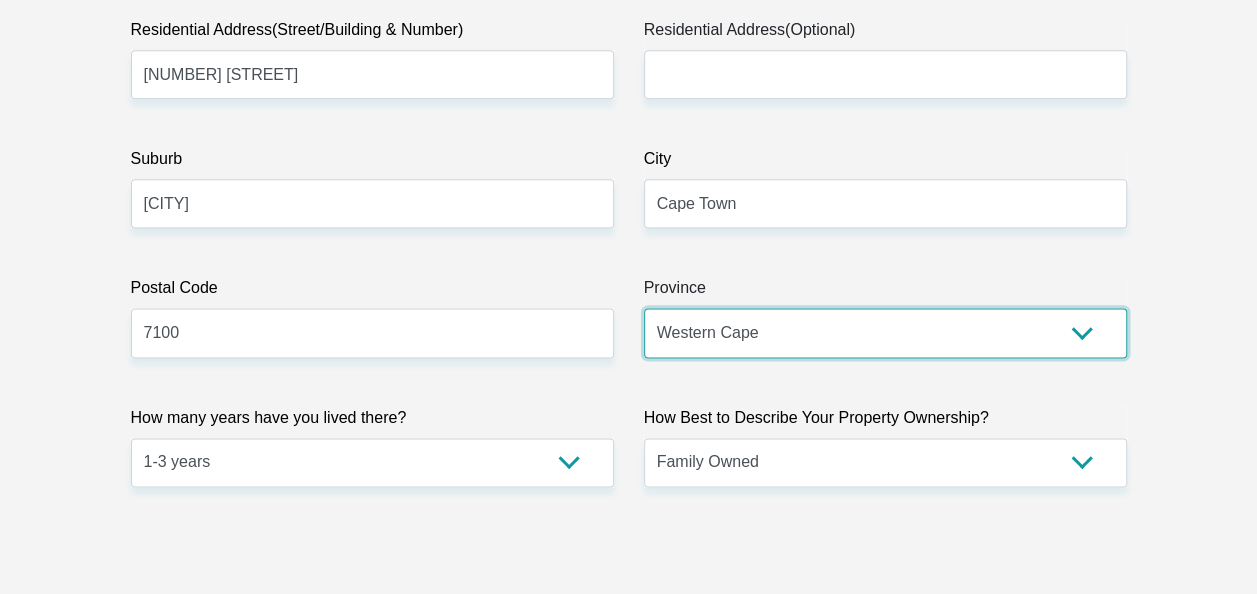 click on "Eastern Cape
Free State
Gauteng
KwaZulu-Natal
Limpopo
Mpumalanga
Northern Cape
North West
Western Cape" at bounding box center [885, 332] 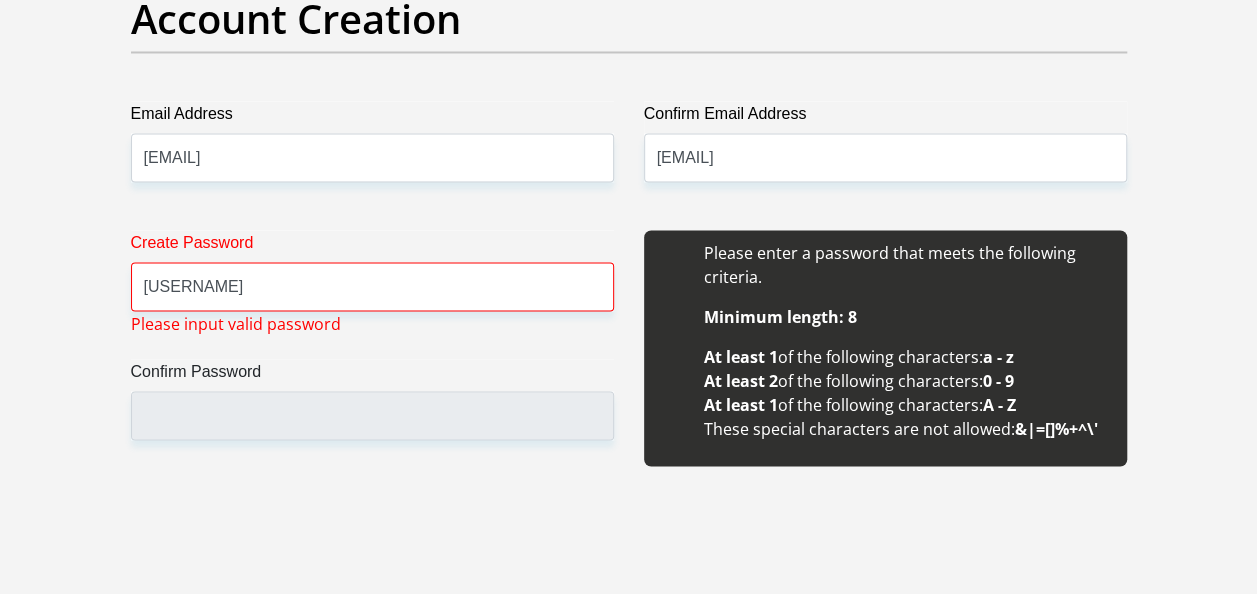 scroll, scrollTop: 1807, scrollLeft: 0, axis: vertical 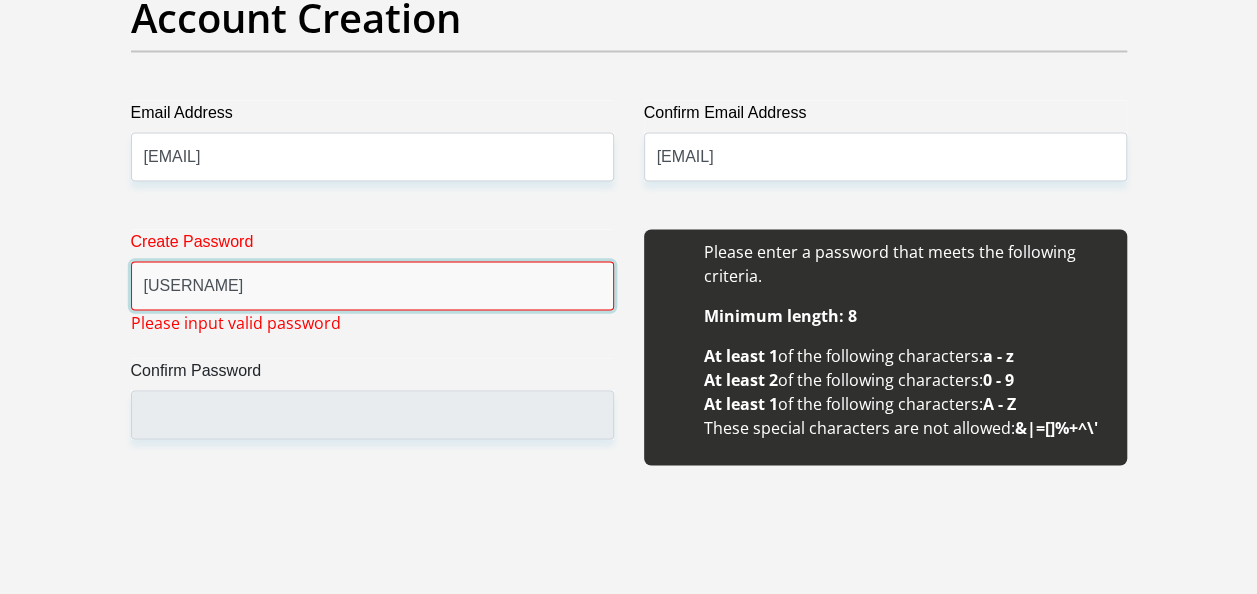 click on "Silungeka2" at bounding box center [372, 285] 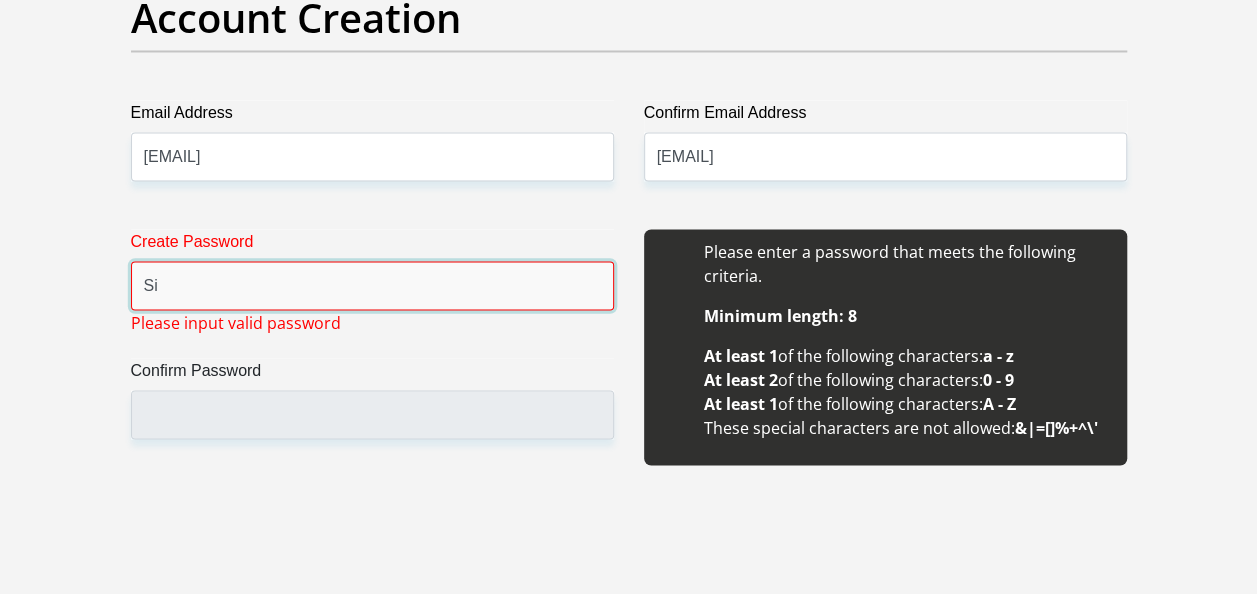 type on "S" 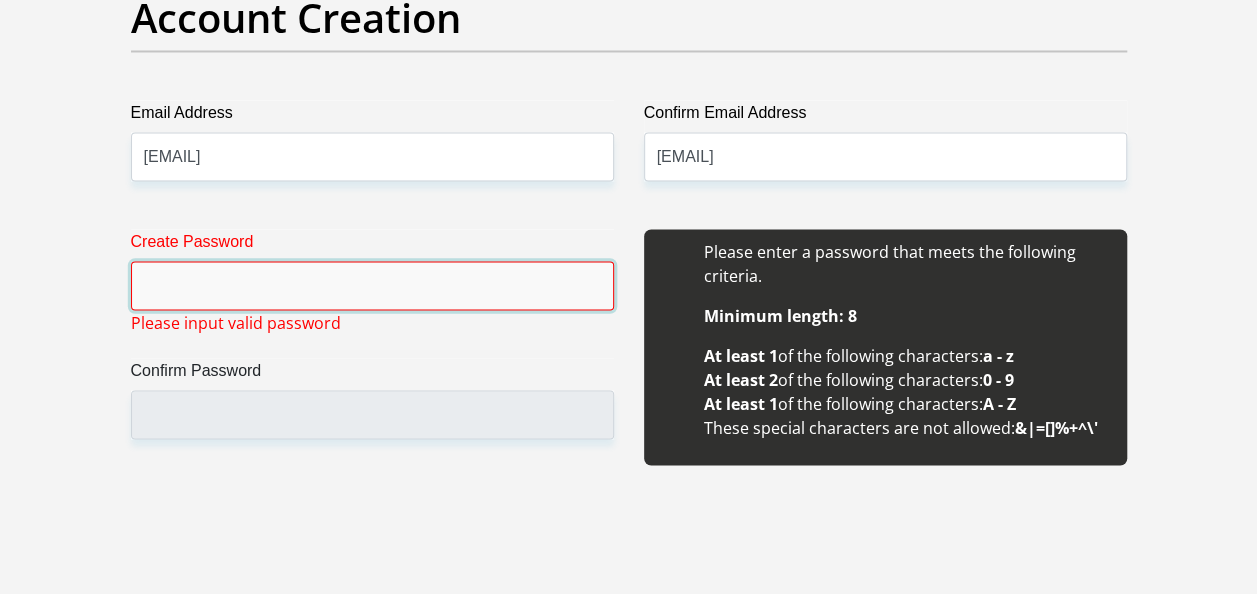 type 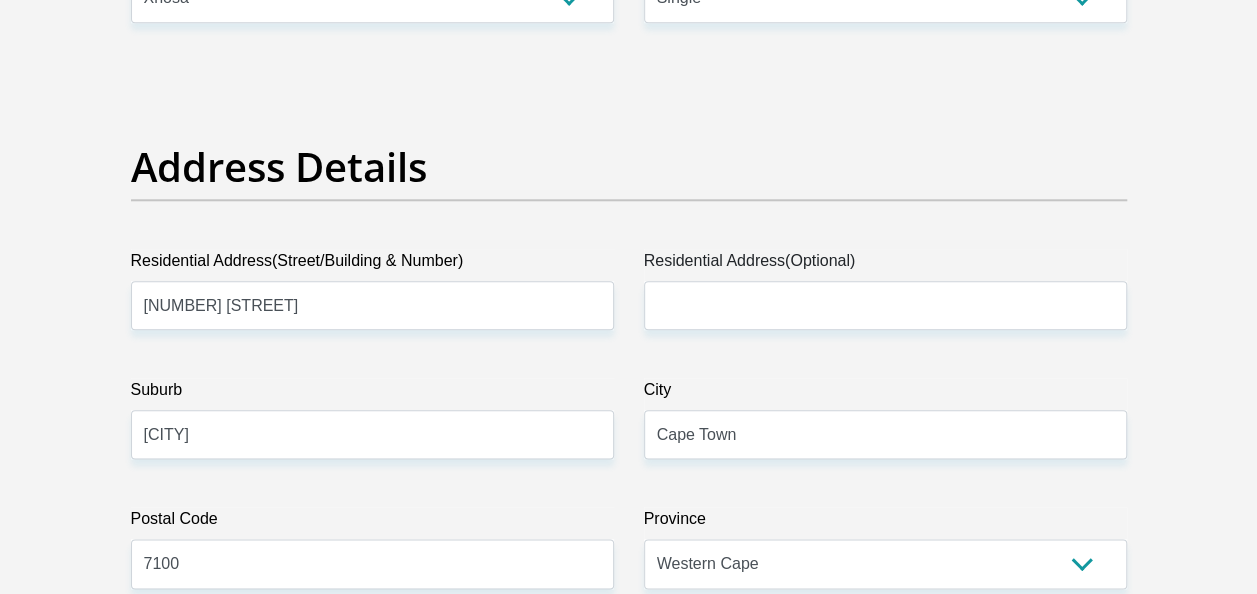 scroll, scrollTop: 933, scrollLeft: 0, axis: vertical 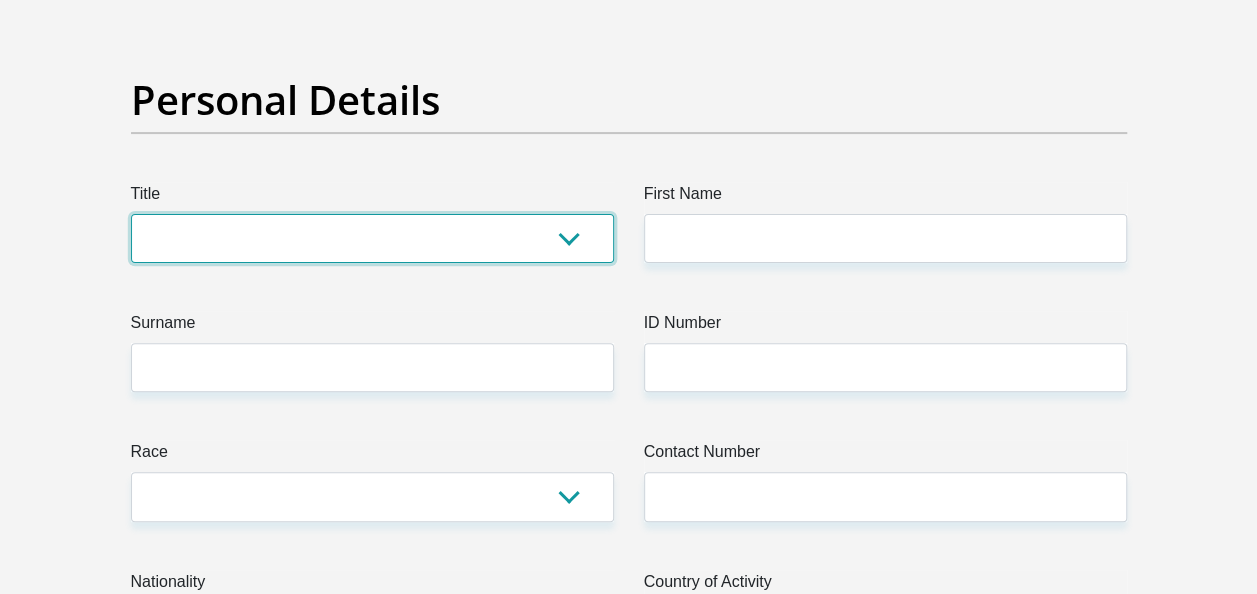 click on "Mr
Ms
Mrs
Dr
Other" at bounding box center [372, 238] 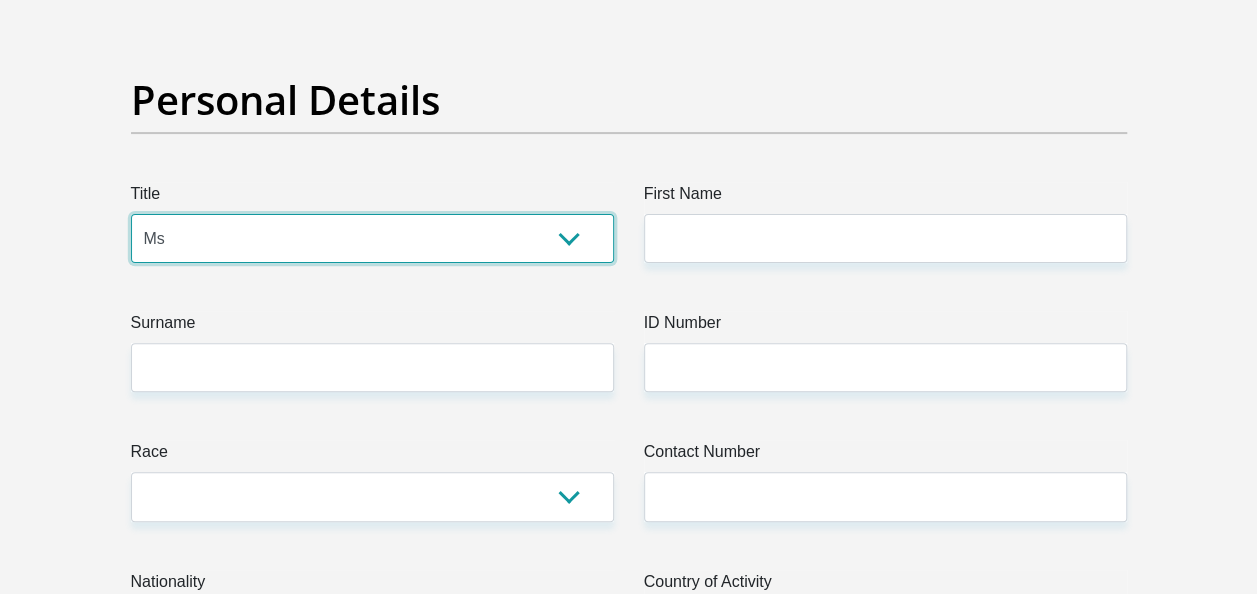 click on "Mr
Ms
Mrs
Dr
Other" at bounding box center (372, 238) 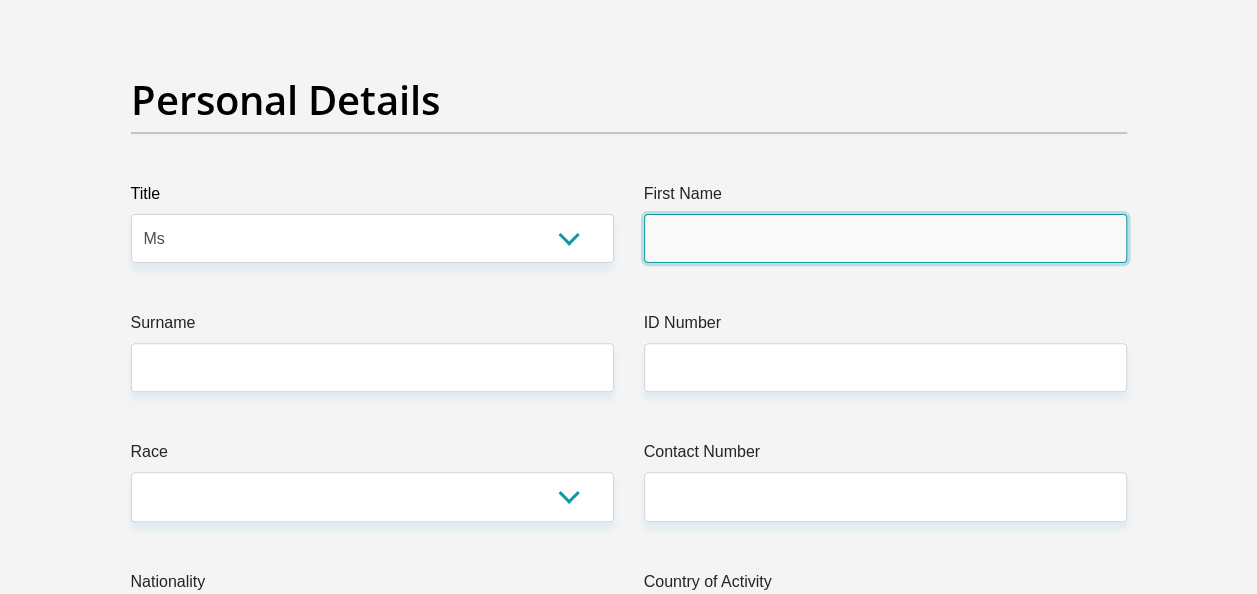 click on "First Name" at bounding box center [885, 238] 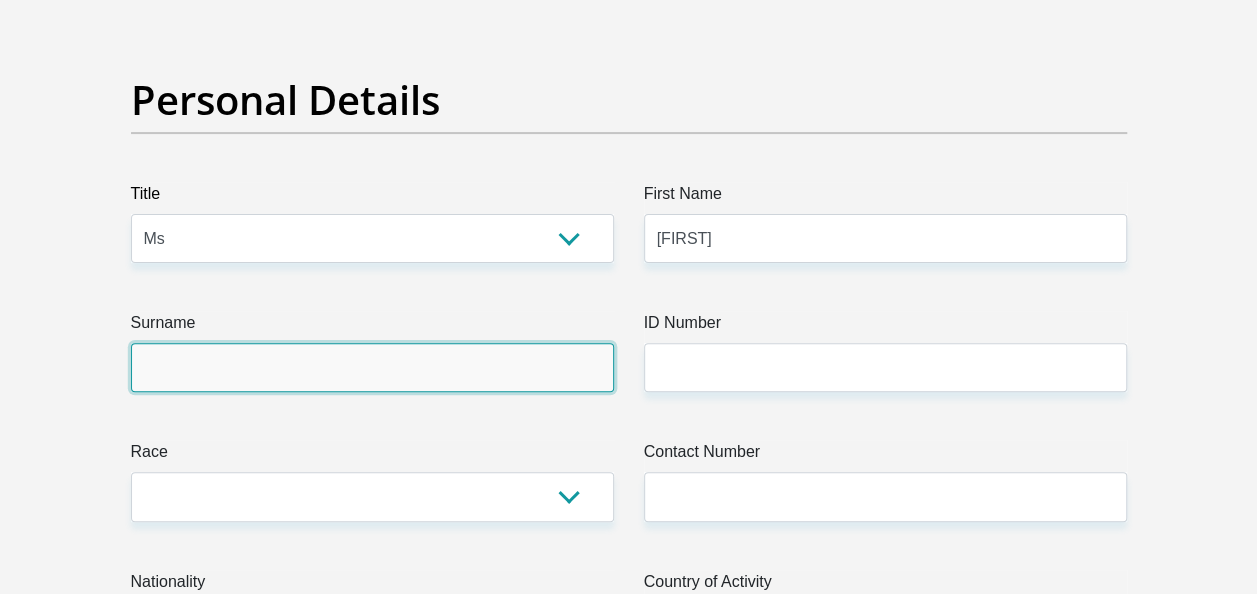 type on "Mjekula" 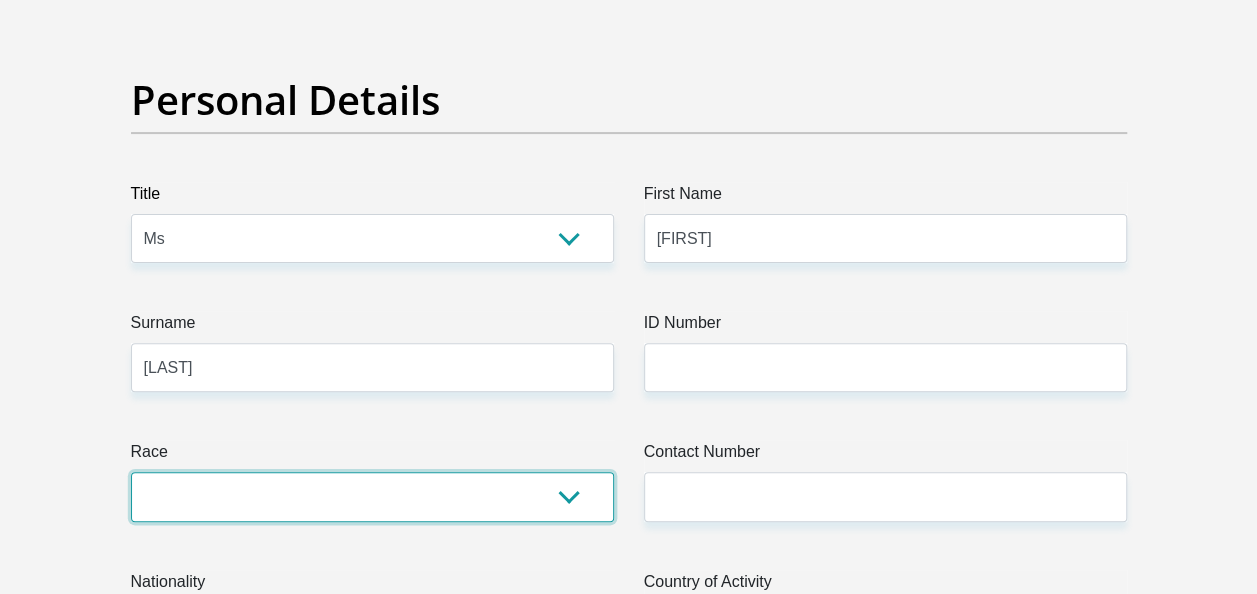 select on "1" 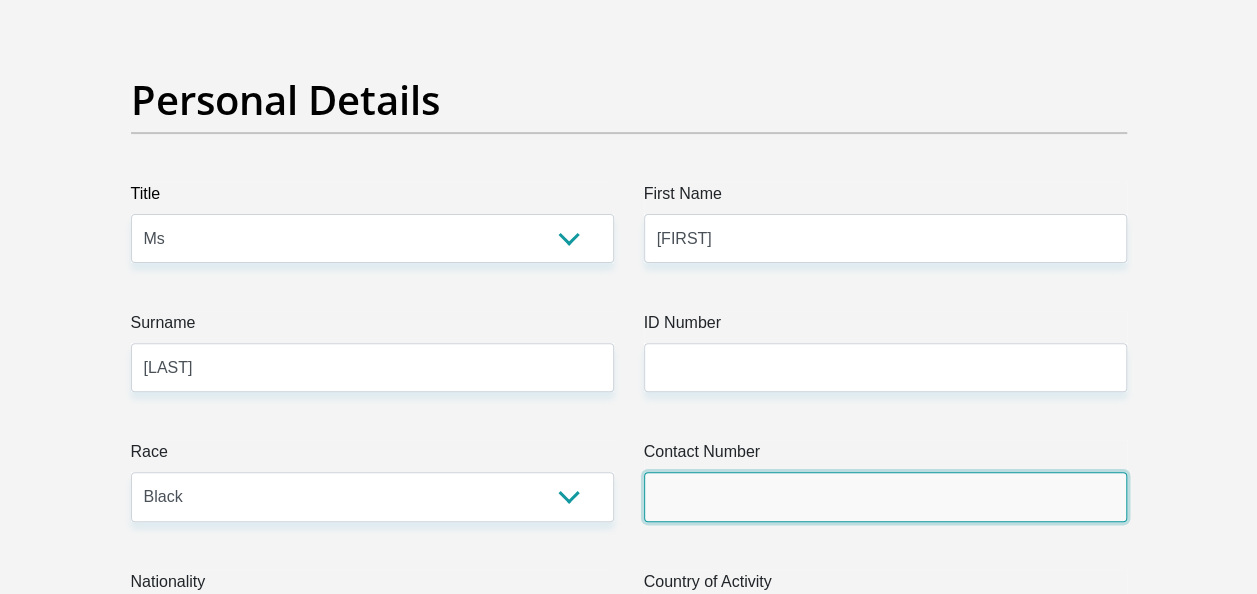 type on "0694570433" 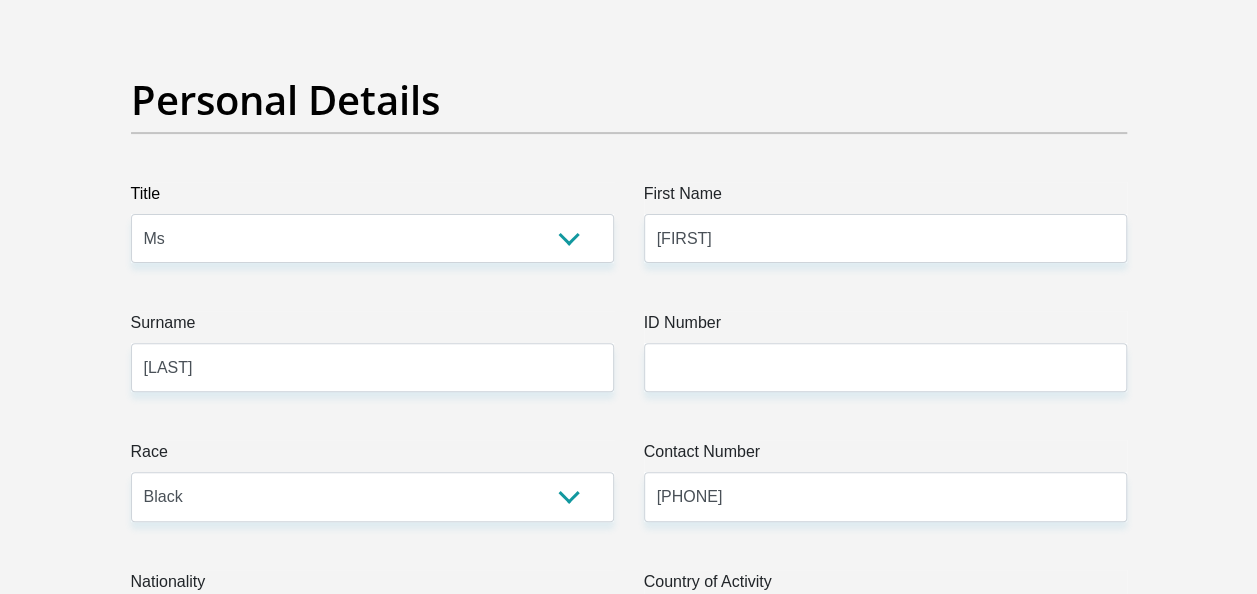 select on "ZAF" 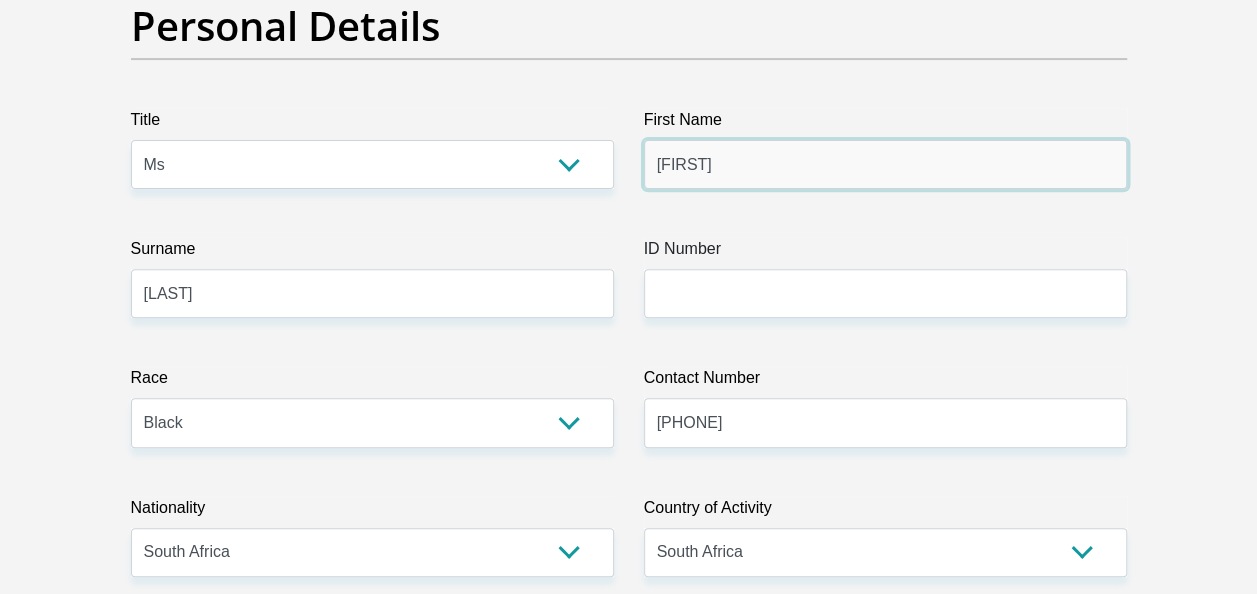 scroll, scrollTop: 286, scrollLeft: 0, axis: vertical 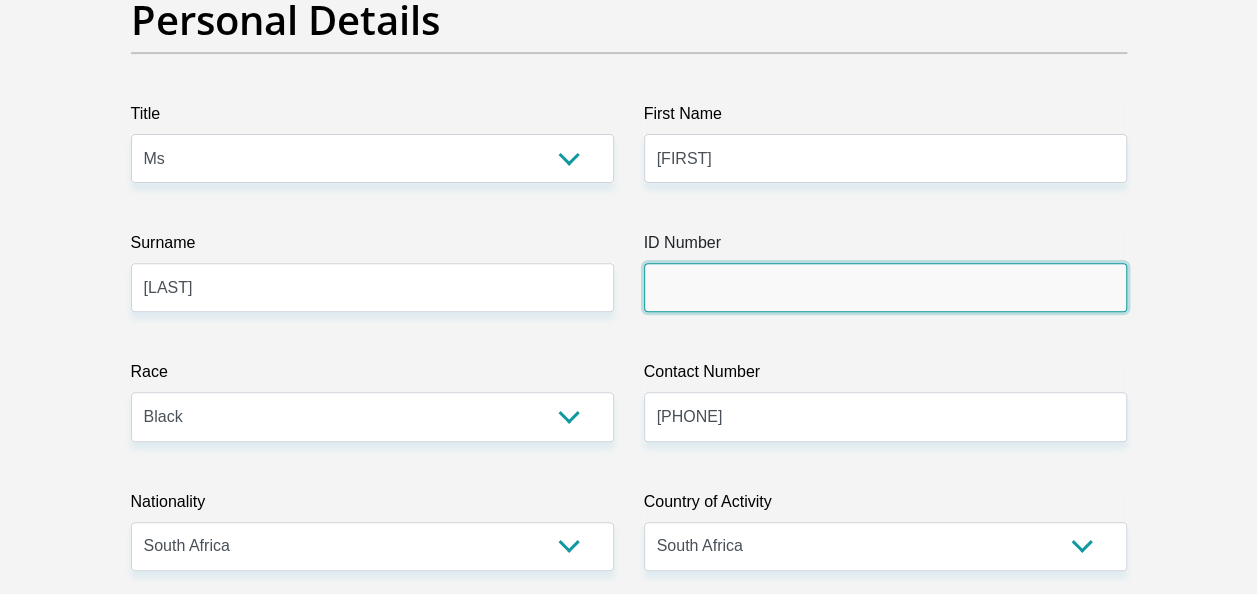 click on "ID Number" at bounding box center (885, 287) 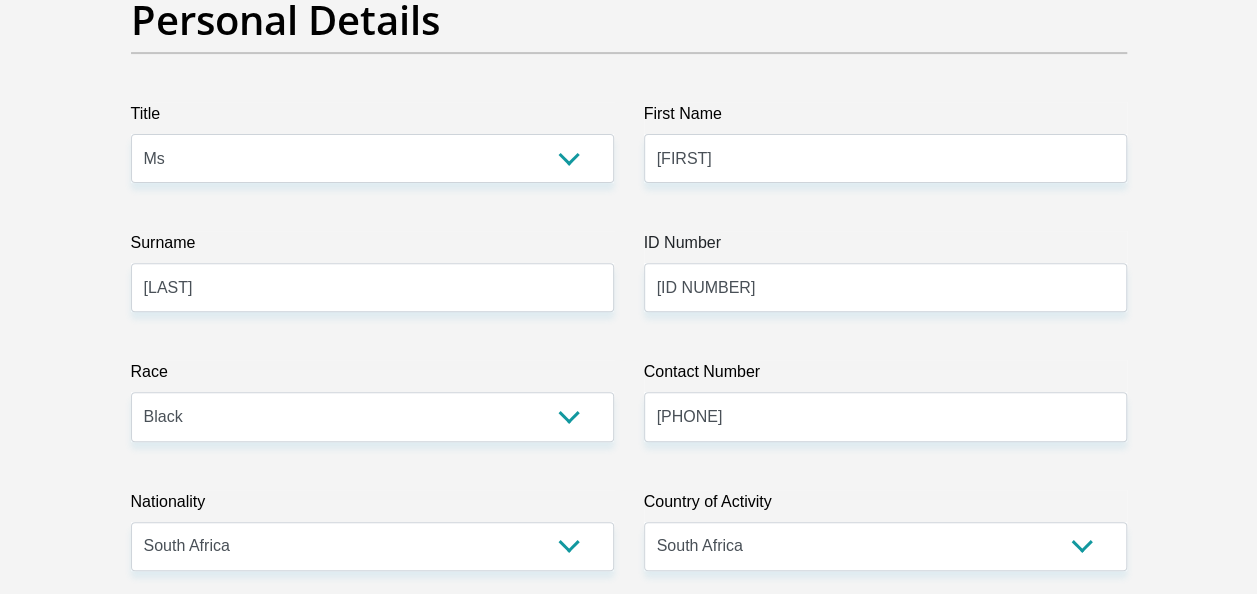 type on "Harmonie" 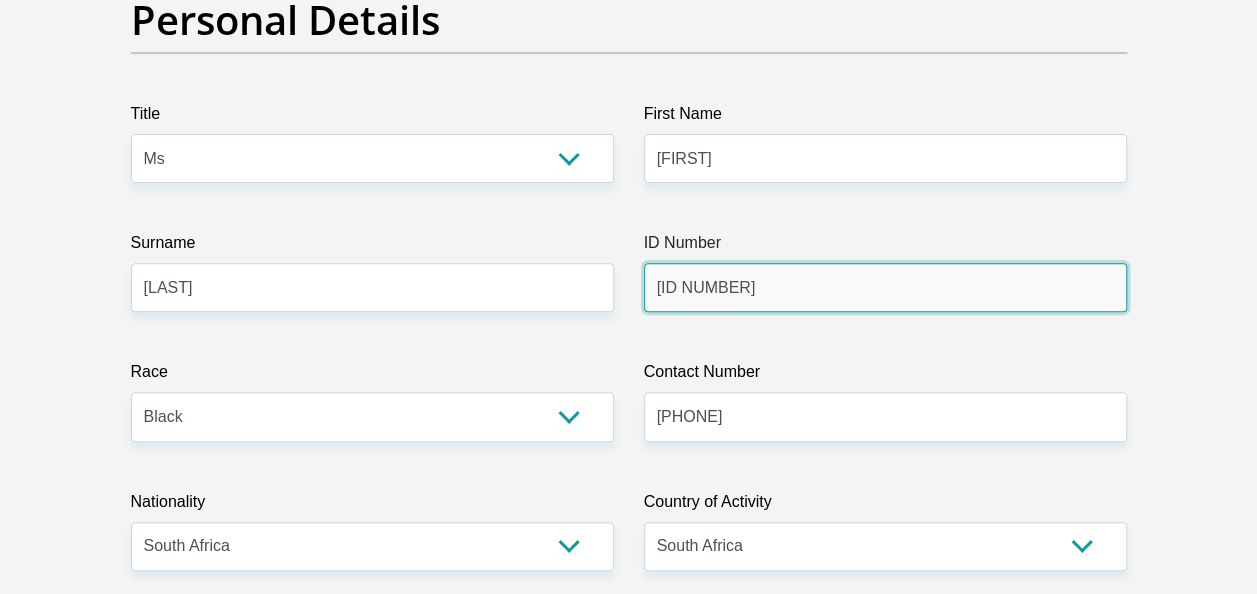 type 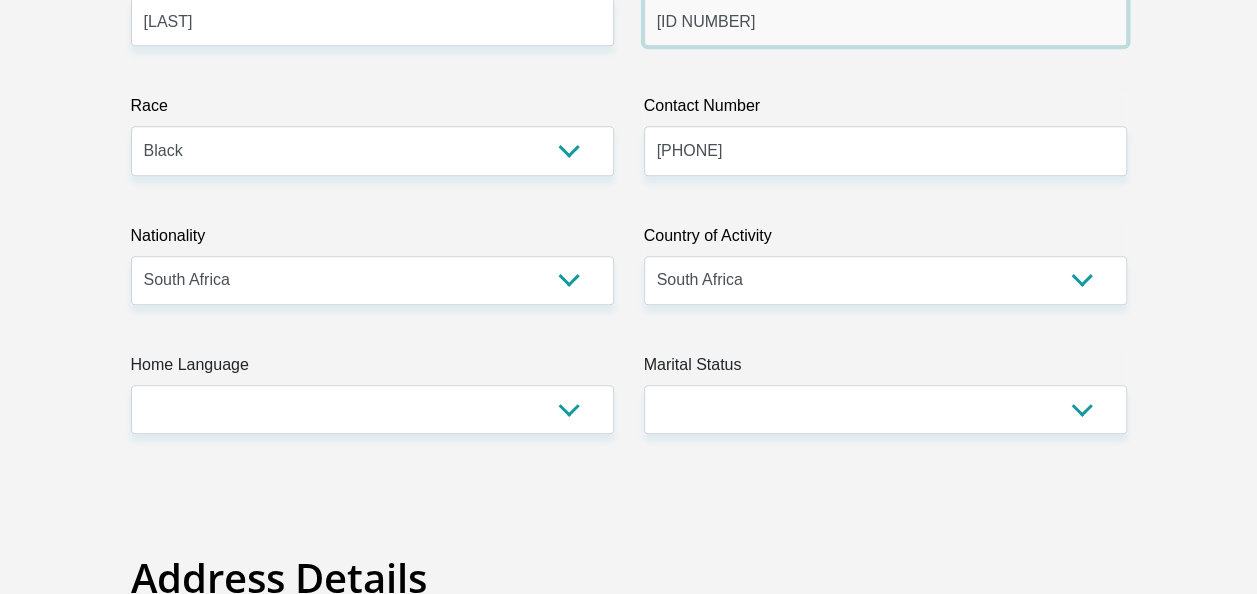 scroll, scrollTop: 554, scrollLeft: 0, axis: vertical 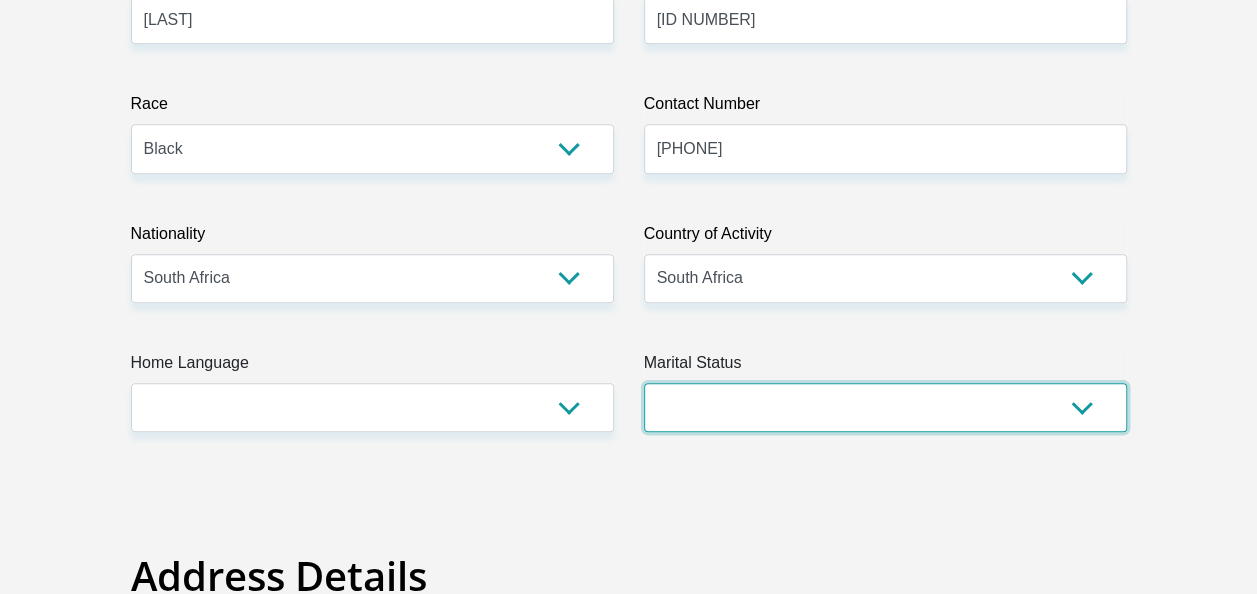 click on "Married ANC
Single
Divorced
Widowed
Married COP or Customary Law" at bounding box center [885, 407] 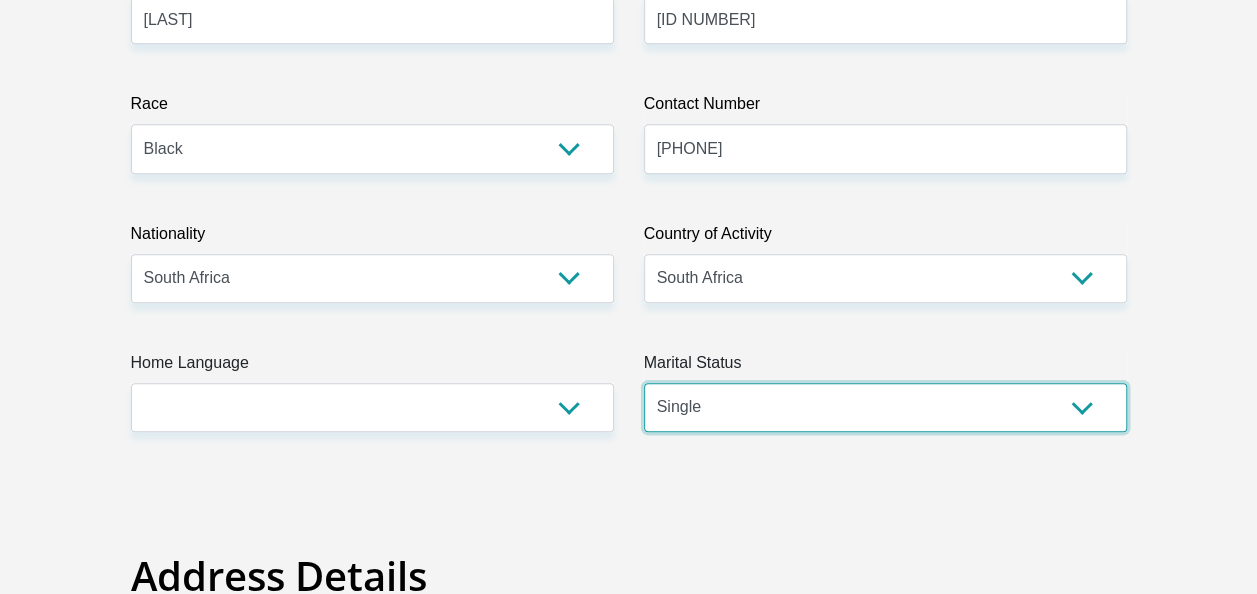 click on "Married ANC
Single
Divorced
Widowed
Married COP or Customary Law" at bounding box center [885, 407] 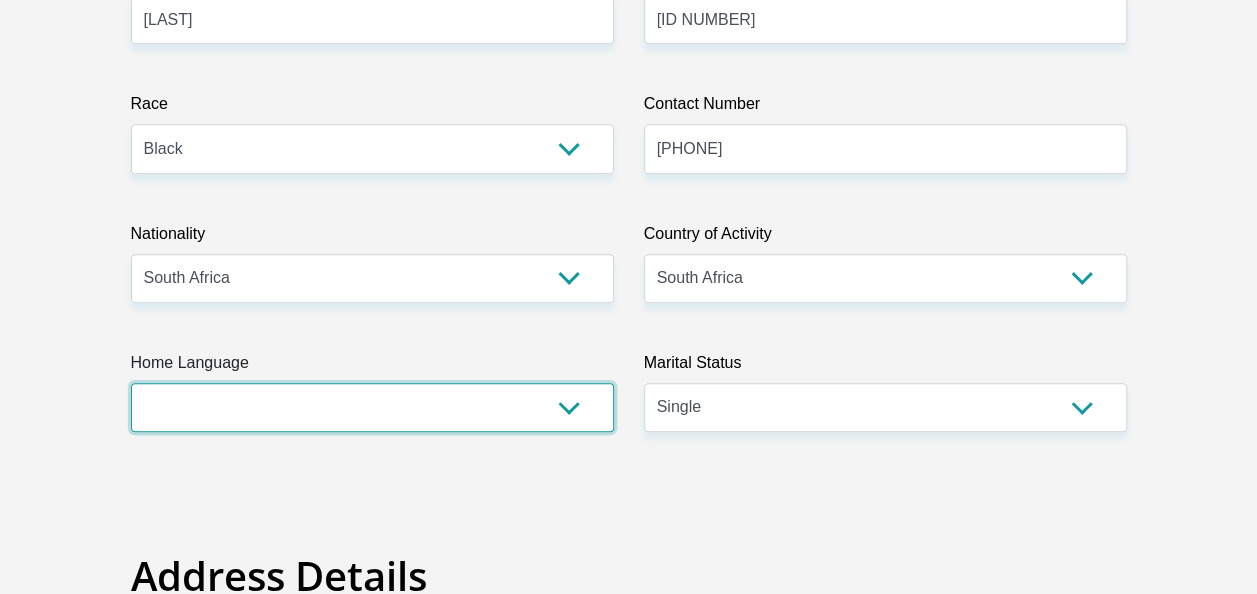 click on "Afrikaans
English
Sepedi
South Ndebele
Southern Sotho
Swati
Tsonga
Tswana
Venda
Xhosa
Zulu
Other" at bounding box center (372, 407) 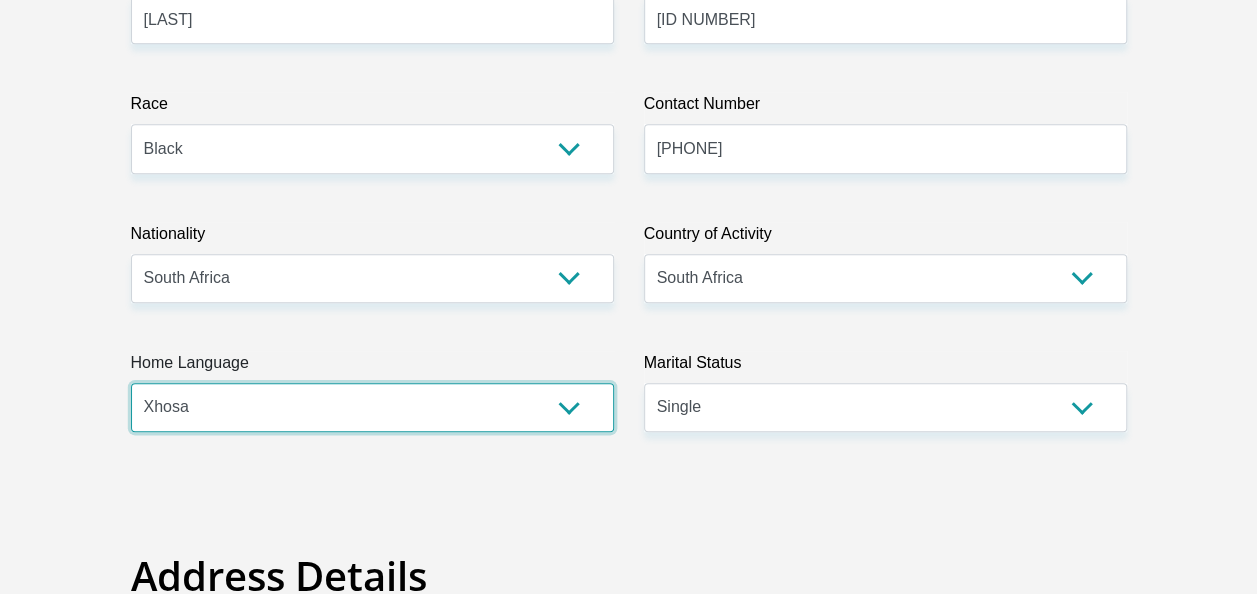 click on "Afrikaans
English
Sepedi
South Ndebele
Southern Sotho
Swati
Tsonga
Tswana
Venda
Xhosa
Zulu
Other" at bounding box center (372, 407) 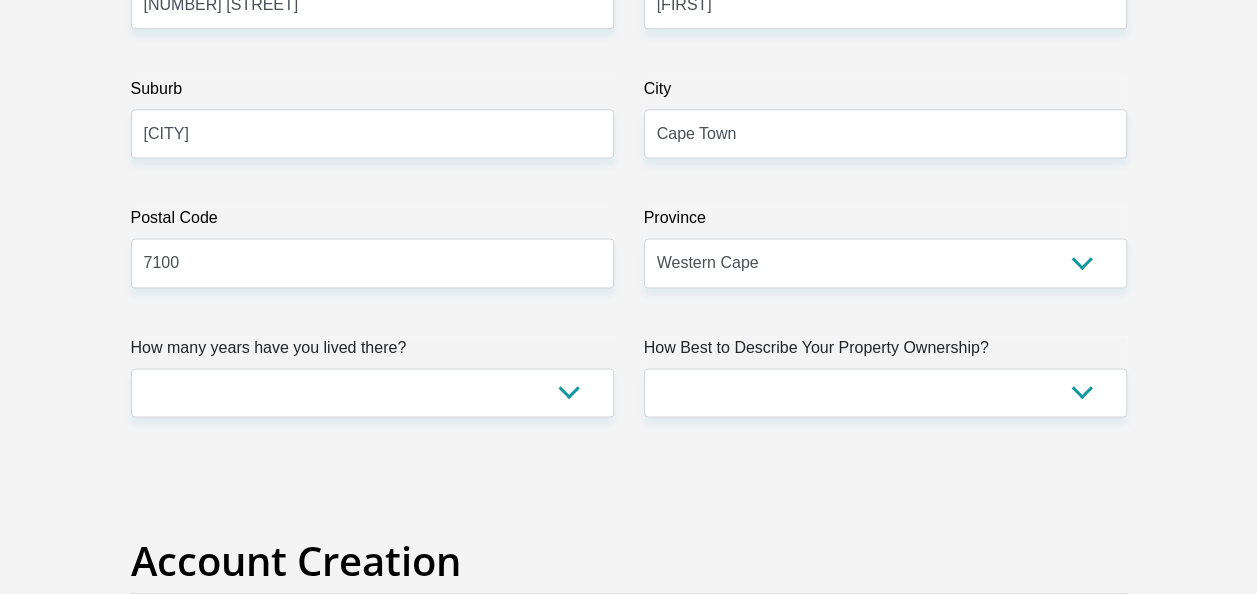 scroll, scrollTop: 1270, scrollLeft: 0, axis: vertical 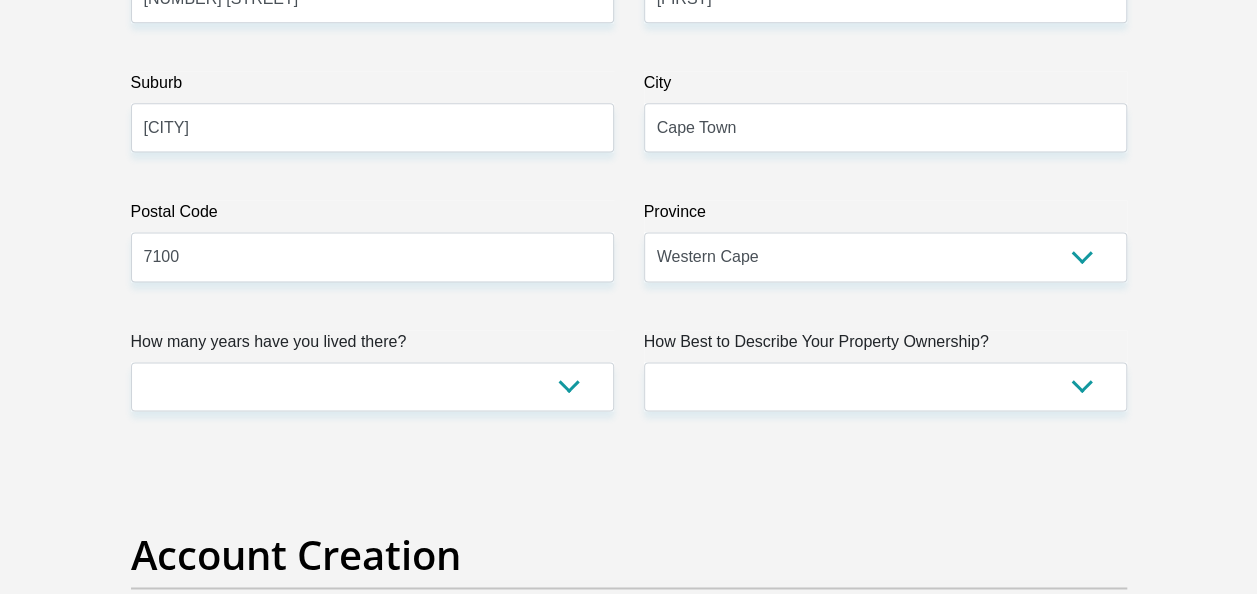 click on "Title
Mr
Ms
Mrs
Dr
Other
First Name
Lilitha
Surname
Mjekula
ID Number
0512290516081
Please input valid ID number
Race
Black
Coloured
Indian
White
Other
Contact Number
0694570433
Please input valid contact number
Nationality
South Africa
Afghanistan
Aland Islands  Albania  Algeria" at bounding box center (629, 2431) 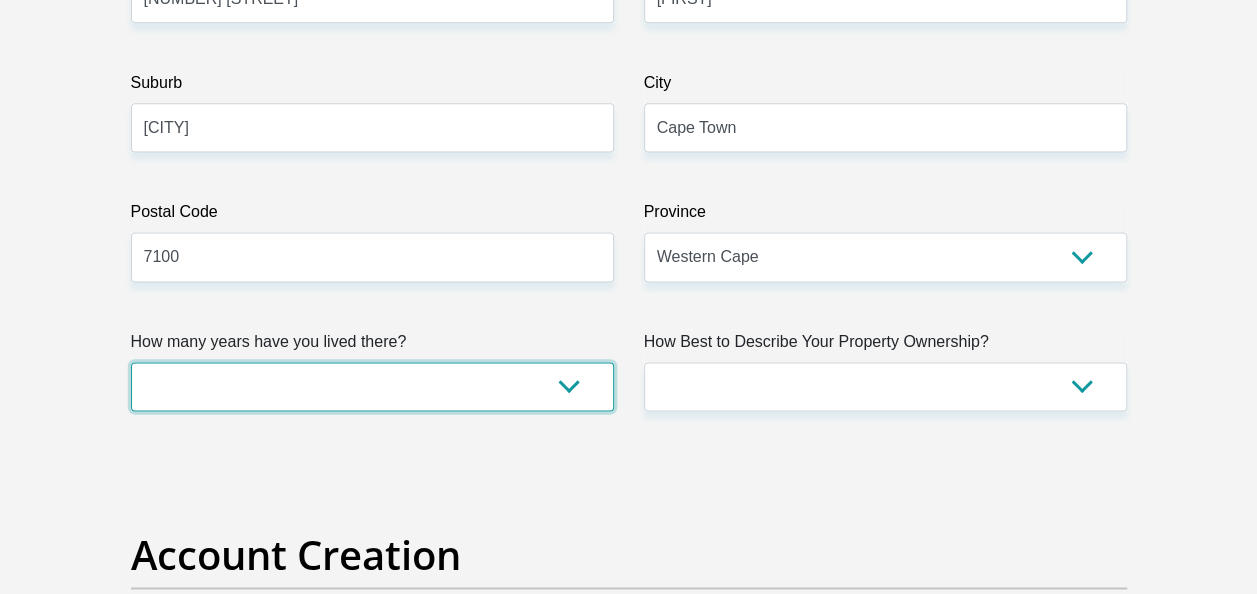 click on "less than 1 year
1-3 years
3-5 years
5+ years" at bounding box center (372, 386) 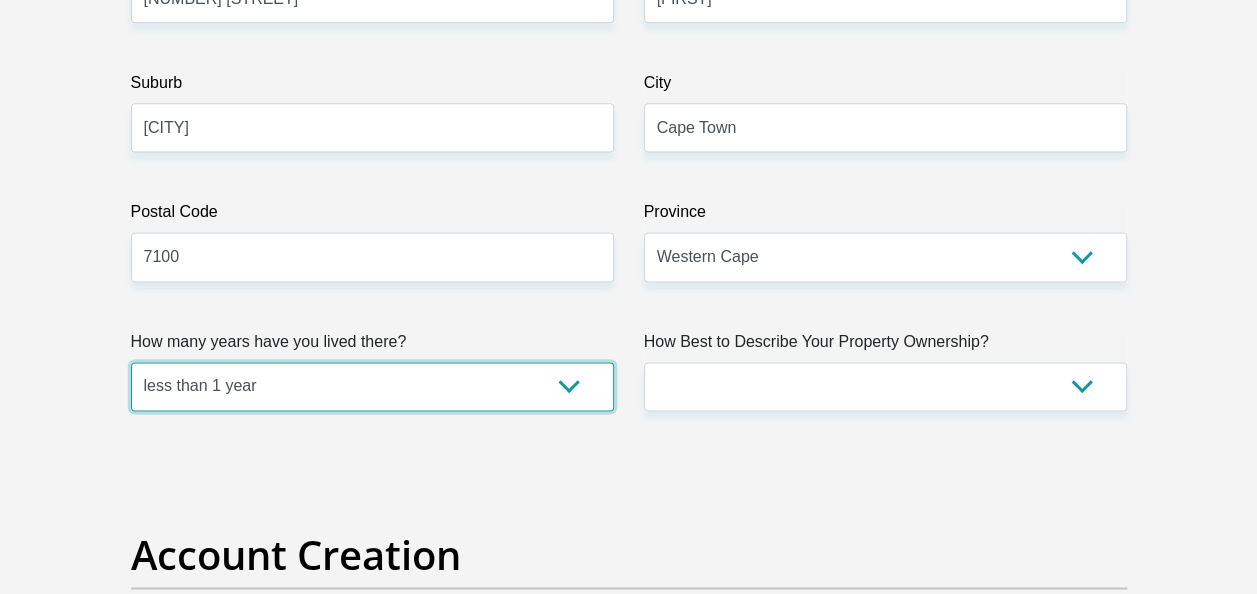 click on "less than 1 year
1-3 years
3-5 years
5+ years" at bounding box center (372, 386) 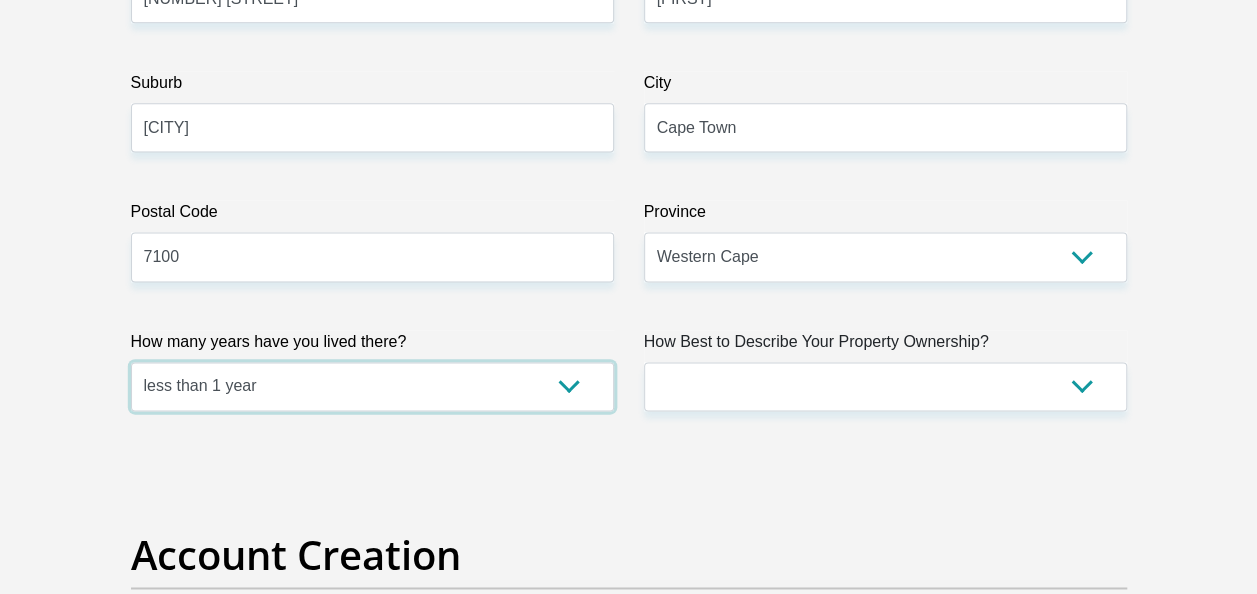 click on "less than 1 year
1-3 years
3-5 years
5+ years" at bounding box center [372, 386] 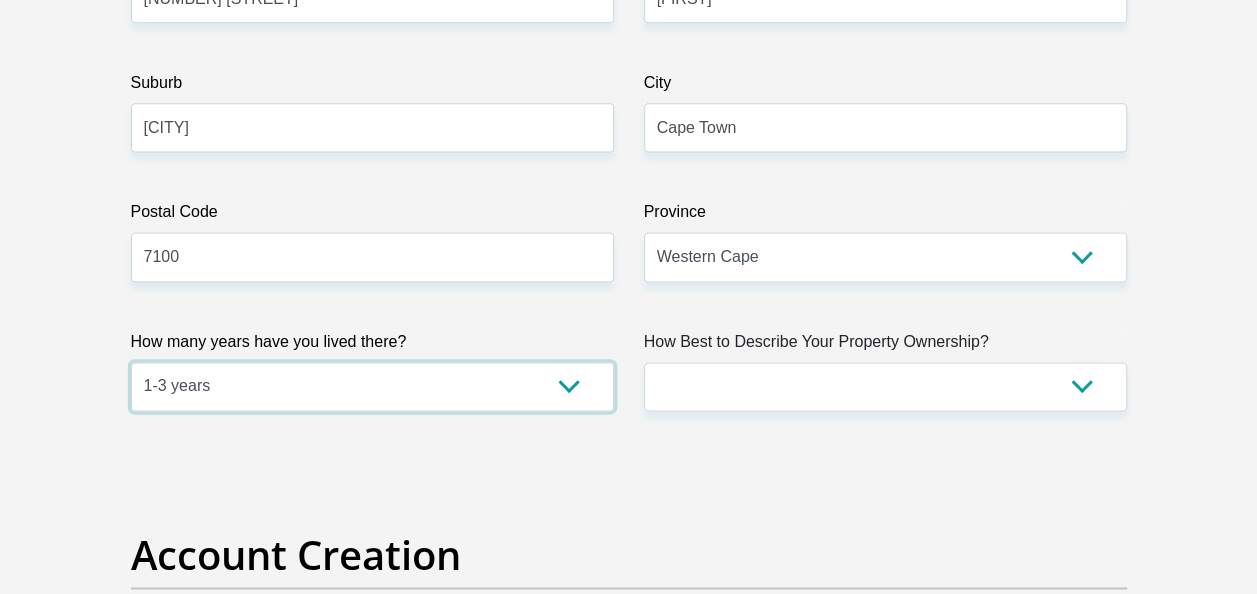click on "less than 1 year
1-3 years
3-5 years
5+ years" at bounding box center [372, 386] 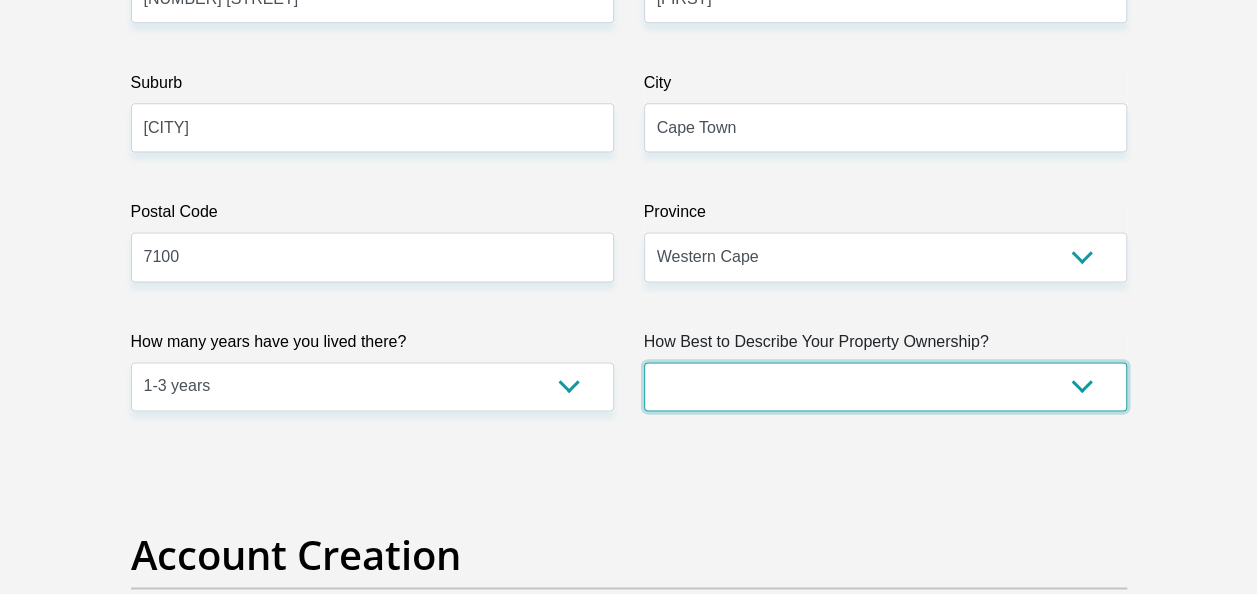 click on "Owned
Rented
Family Owned
Company Dwelling" at bounding box center [885, 386] 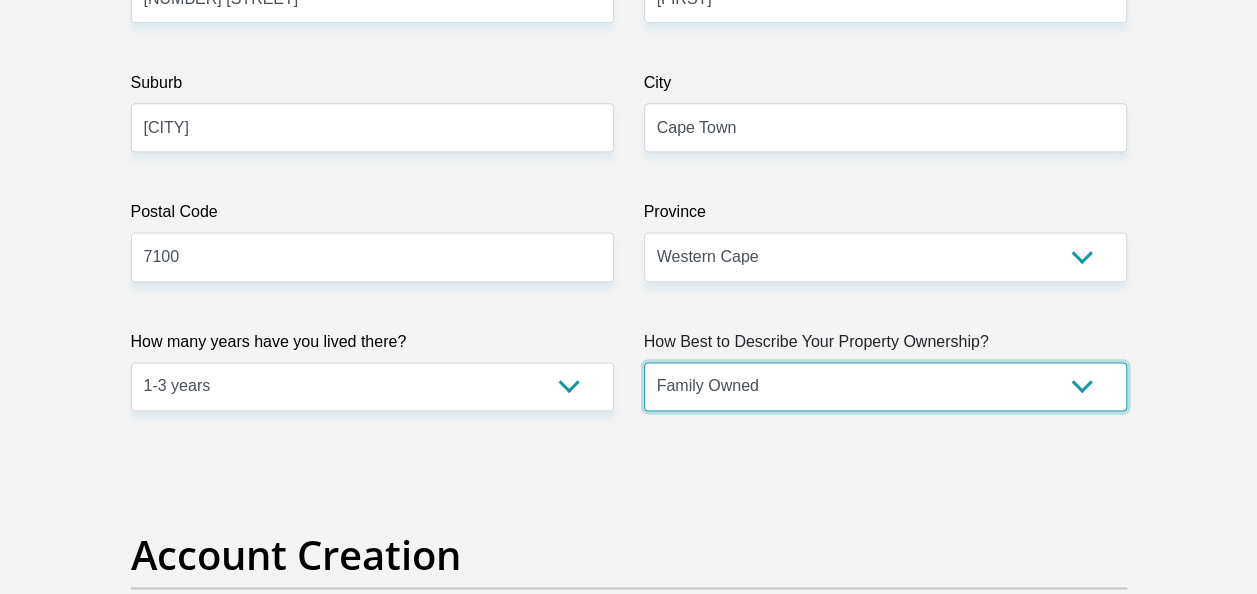 click on "Owned
Rented
Family Owned
Company Dwelling" at bounding box center (885, 386) 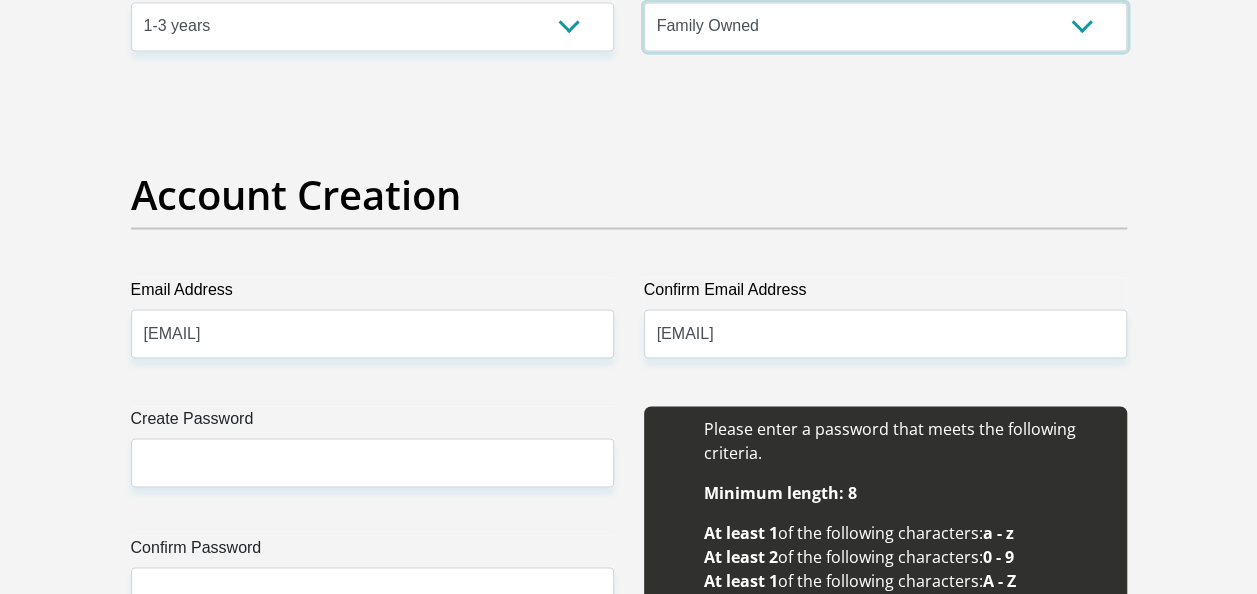 scroll, scrollTop: 1742, scrollLeft: 0, axis: vertical 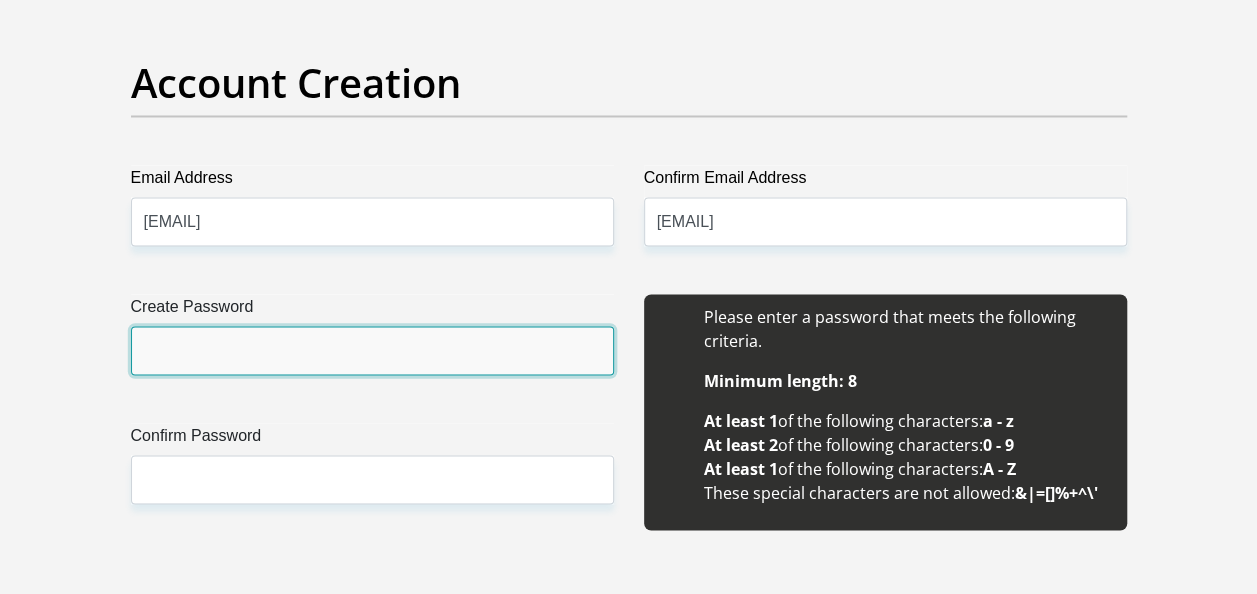 click on "Create Password" at bounding box center [372, 350] 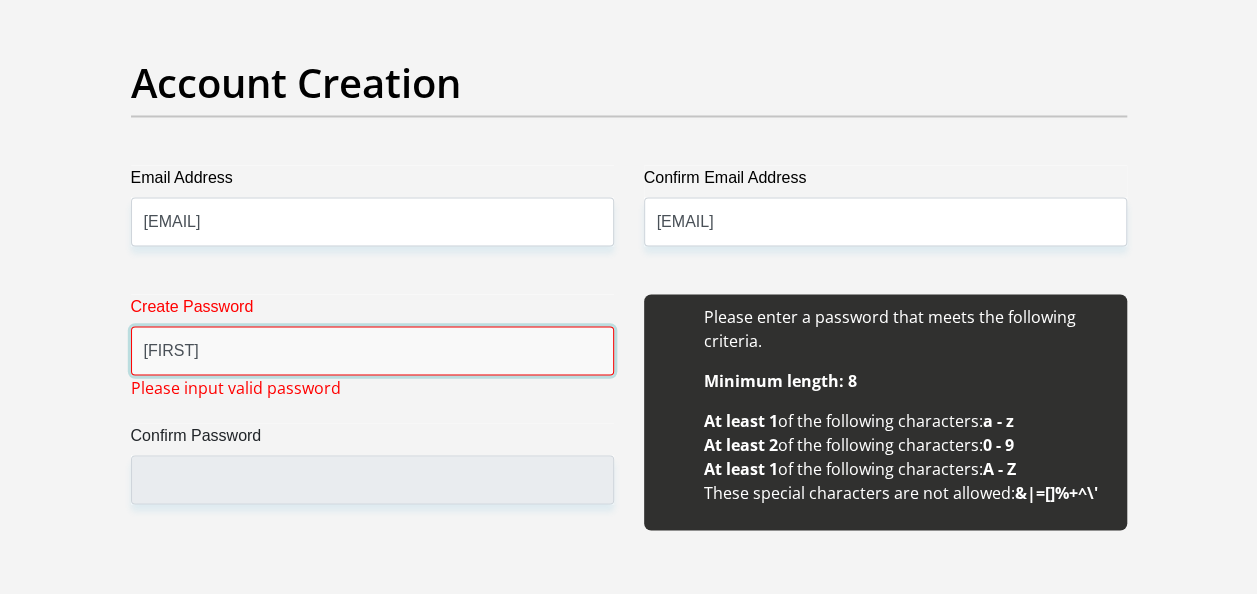 click on "Silungeka2" at bounding box center [372, 350] 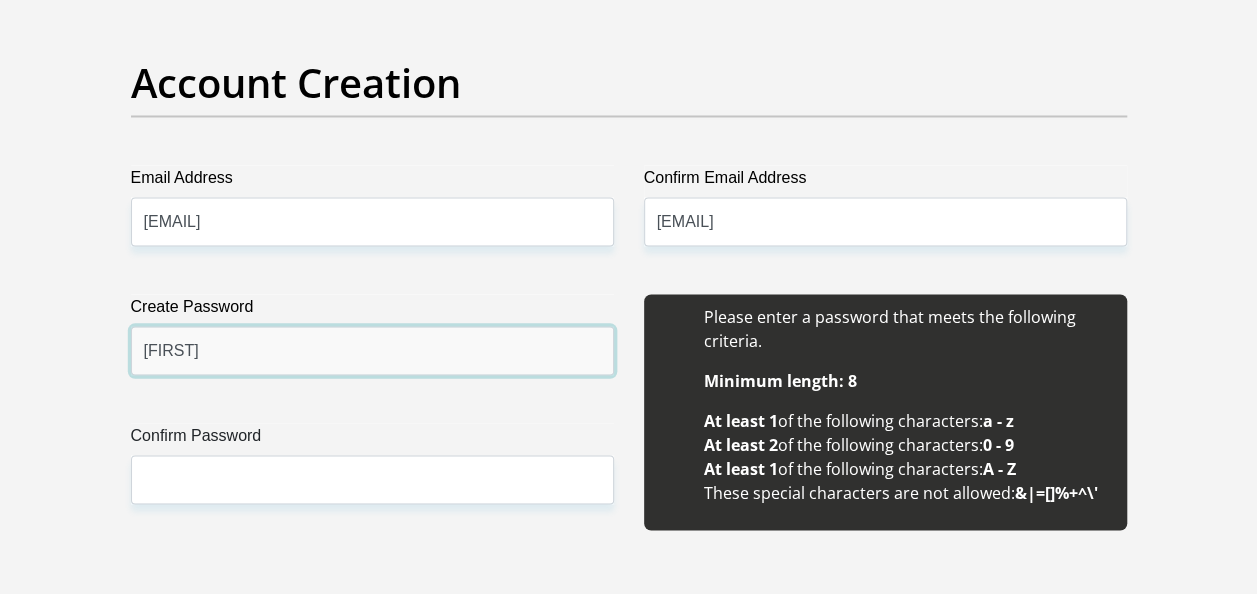 type on "Silungeka22" 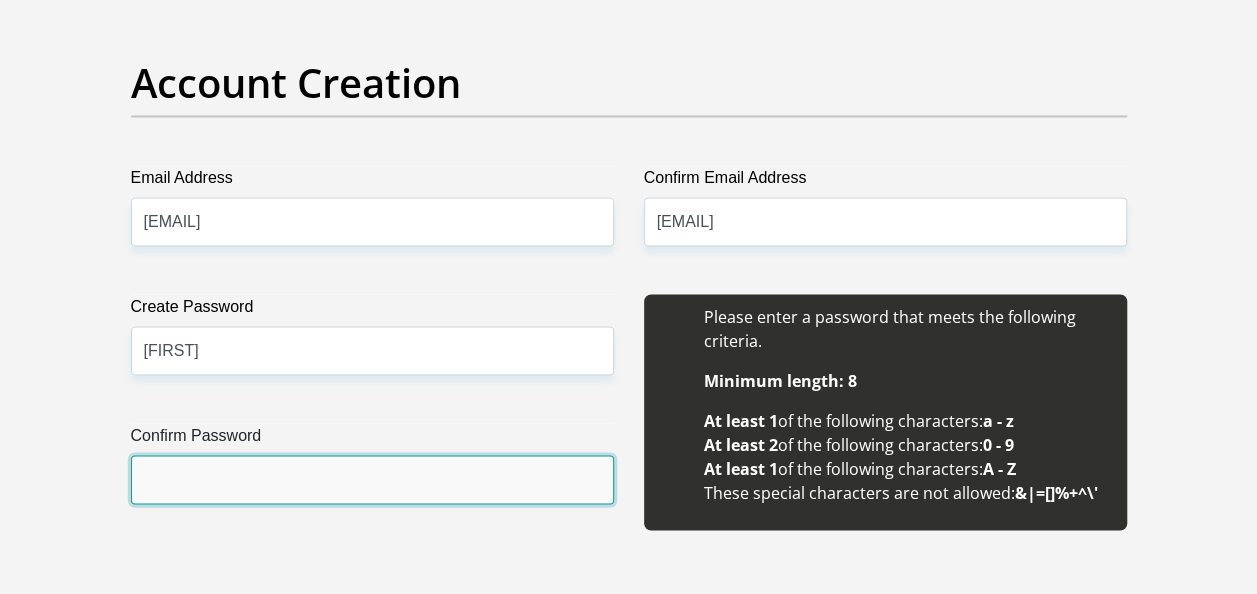 click on "Confirm Password" at bounding box center [372, 479] 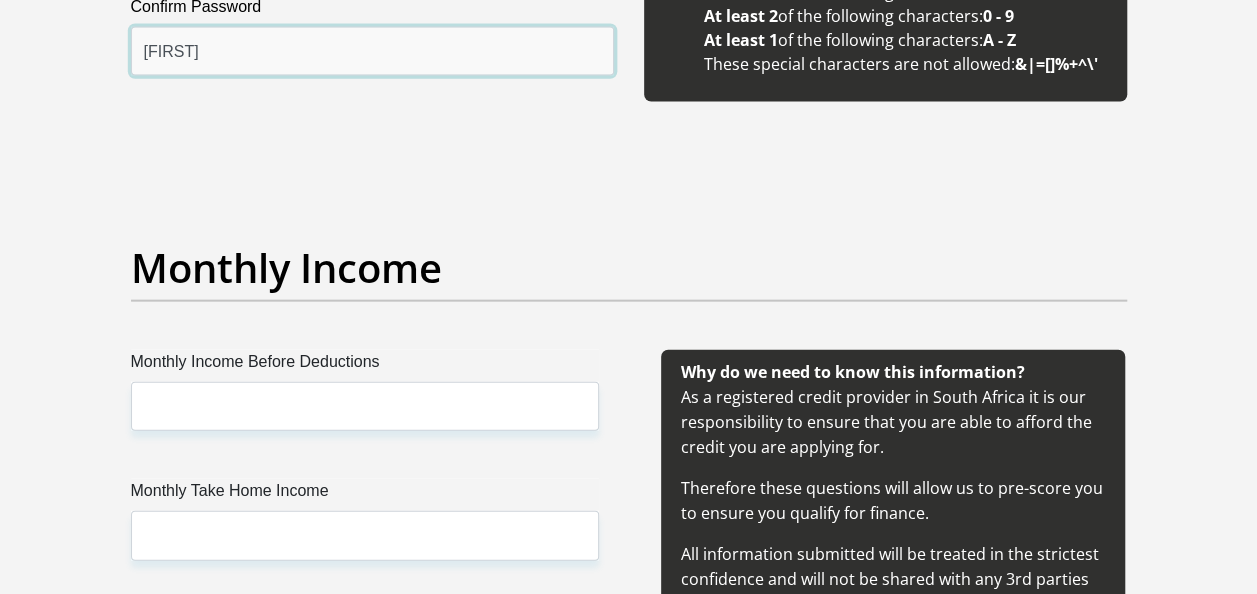 scroll, scrollTop: 2174, scrollLeft: 0, axis: vertical 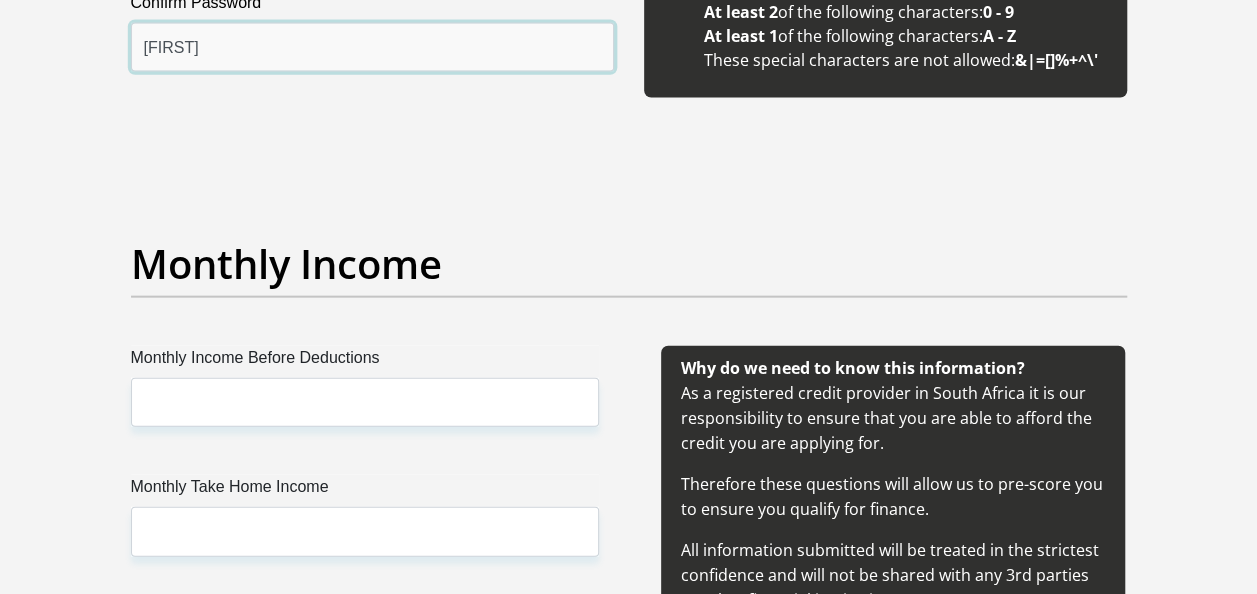 type on "Silungeka22" 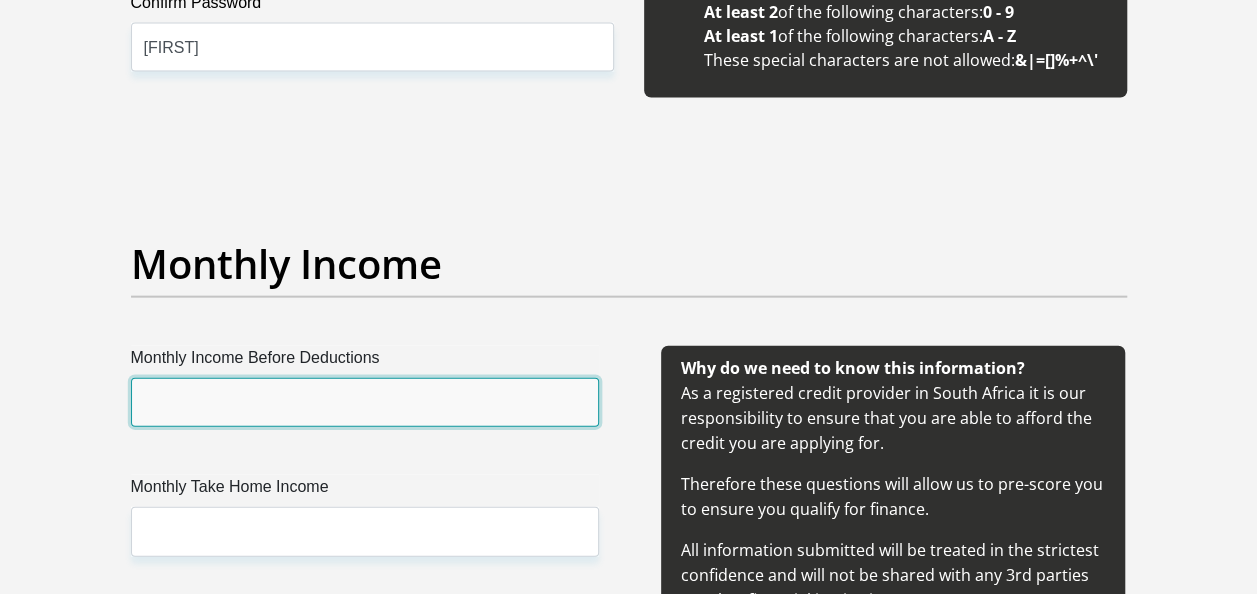 click on "Monthly Income Before Deductions" at bounding box center (365, 402) 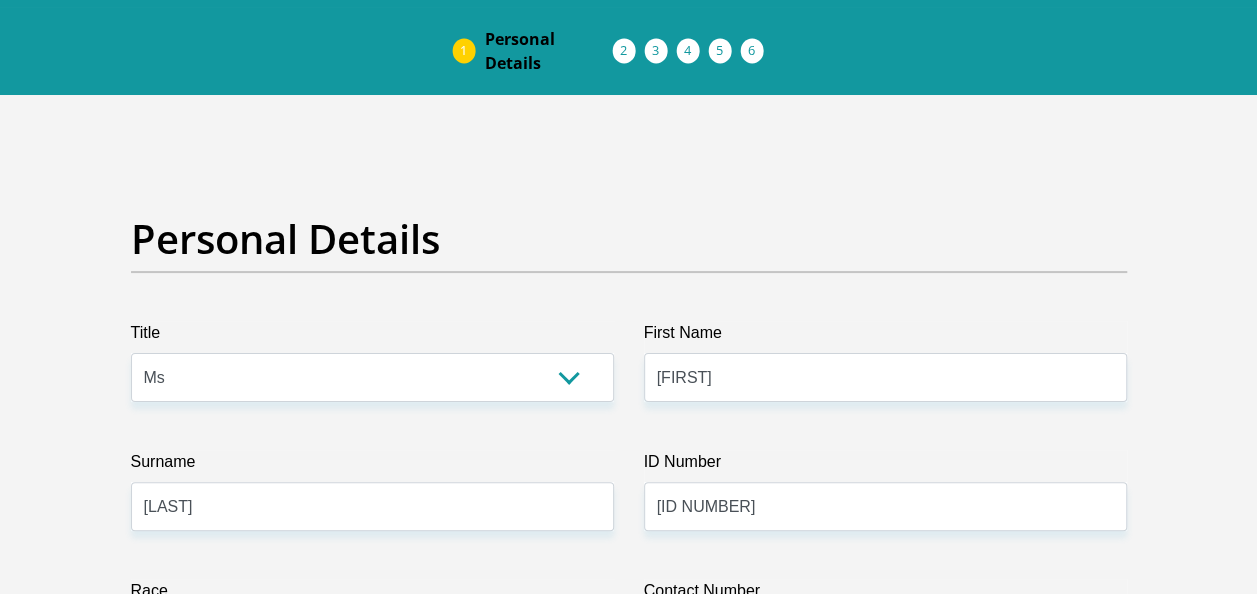 scroll, scrollTop: 0, scrollLeft: 0, axis: both 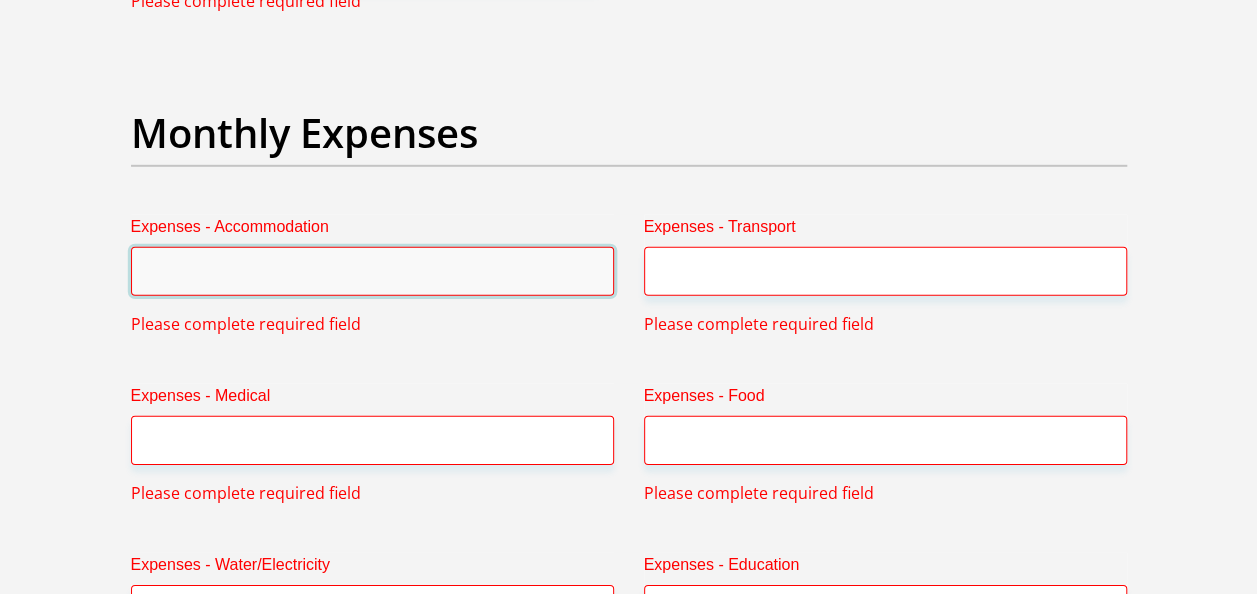 click on "Expenses - Accommodation" at bounding box center [372, 271] 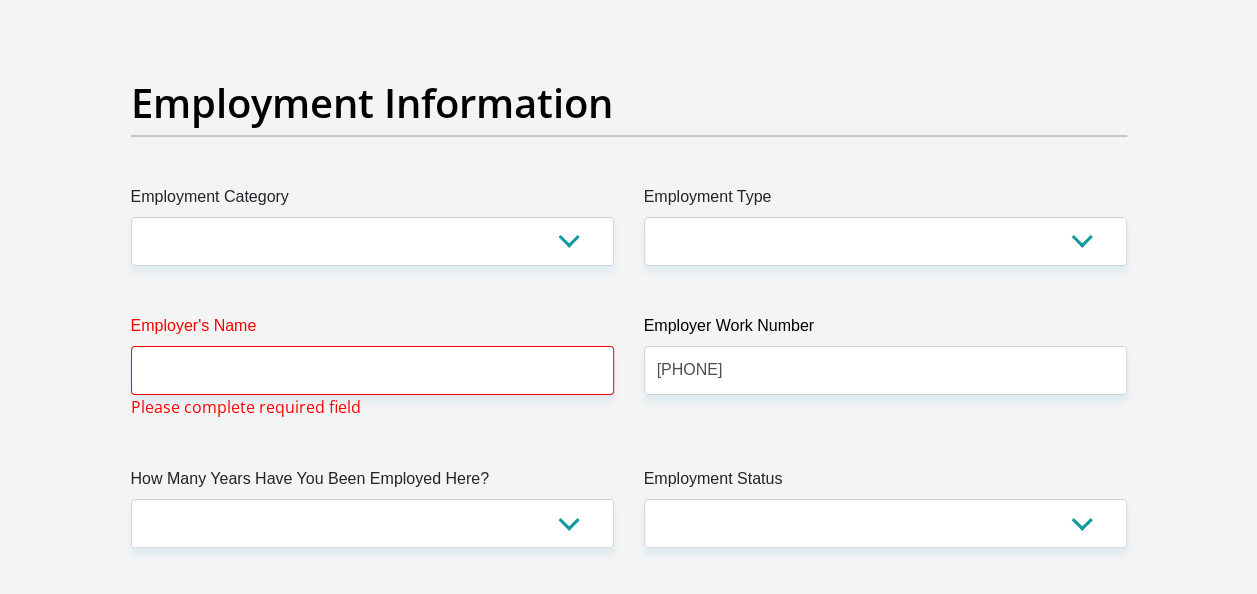 scroll, scrollTop: 3739, scrollLeft: 0, axis: vertical 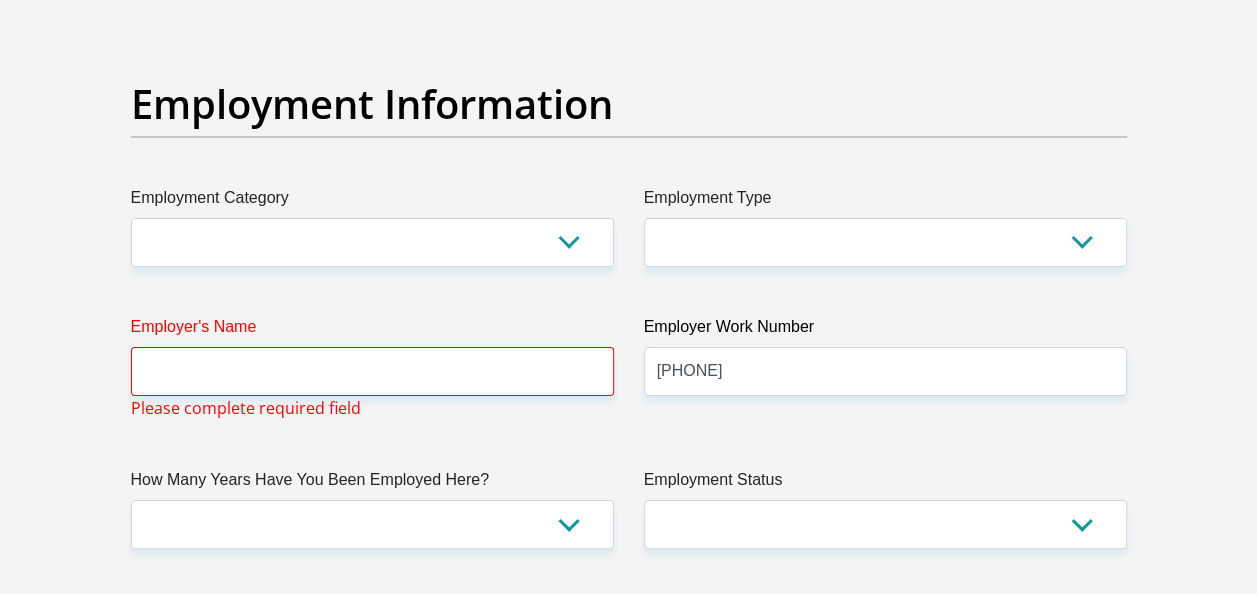 type on "0" 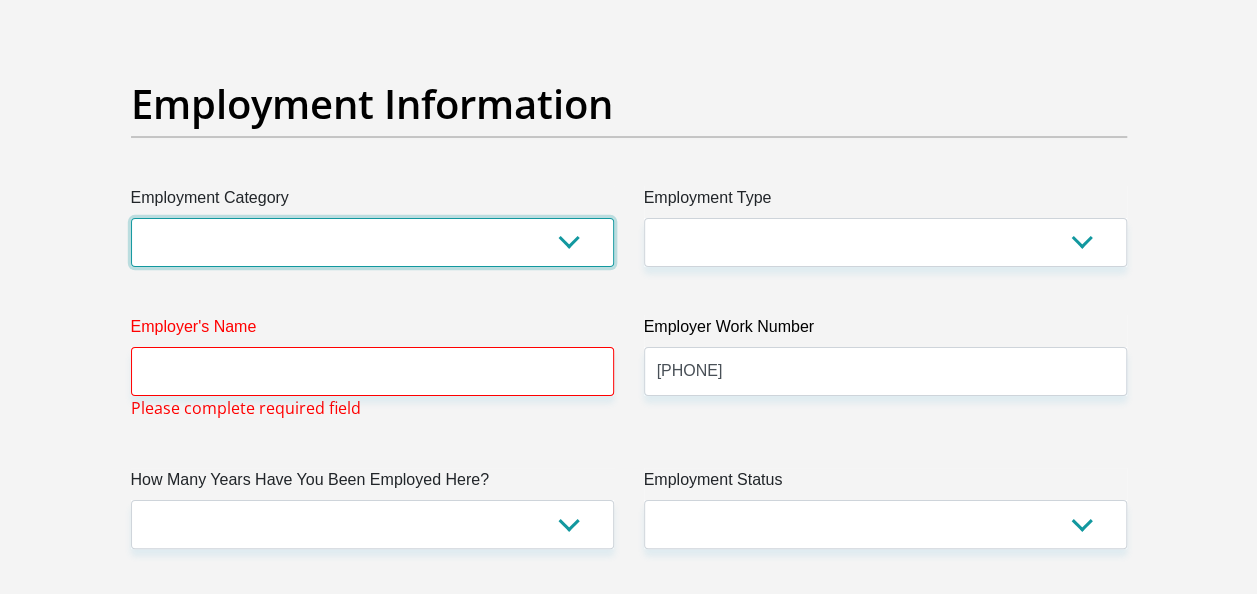 click on "AGRICULTURE
ALCOHOL & TOBACCO
CONSTRUCTION MATERIALS
METALLURGY
EQUIPMENT FOR RENEWABLE ENERGY
SPECIALIZED CONTRACTORS
CAR
GAMING (INCL. INTERNET
OTHER WHOLESALE
UNLICENSED PHARMACEUTICALS
CURRENCY EXCHANGE HOUSES
OTHER FINANCIAL INSTITUTIONS & INSURANCE
REAL ESTATE AGENTS
OIL & GAS
OTHER MATERIALS (E.G. IRON ORE)
PRECIOUS STONES & PRECIOUS METALS
POLITICAL ORGANIZATIONS
RELIGIOUS ORGANIZATIONS(NOT SECTS)
ACTI. HAVING BUSINESS DEAL WITH PUBLIC ADMINISTRATION
LAUNDROMATS" at bounding box center (372, 242) 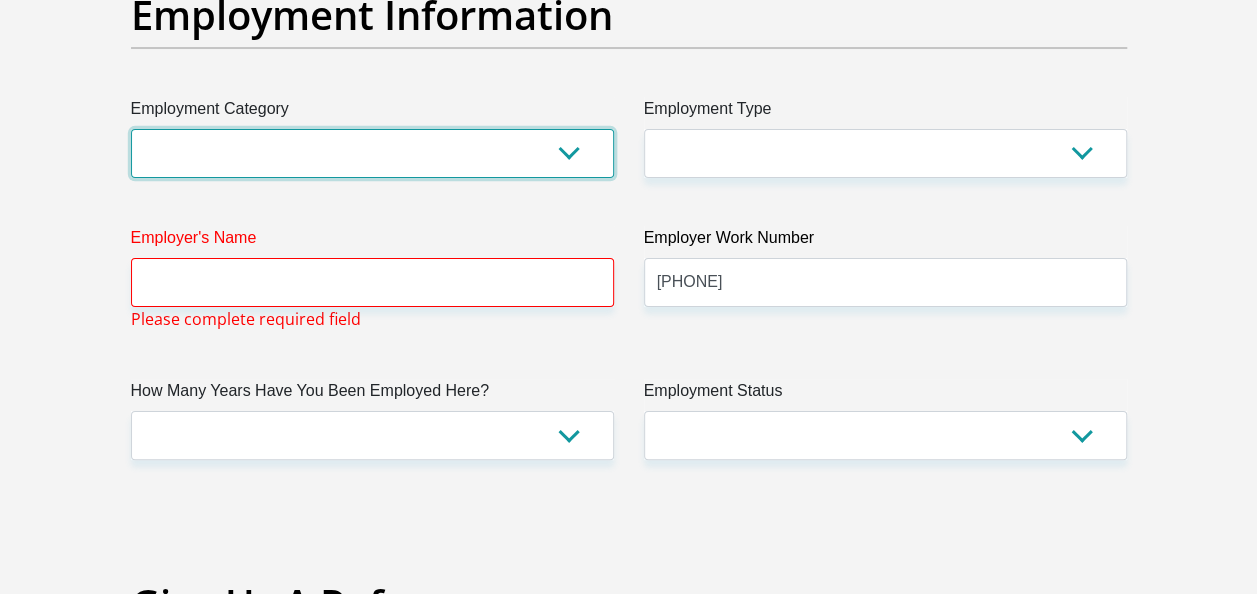 scroll, scrollTop: 3829, scrollLeft: 0, axis: vertical 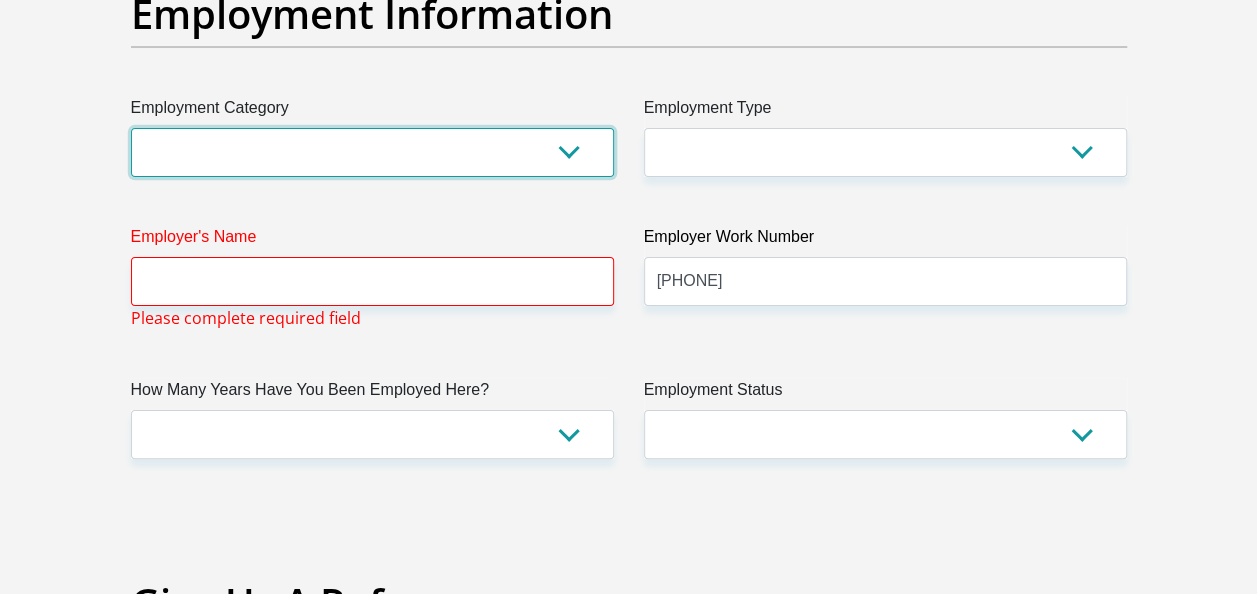 click on "AGRICULTURE
ALCOHOL & TOBACCO
CONSTRUCTION MATERIALS
METALLURGY
EQUIPMENT FOR RENEWABLE ENERGY
SPECIALIZED CONTRACTORS
CAR
GAMING (INCL. INTERNET
OTHER WHOLESALE
UNLICENSED PHARMACEUTICALS
CURRENCY EXCHANGE HOUSES
OTHER FINANCIAL INSTITUTIONS & INSURANCE
REAL ESTATE AGENTS
OIL & GAS
OTHER MATERIALS (E.G. IRON ORE)
PRECIOUS STONES & PRECIOUS METALS
POLITICAL ORGANIZATIONS
RELIGIOUS ORGANIZATIONS(NOT SECTS)
ACTI. HAVING BUSINESS DEAL WITH PUBLIC ADMINISTRATION
LAUNDROMATS" at bounding box center (372, 152) 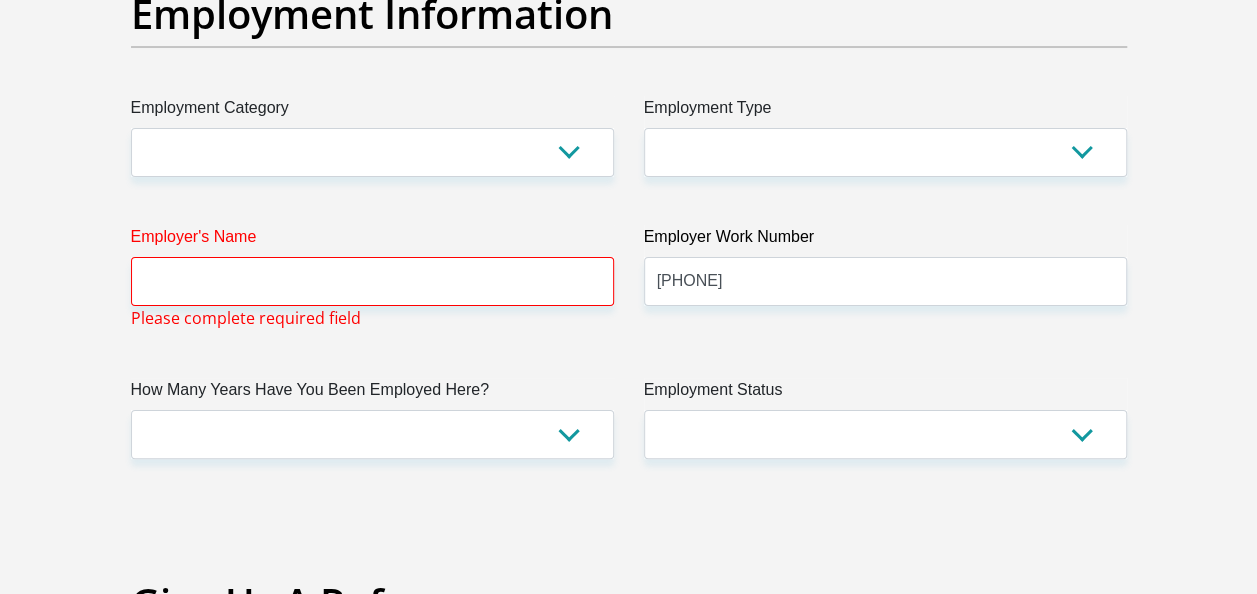 click on "Employment Information" at bounding box center [629, 14] 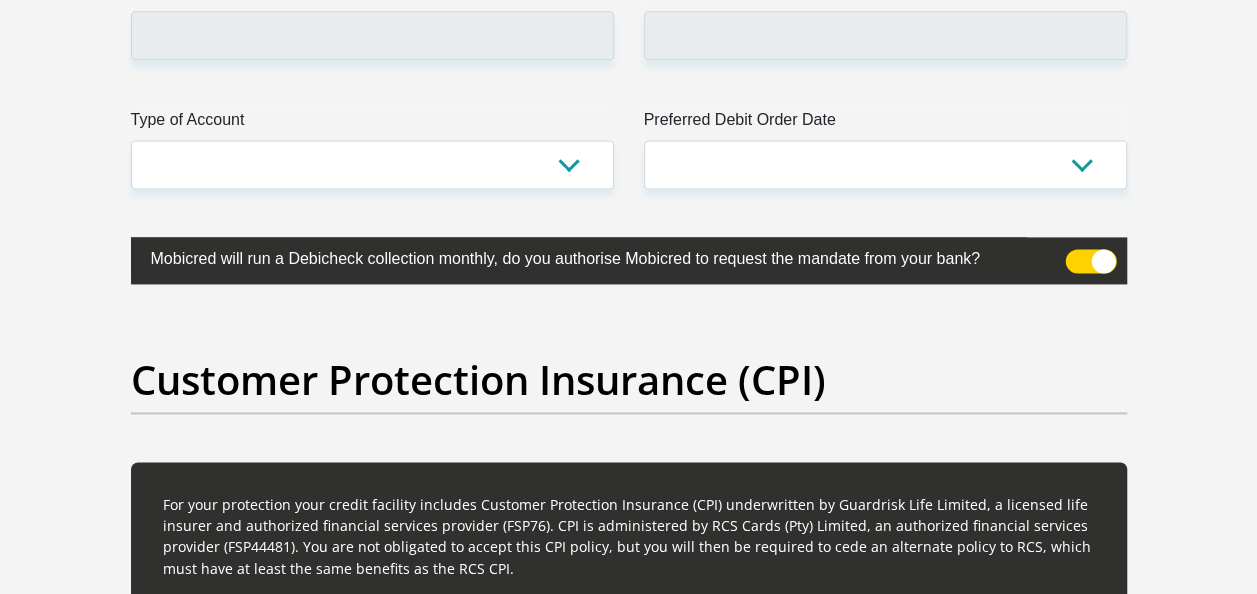 scroll, scrollTop: 5102, scrollLeft: 0, axis: vertical 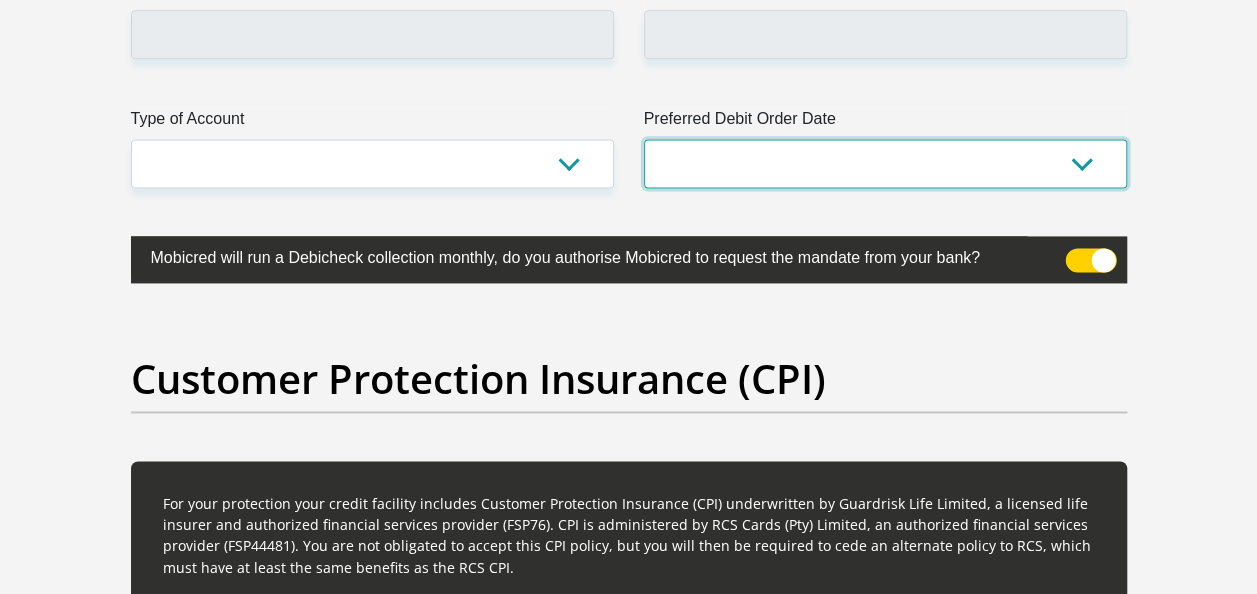 click on "1st
2nd
3rd
4th
5th
7th
18th
19th
20th
21st
22nd
23rd
24th
25th
26th
27th
28th
29th
30th" at bounding box center (885, 163) 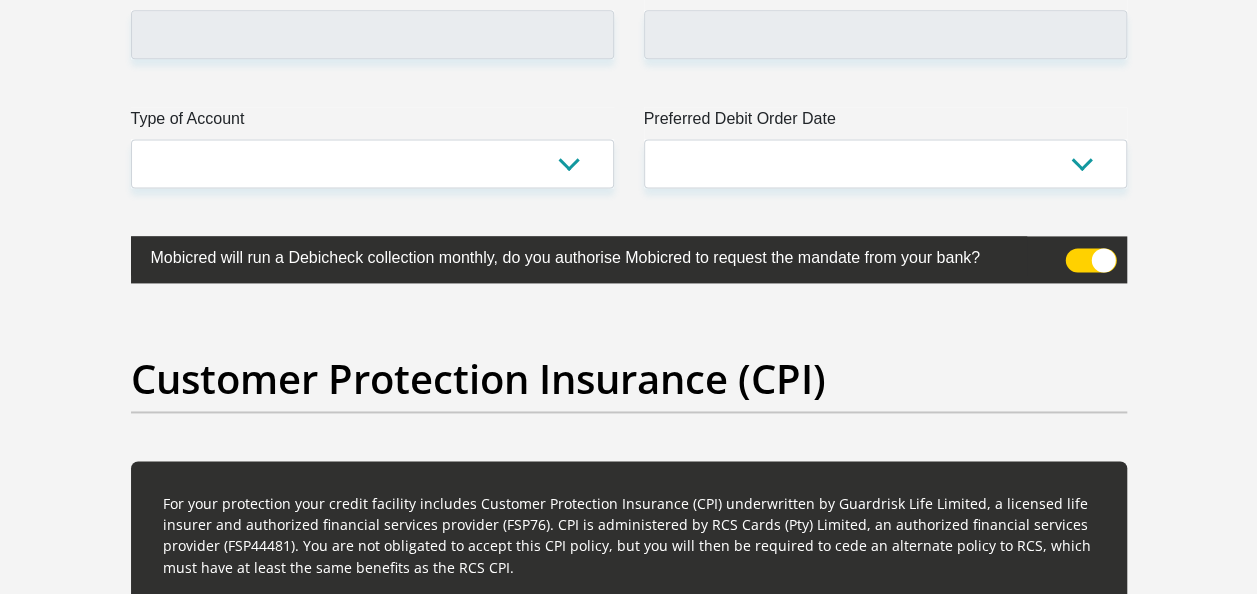click on "Title
Mr
Ms
Mrs
Dr
Other
First Name
Lilitha
Surname
Mjekula
ID Number
0512290516081
Please input valid ID number
Race
Black
Coloured
Indian
White
Other
Contact Number
0694570433
Please input valid contact number
Nationality
South Africa
Afghanistan
Aland Islands  Albania  Algeria" at bounding box center [629, -1401] 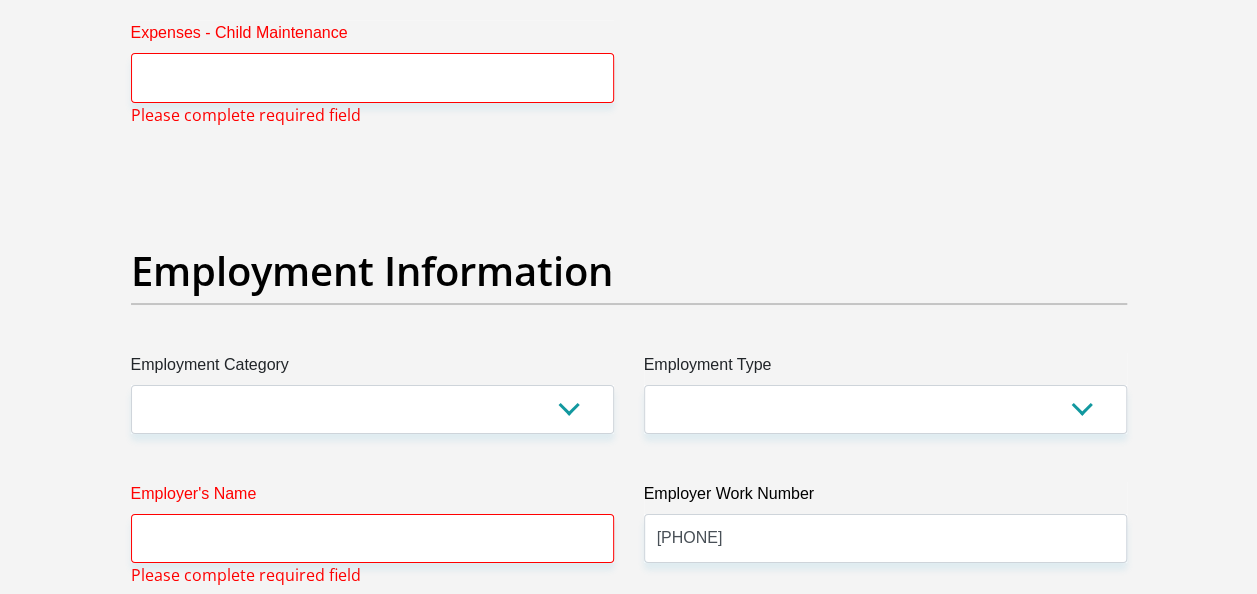 scroll, scrollTop: 3589, scrollLeft: 0, axis: vertical 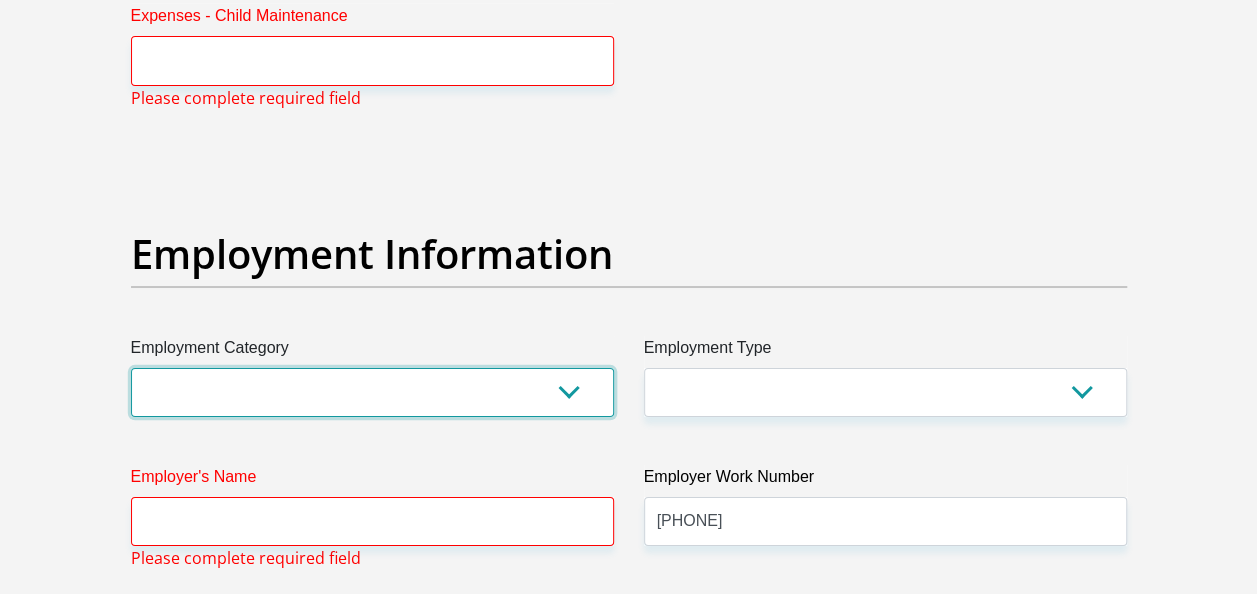 click on "AGRICULTURE
ALCOHOL & TOBACCO
CONSTRUCTION MATERIALS
METALLURGY
EQUIPMENT FOR RENEWABLE ENERGY
SPECIALIZED CONTRACTORS
CAR
GAMING (INCL. INTERNET
OTHER WHOLESALE
UNLICENSED PHARMACEUTICALS
CURRENCY EXCHANGE HOUSES
OTHER FINANCIAL INSTITUTIONS & INSURANCE
REAL ESTATE AGENTS
OIL & GAS
OTHER MATERIALS (E.G. IRON ORE)
PRECIOUS STONES & PRECIOUS METALS
POLITICAL ORGANIZATIONS
RELIGIOUS ORGANIZATIONS(NOT SECTS)
ACTI. HAVING BUSINESS DEAL WITH PUBLIC ADMINISTRATION
LAUNDROMATS" at bounding box center [372, 392] 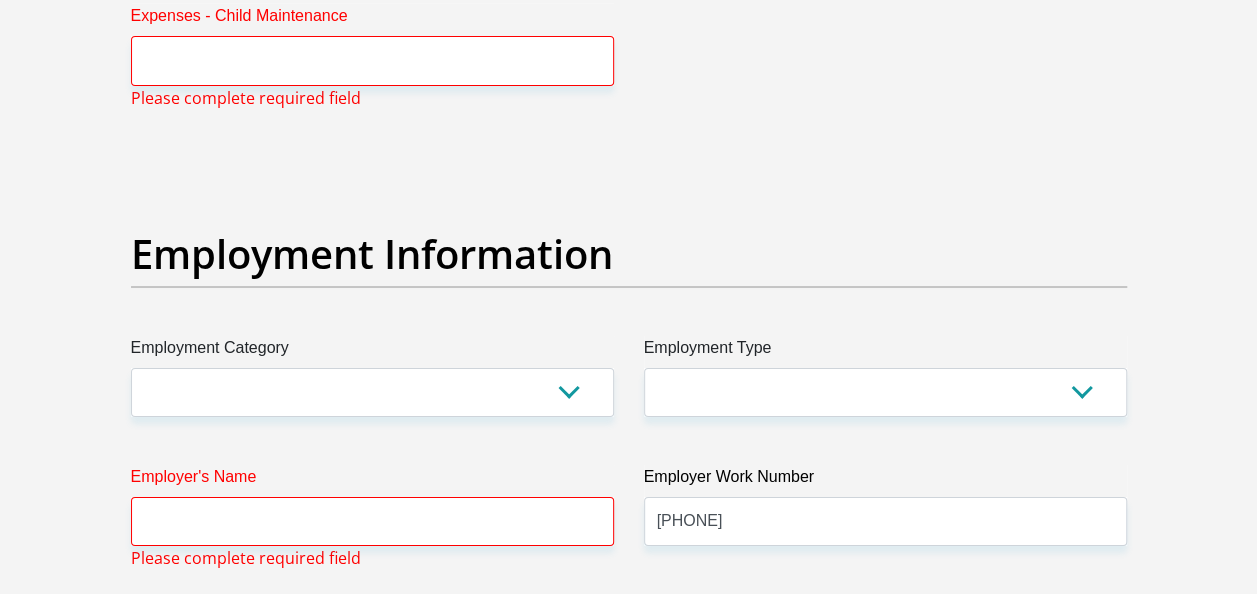 click on "Title
Mr
Ms
Mrs
Dr
Other
First Name
Lilitha
Surname
Mjekula
ID Number
0512290516081
Please input valid ID number
Race
Black
Coloured
Indian
White
Other
Contact Number
0694570433
Please input valid contact number
Nationality
South Africa
Afghanistan
Aland Islands  Albania  Algeria" at bounding box center [629, 112] 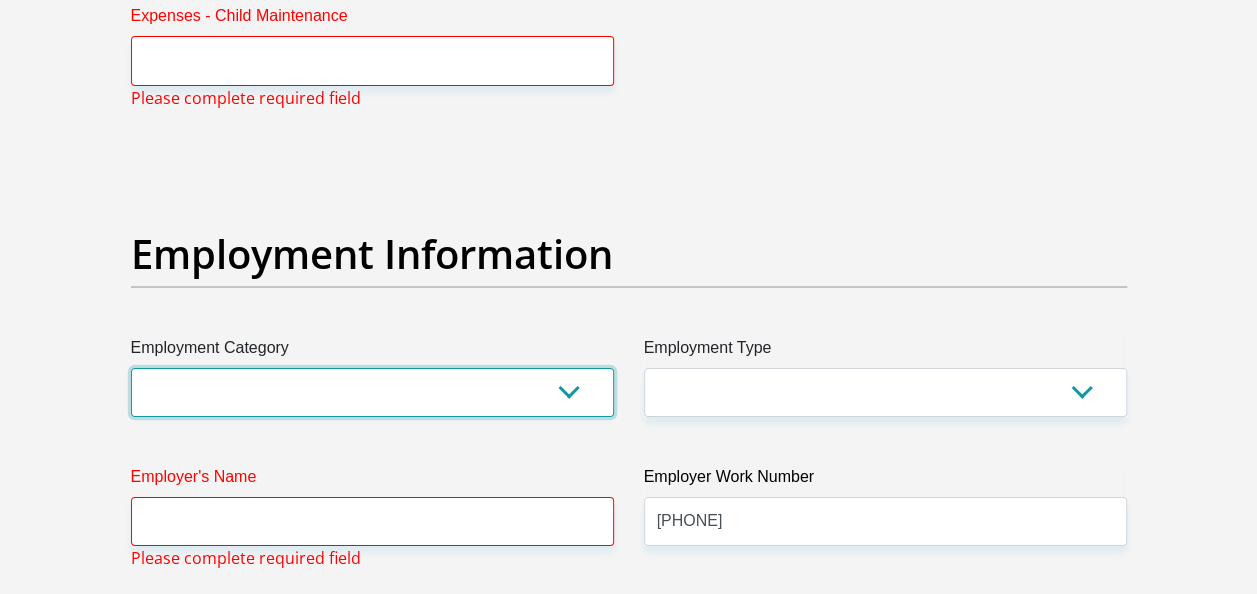 click on "AGRICULTURE
ALCOHOL & TOBACCO
CONSTRUCTION MATERIALS
METALLURGY
EQUIPMENT FOR RENEWABLE ENERGY
SPECIALIZED CONTRACTORS
CAR
GAMING (INCL. INTERNET
OTHER WHOLESALE
UNLICENSED PHARMACEUTICALS
CURRENCY EXCHANGE HOUSES
OTHER FINANCIAL INSTITUTIONS & INSURANCE
REAL ESTATE AGENTS
OIL & GAS
OTHER MATERIALS (E.G. IRON ORE)
PRECIOUS STONES & PRECIOUS METALS
POLITICAL ORGANIZATIONS
RELIGIOUS ORGANIZATIONS(NOT SECTS)
ACTI. HAVING BUSINESS DEAL WITH PUBLIC ADMINISTRATION
LAUNDROMATS" at bounding box center (372, 392) 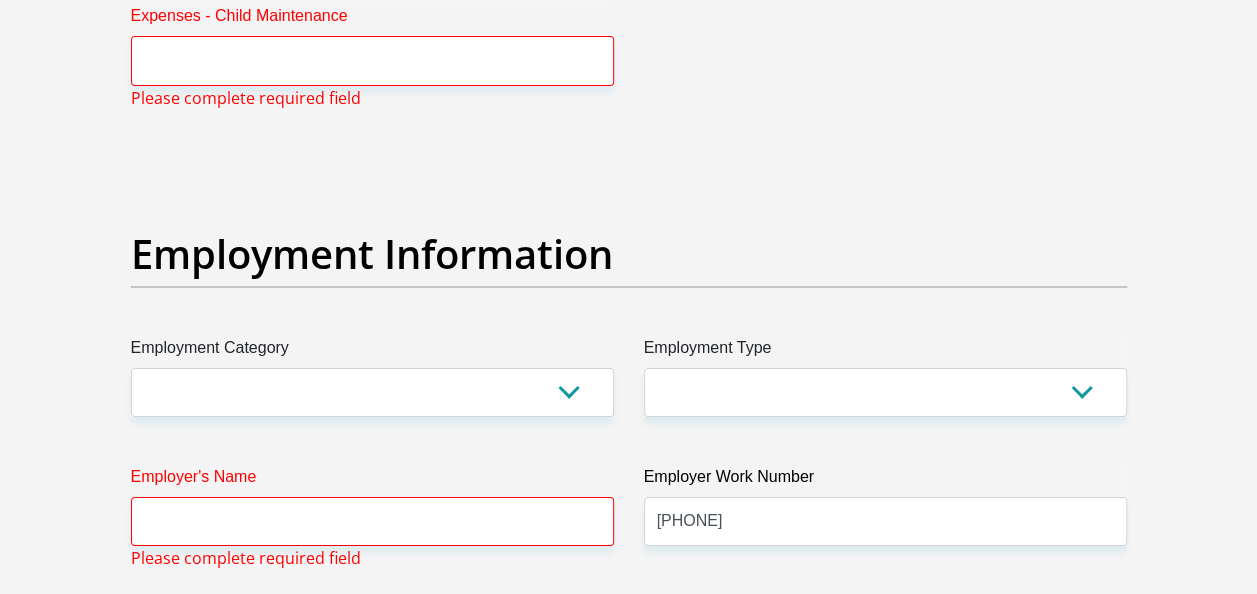 click on "Title
Mr
Ms
Mrs
Dr
Other
First Name
Lilitha
Surname
Mjekula
ID Number
0512290516081
Please input valid ID number
Race
Black
Coloured
Indian
White
Other
Contact Number
0694570433
Please input valid contact number
Nationality
South Africa
Afghanistan
Aland Islands  Albania  Algeria" at bounding box center (629, 112) 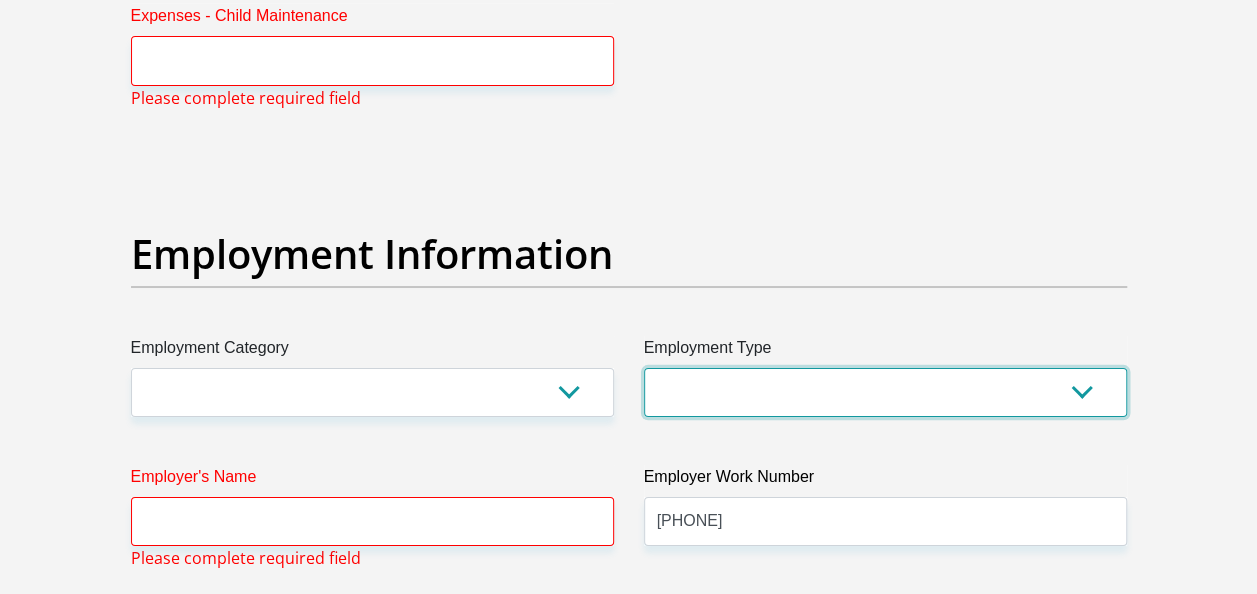 click on "College/Lecturer
Craft Seller
Creative
Driver
Executive
Farmer
Forces - Non Commissioned
Forces - Officer
Hawker
Housewife
Labourer
Licenced Professional
Manager
Miner
Non Licenced Professional
Office Staff/Clerk
Outside Worker
Pensioner
Permanent Teacher
Production/Manufacturing
Sales
Self-Employed
Semi-Professional Worker
Service Industry  Social Worker  Student" at bounding box center (885, 392) 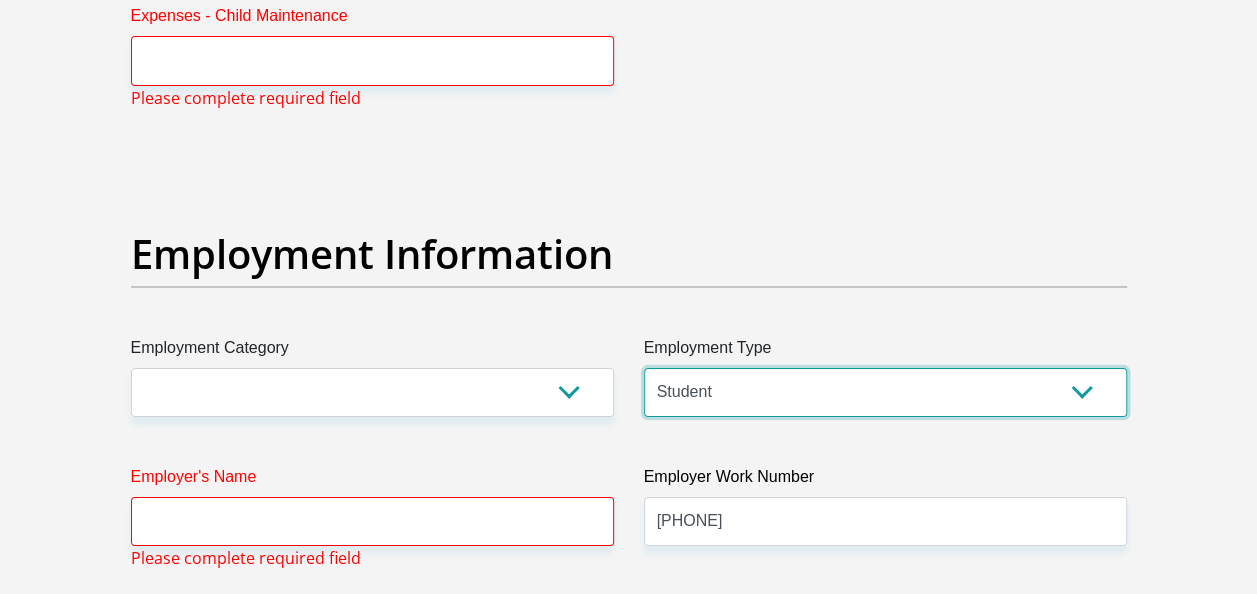 click on "College/Lecturer
Craft Seller
Creative
Driver
Executive
Farmer
Forces - Non Commissioned
Forces - Officer
Hawker
Housewife
Labourer
Licenced Professional
Manager
Miner
Non Licenced Professional
Office Staff/Clerk
Outside Worker
Pensioner
Permanent Teacher
Production/Manufacturing
Sales
Self-Employed
Semi-Professional Worker
Service Industry  Social Worker  Student" at bounding box center (885, 392) 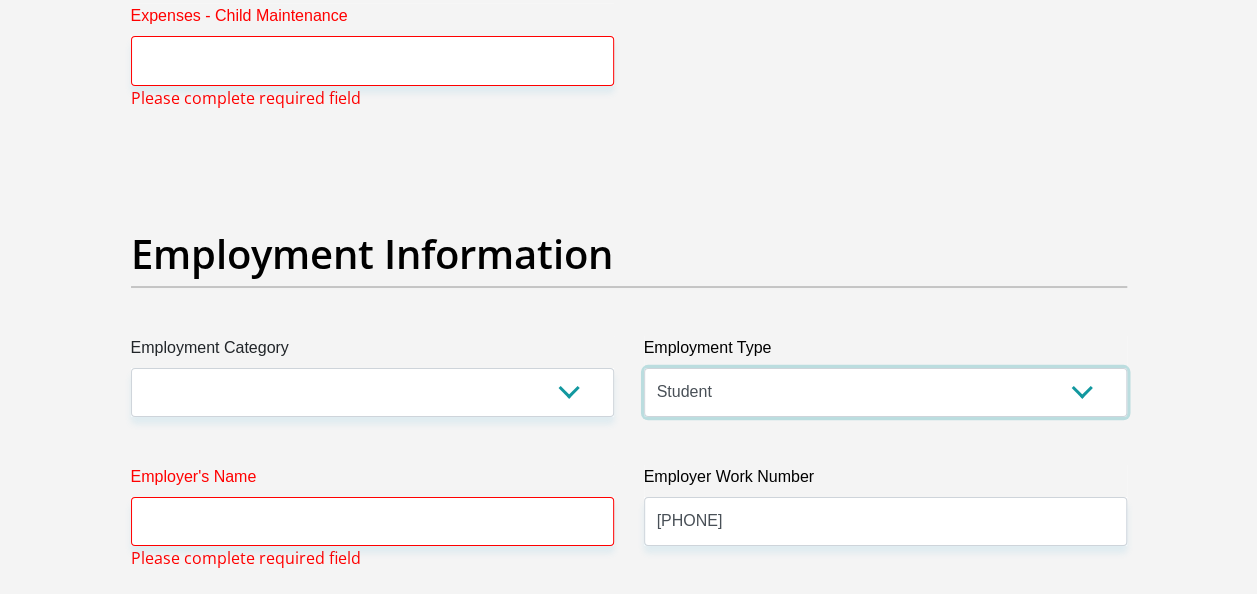 click on "College/Lecturer
Craft Seller
Creative
Driver
Executive
Farmer
Forces - Non Commissioned
Forces - Officer
Hawker
Housewife
Labourer
Licenced Professional
Manager
Miner
Non Licenced Professional
Office Staff/Clerk
Outside Worker
Pensioner
Permanent Teacher
Production/Manufacturing
Sales
Self-Employed
Semi-Professional Worker
Service Industry  Social Worker  Student" at bounding box center [885, 392] 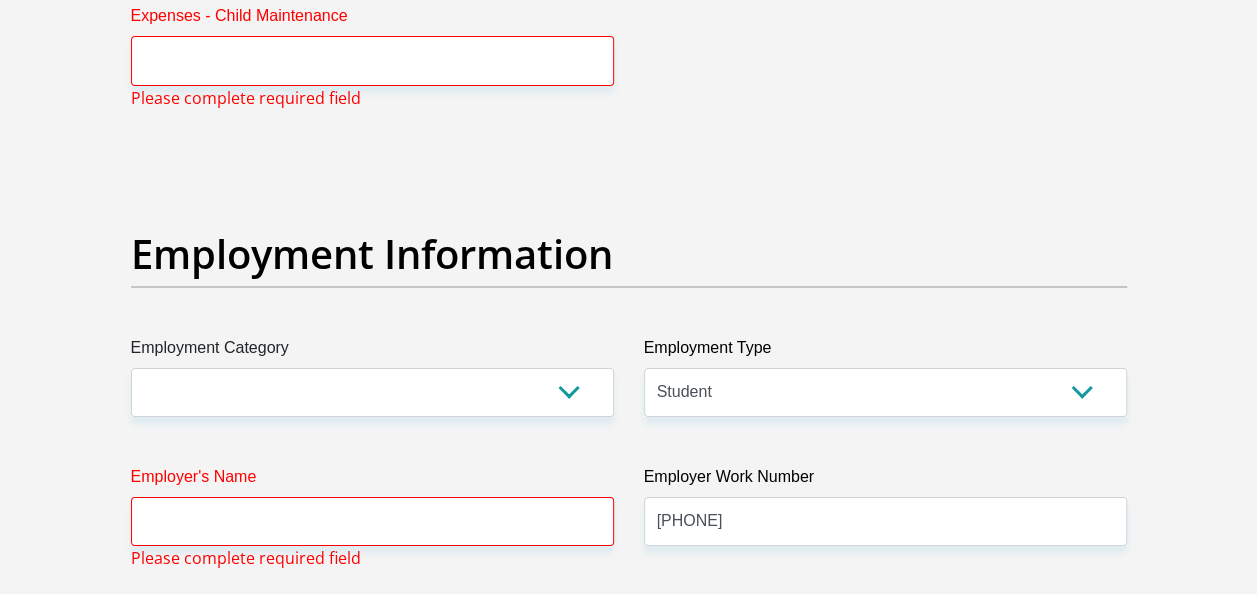 click on "Title
Mr
Ms
Mrs
Dr
Other
First Name
Lilitha
Surname
Mjekula
ID Number
0512290516081
Please input valid ID number
Race
Black
Coloured
Indian
White
Other
Contact Number
0694570433
Please input valid contact number
Nationality
South Africa
Afghanistan
Aland Islands  Albania  Algeria" at bounding box center [629, 112] 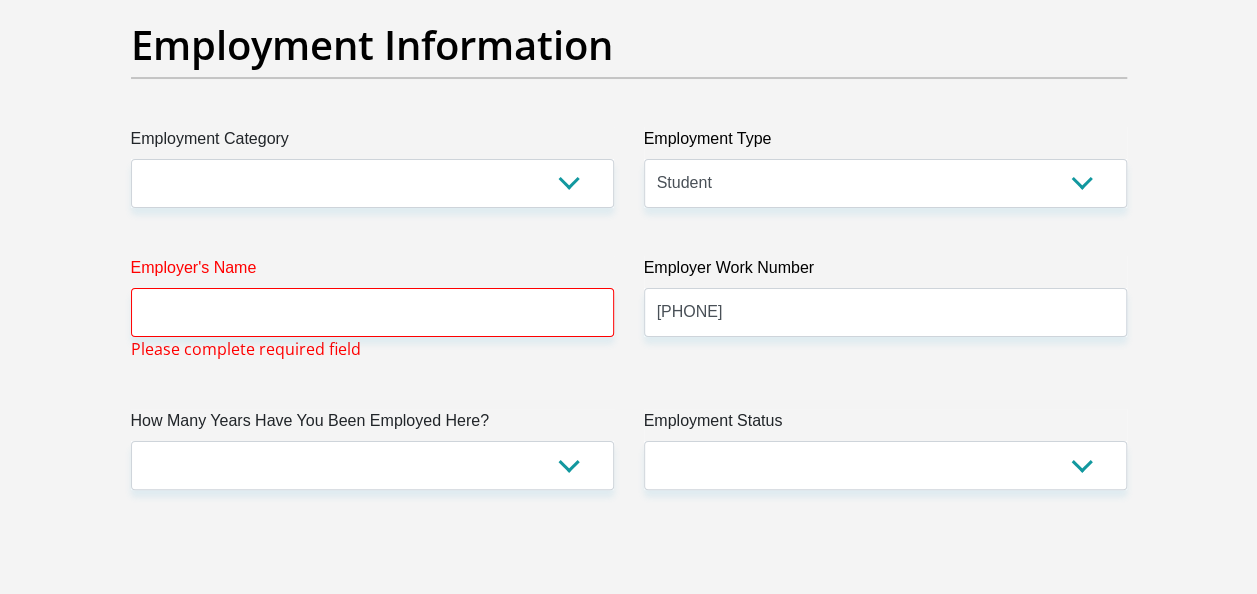 scroll, scrollTop: 3800, scrollLeft: 0, axis: vertical 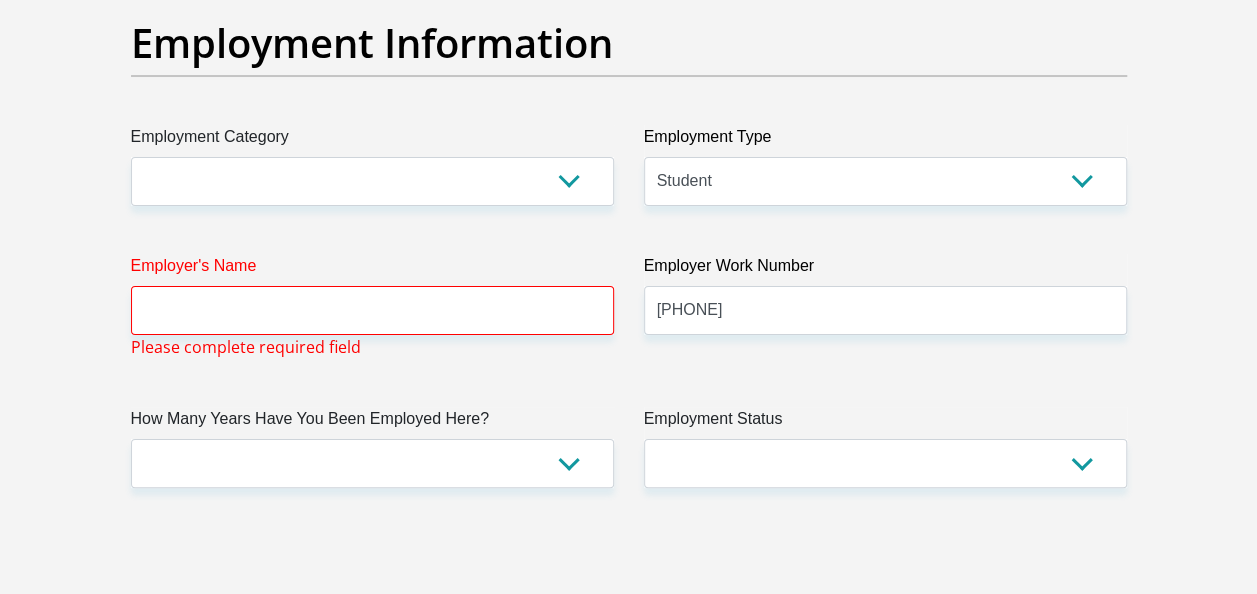 click on "Employer's Name
Please complete required field" at bounding box center [372, 306] 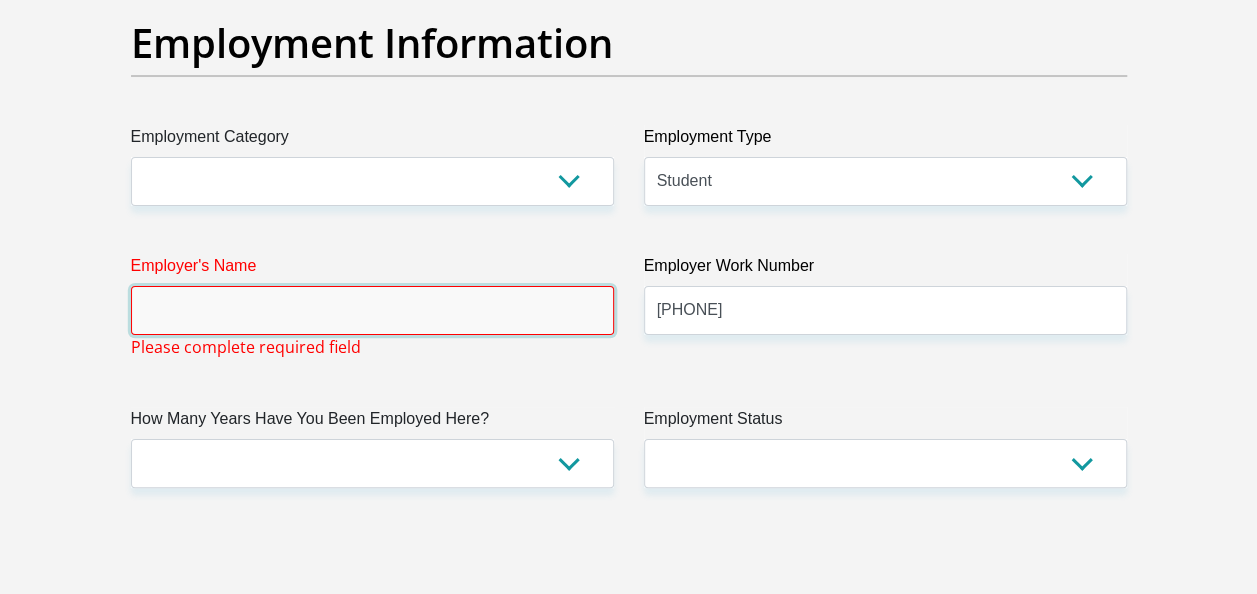 click on "Employer's Name" at bounding box center [372, 310] 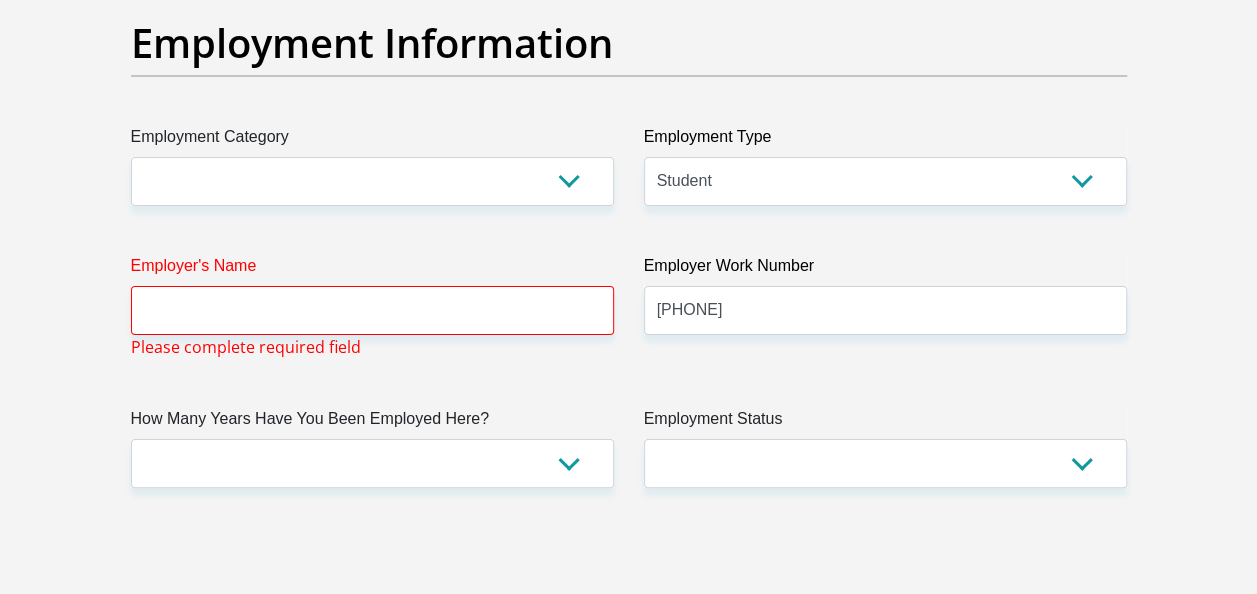 click on "Title
Mr
Ms
Mrs
Dr
Other
First Name
Lilitha
Surname
Mjekula
ID Number
0512290516081
Please input valid ID number
Race
Black
Coloured
Indian
White
Other
Contact Number
0694570433
Please input valid contact number
Nationality
South Africa
Afghanistan
Aland Islands  Albania  Algeria" at bounding box center (629, -99) 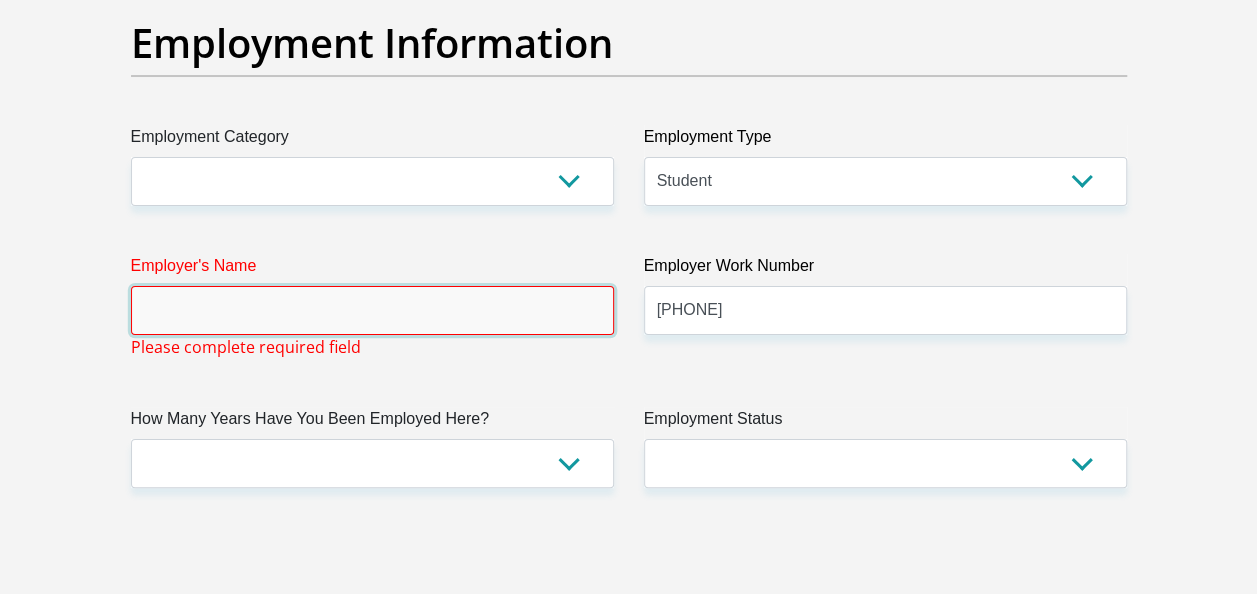 click on "Employer's Name" at bounding box center (372, 310) 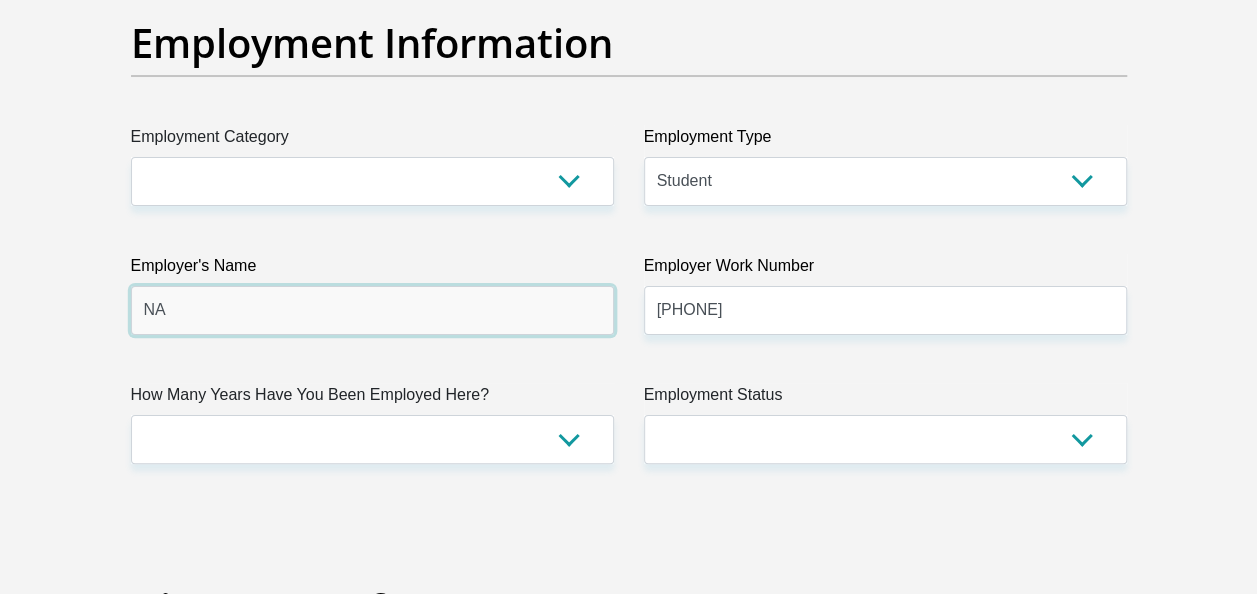 type on "NA" 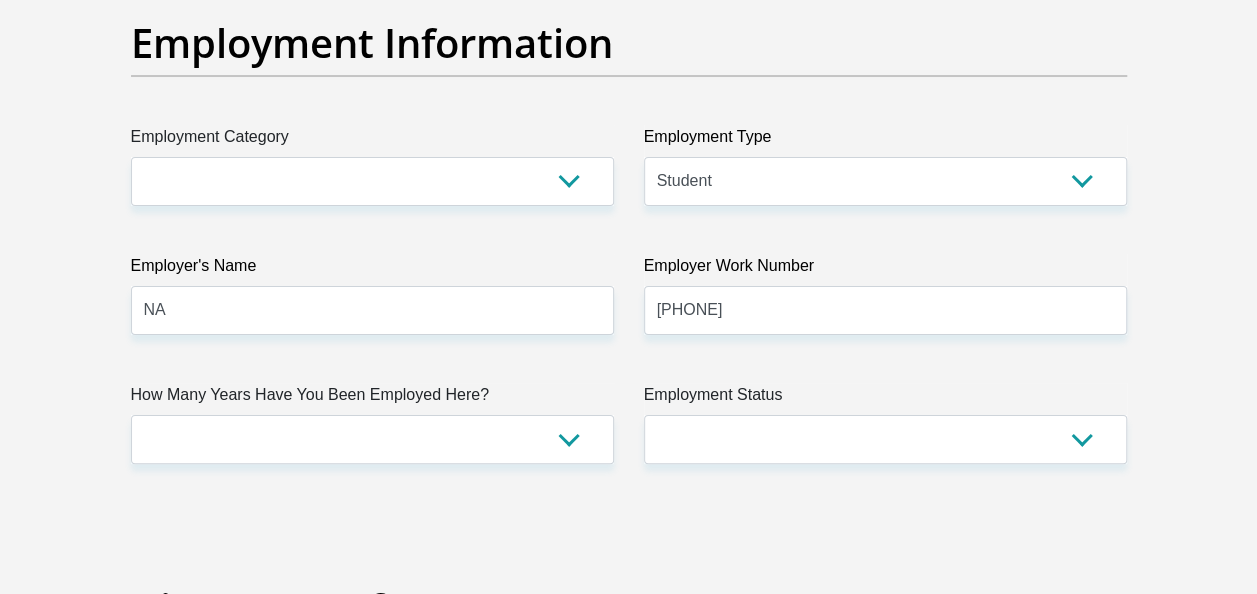 click on "Title
Mr
Ms
Mrs
Dr
Other
First Name
Lilitha
Surname
Mjekula
ID Number
0512290516081
Please input valid ID number
Race
Black
Coloured
Indian
White
Other
Contact Number
0694570433
Please input valid contact number
Nationality
South Africa
Afghanistan
Aland Islands  Albania  Algeria" at bounding box center (629, -111) 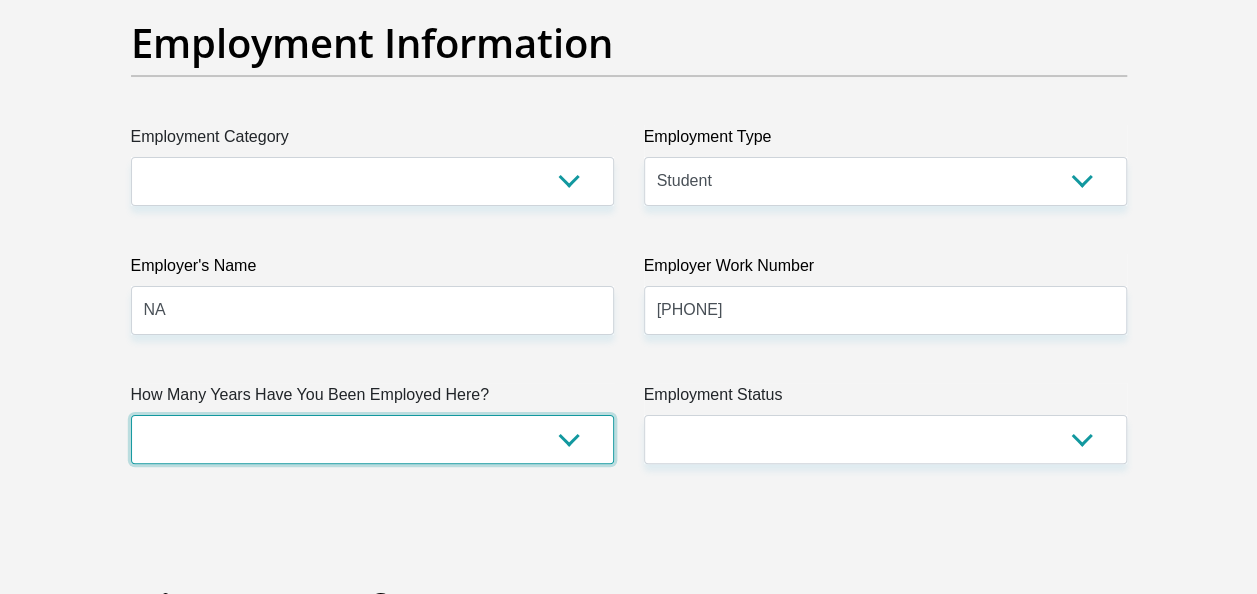 click on "less than 1 year
1-3 years
3-5 years
5+ years" at bounding box center [372, 439] 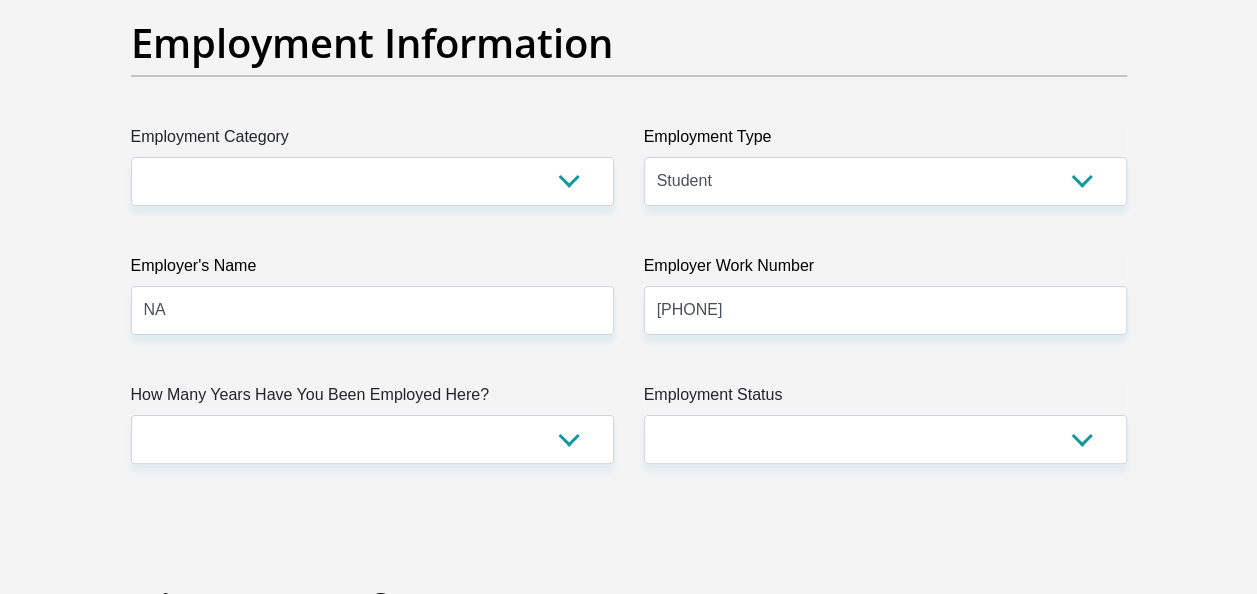 click on "Title
Mr
Ms
Mrs
Dr
Other
First Name
Lilitha
Surname
Mjekula
ID Number
0512290516081
Please input valid ID number
Race
Black
Coloured
Indian
White
Other
Contact Number
0694570433
Please input valid contact number
Nationality
South Africa
Afghanistan
Aland Islands  Albania  Algeria" at bounding box center (629, -111) 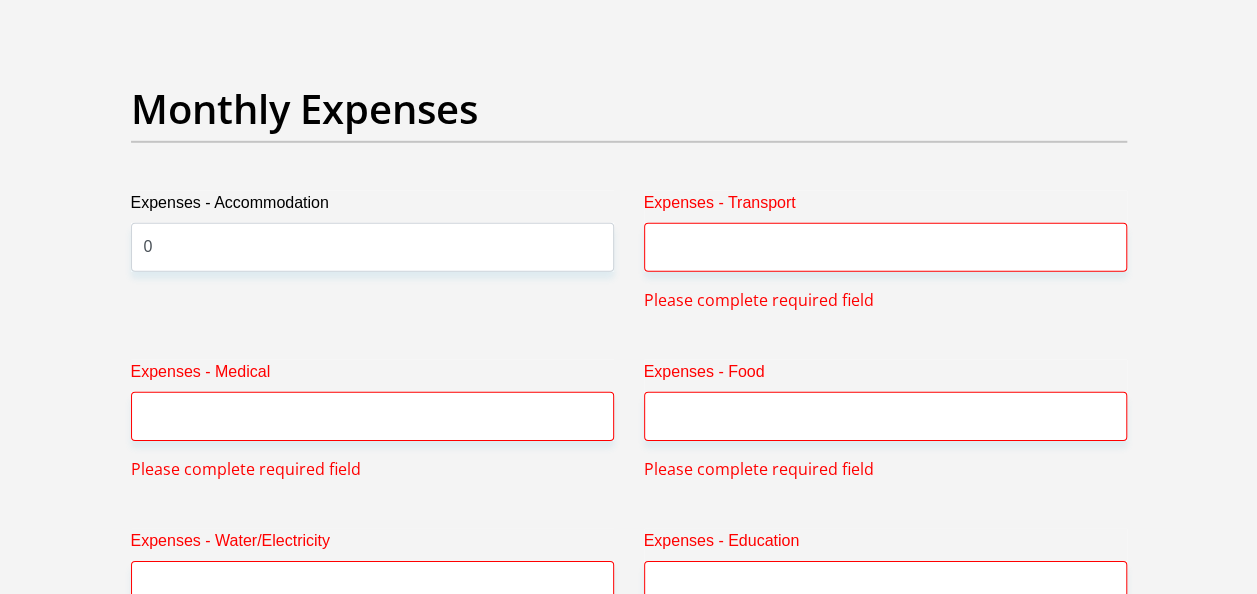 scroll, scrollTop: 2864, scrollLeft: 0, axis: vertical 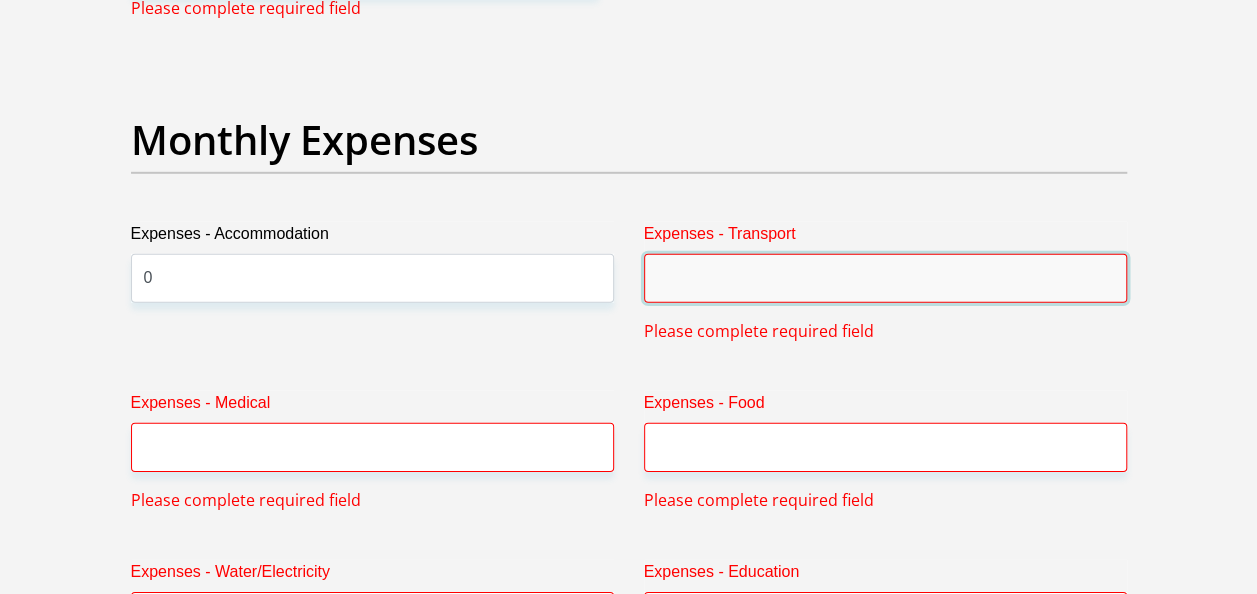 click on "Expenses - Transport" at bounding box center [885, 278] 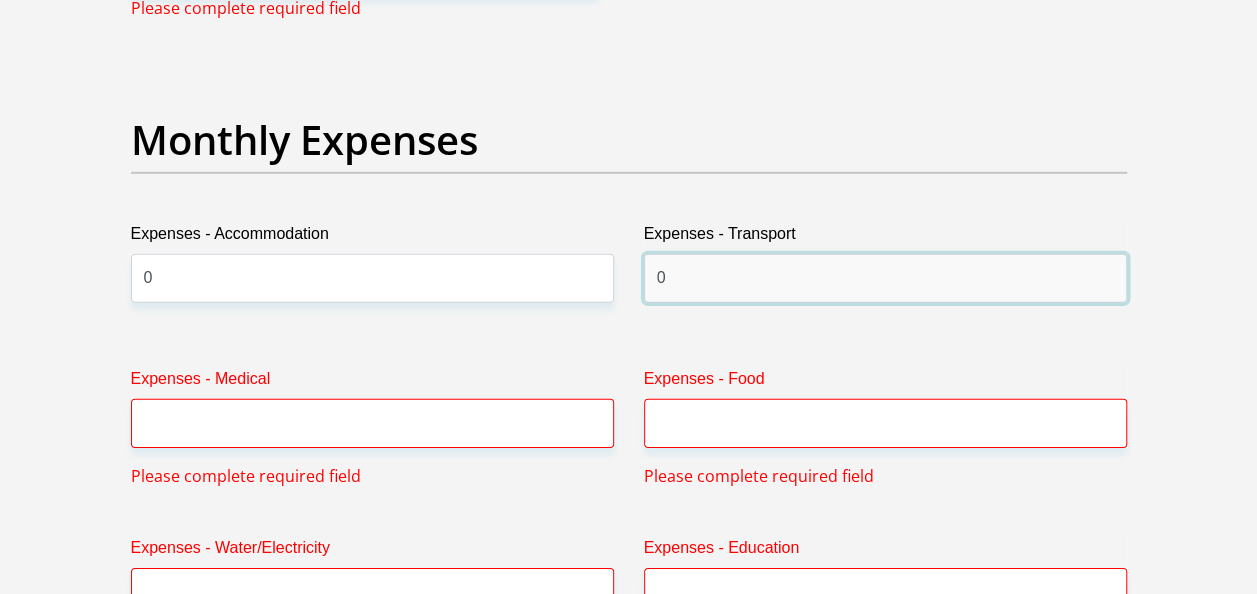 type on "0" 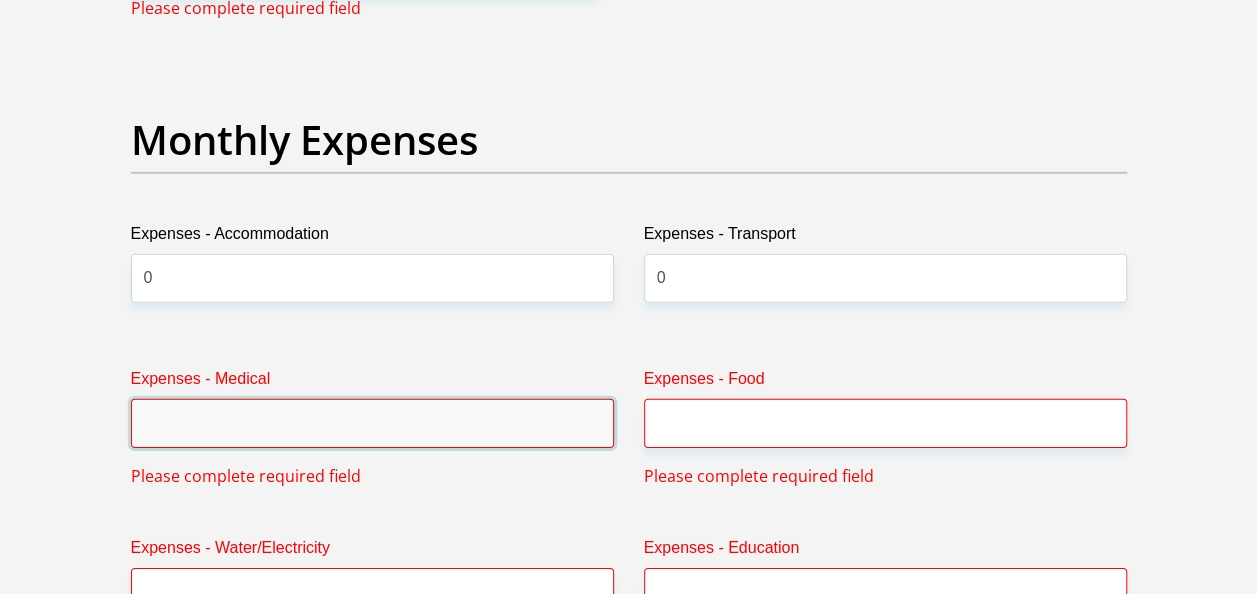 click on "Expenses - Medical" at bounding box center [372, 423] 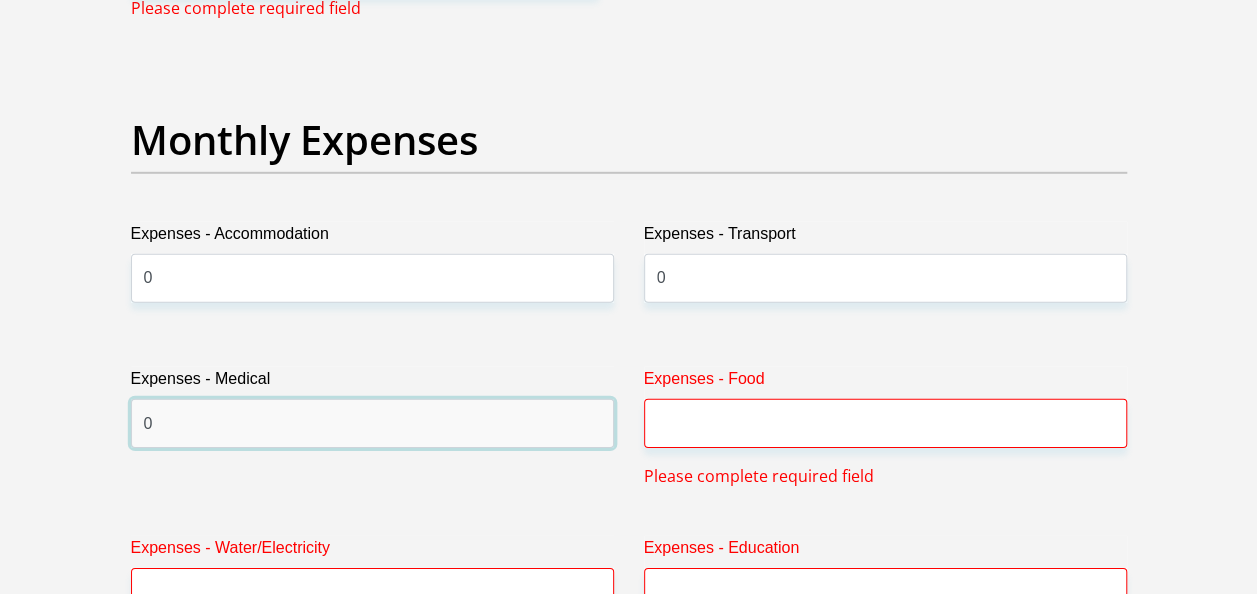 type on "0" 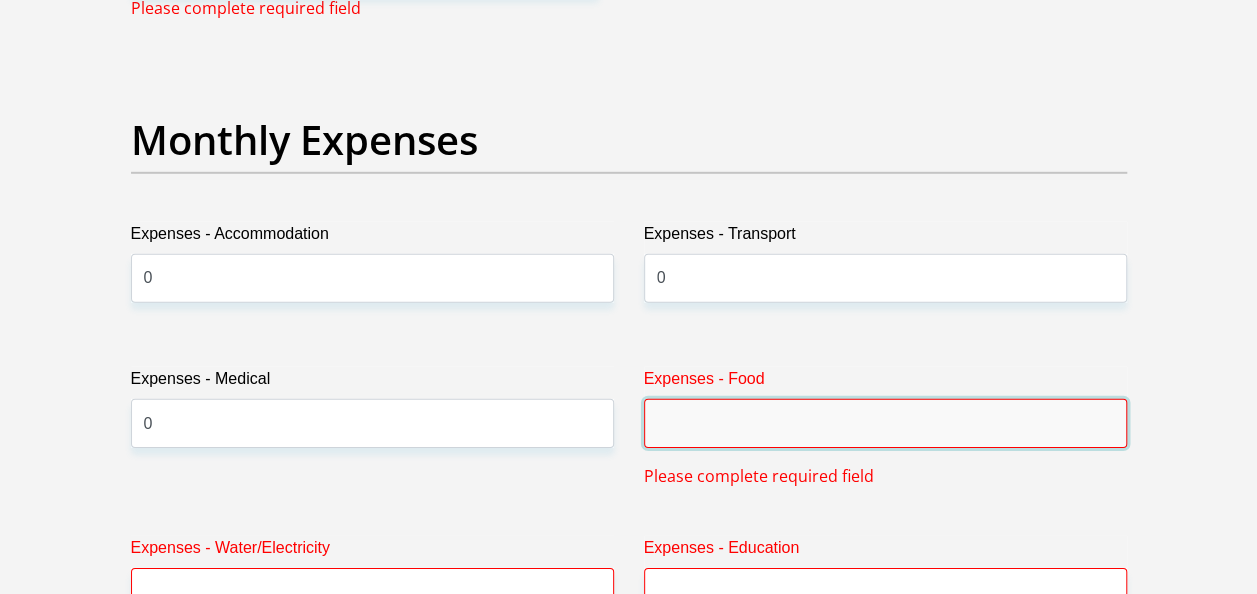 click on "Expenses - Food" at bounding box center [885, 423] 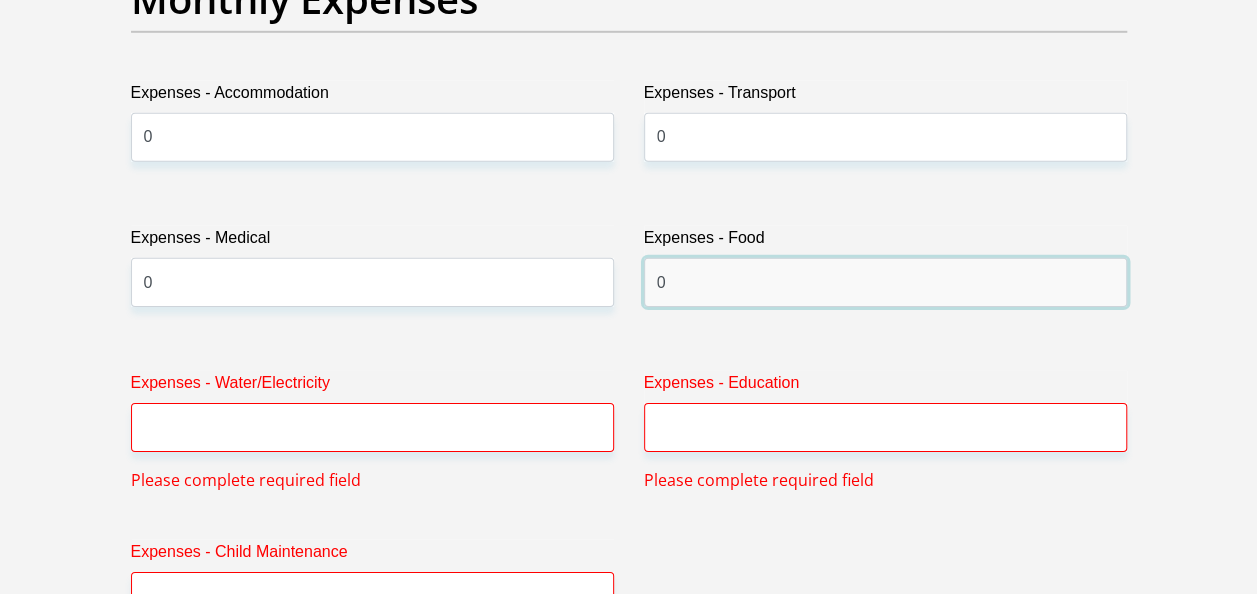 scroll, scrollTop: 3008, scrollLeft: 0, axis: vertical 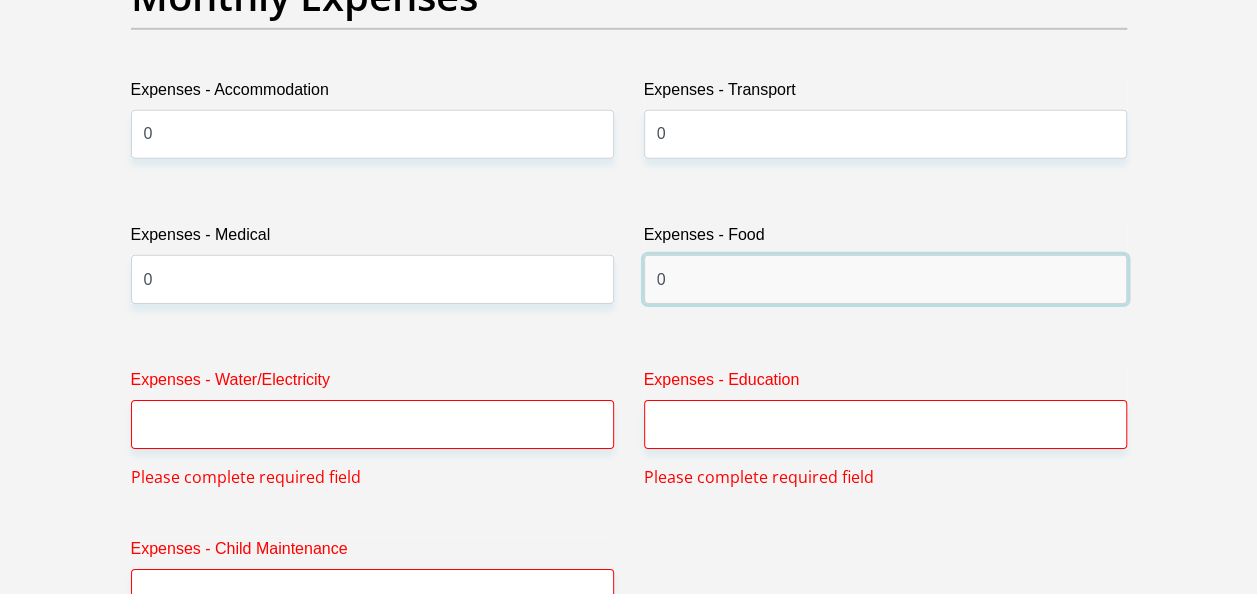 type on "0" 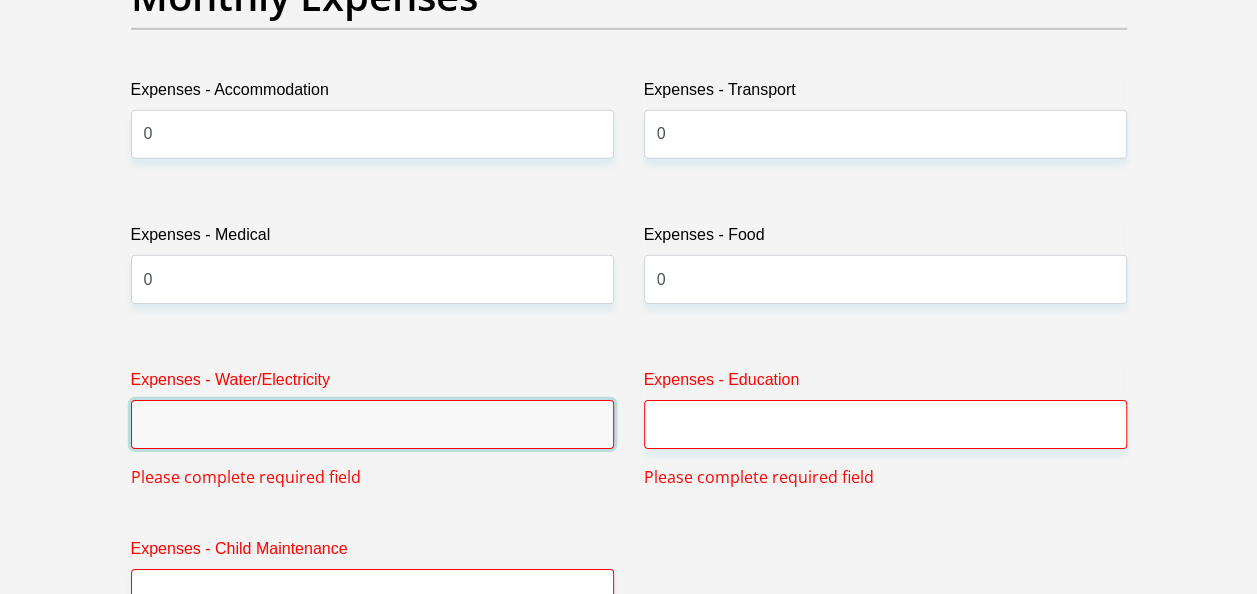 click on "Expenses - Water/Electricity" at bounding box center [372, 424] 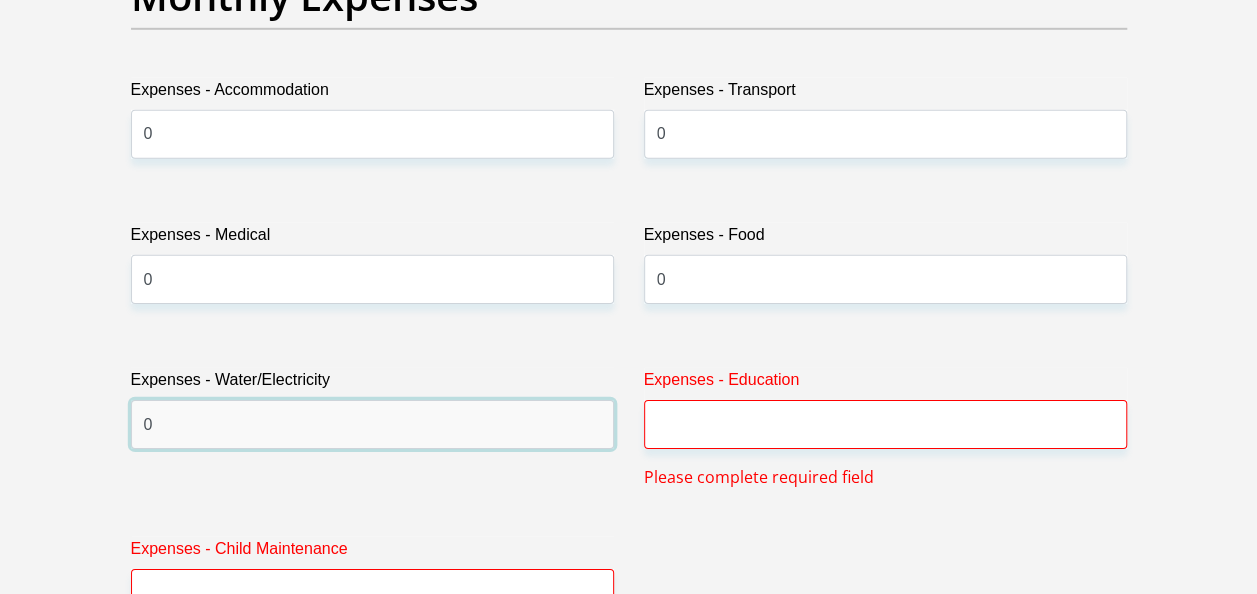 type on "0" 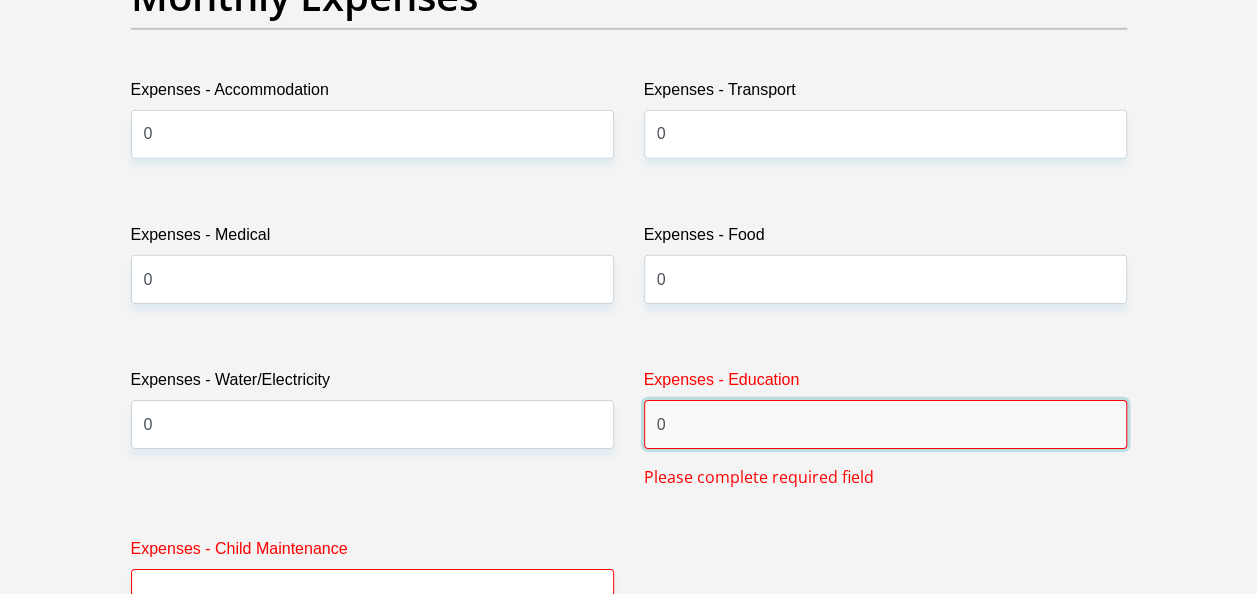 click on "0" at bounding box center [885, 424] 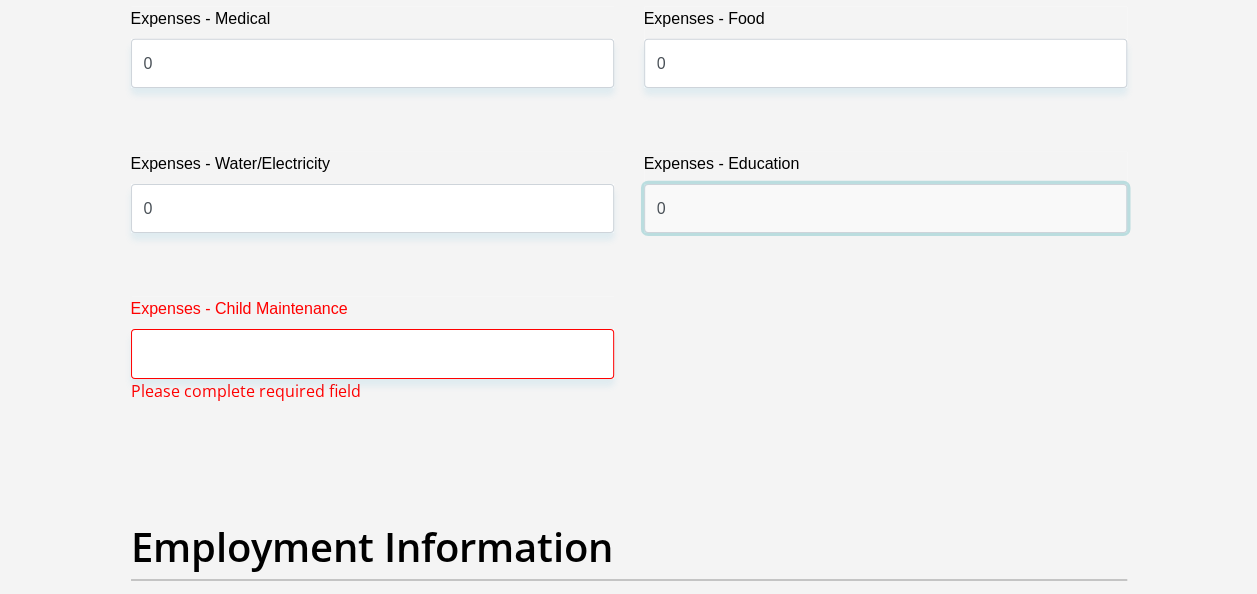 scroll, scrollTop: 3225, scrollLeft: 0, axis: vertical 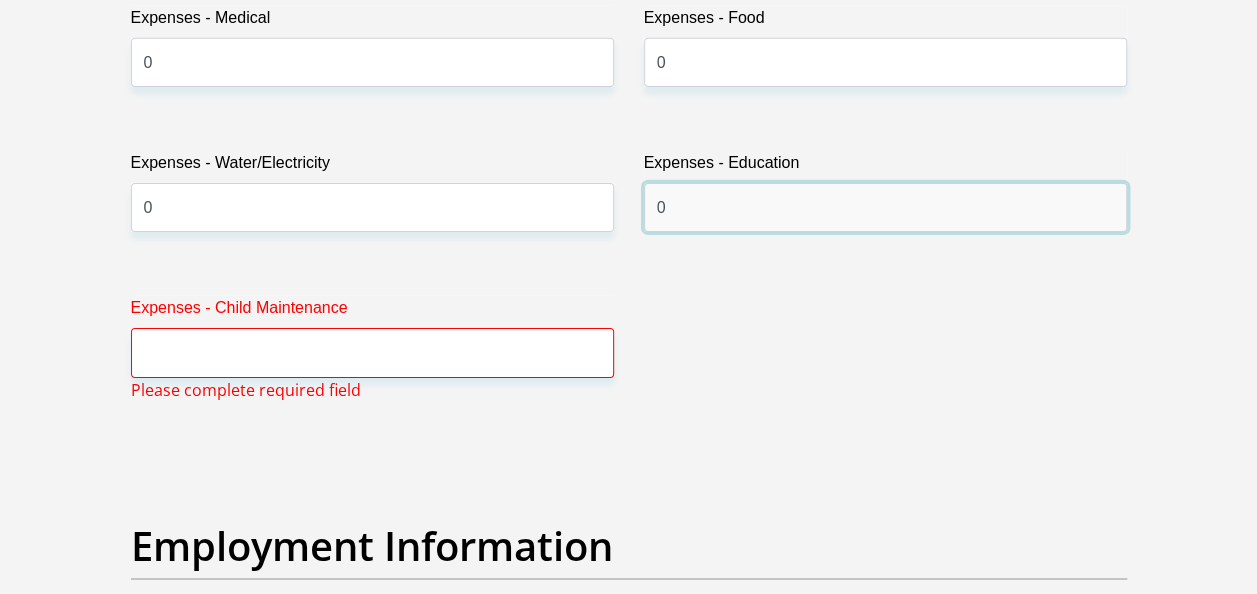 type on "0" 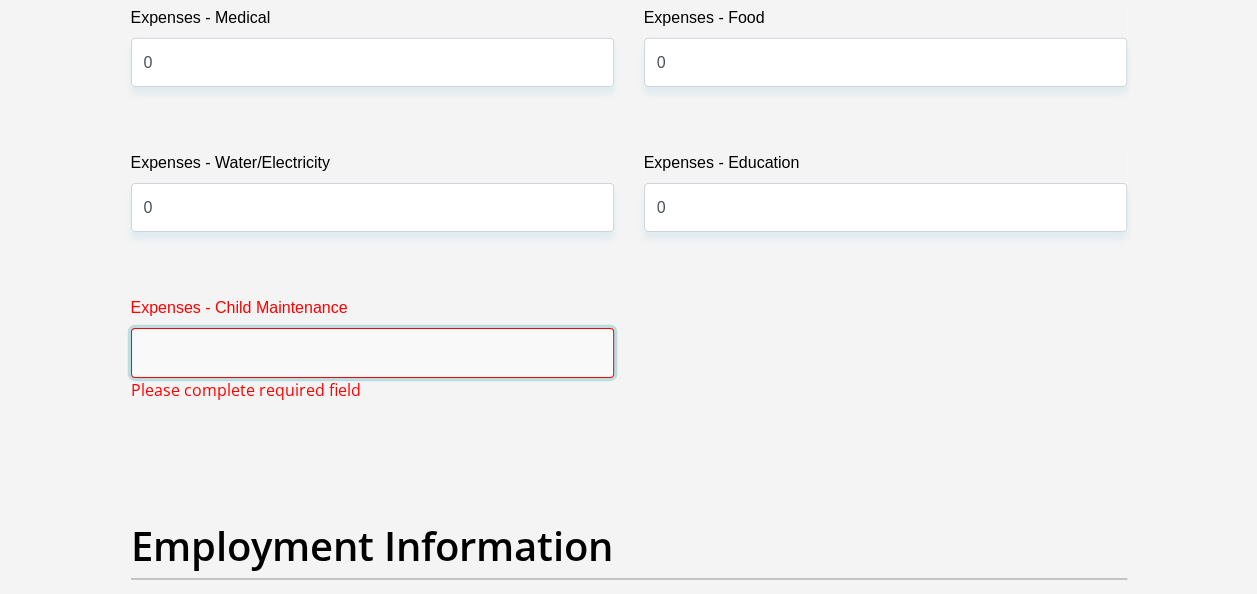click on "Expenses - Child Maintenance" at bounding box center [372, 352] 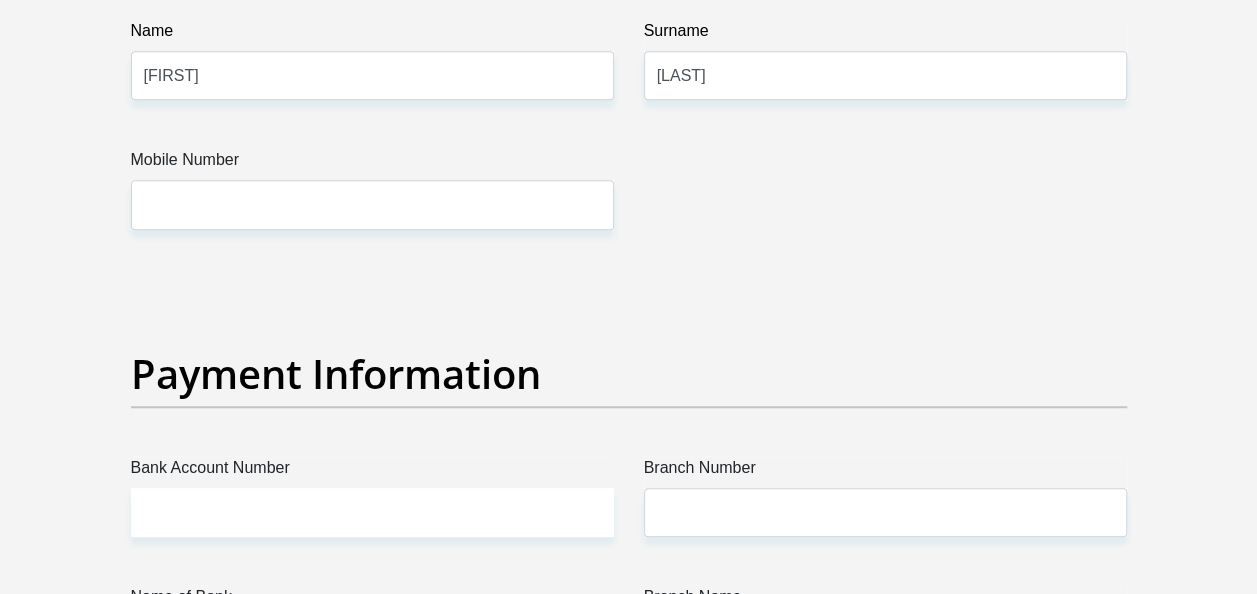 scroll, scrollTop: 4346, scrollLeft: 0, axis: vertical 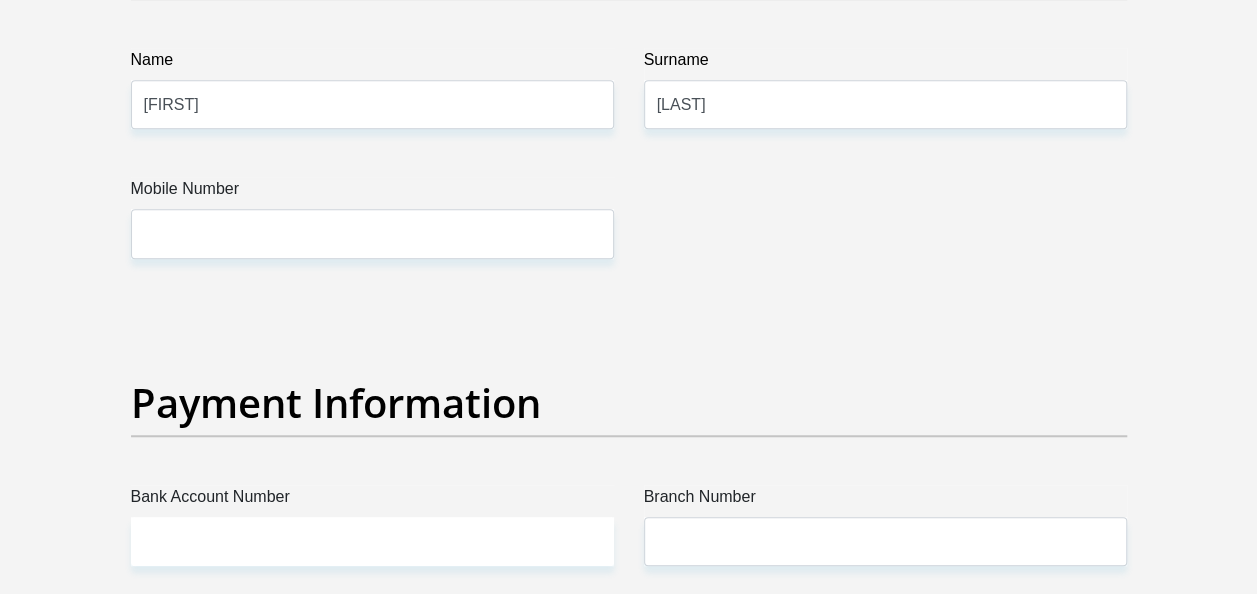 type on "0" 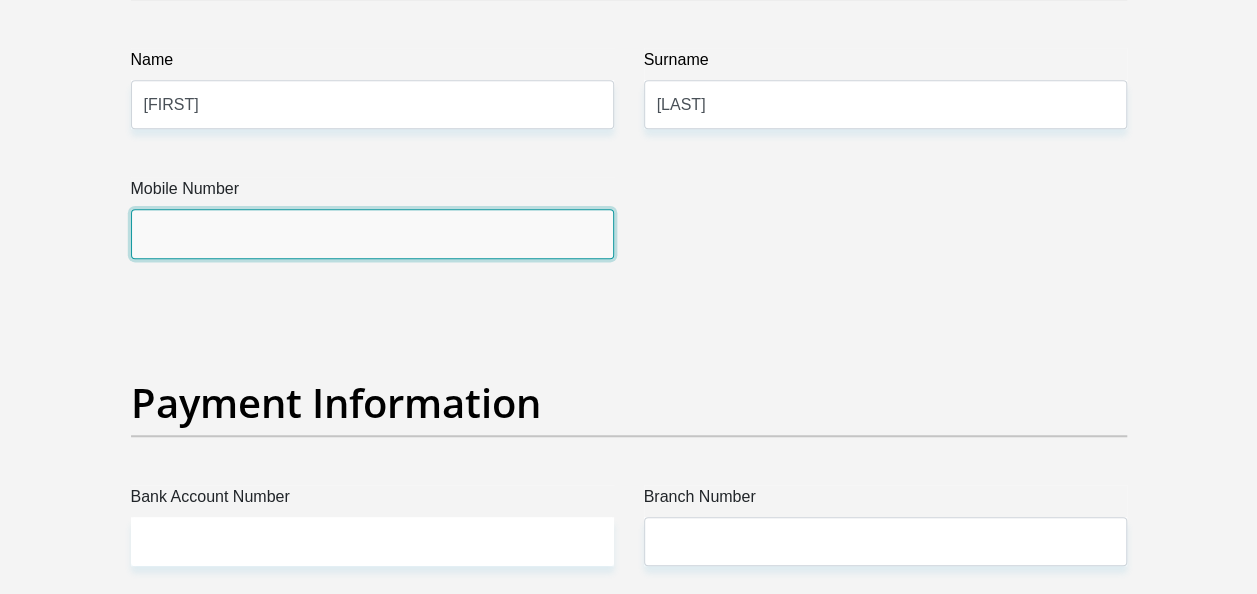 click on "Mobile Number" at bounding box center (372, 233) 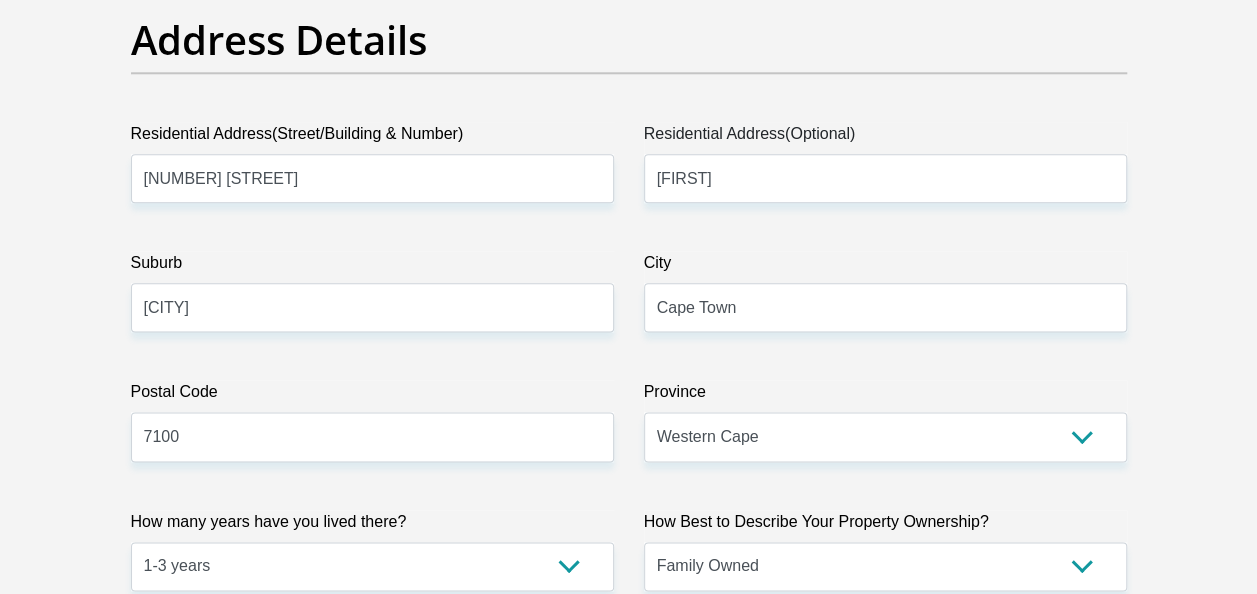 scroll, scrollTop: 1089, scrollLeft: 0, axis: vertical 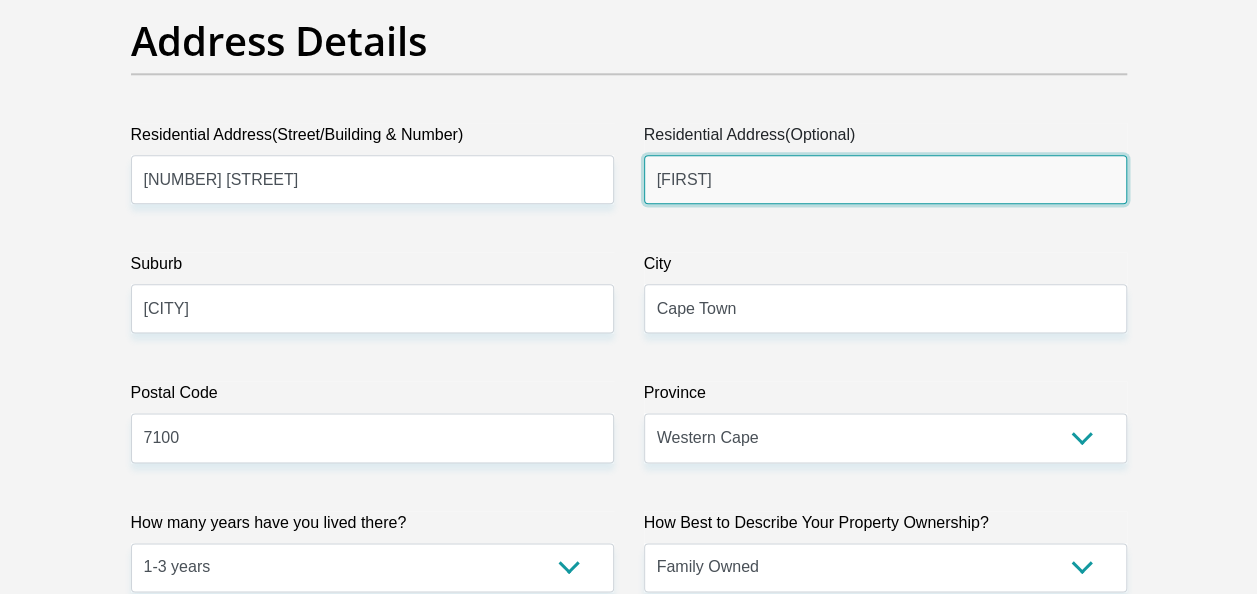click on "Harmonie" at bounding box center [885, 179] 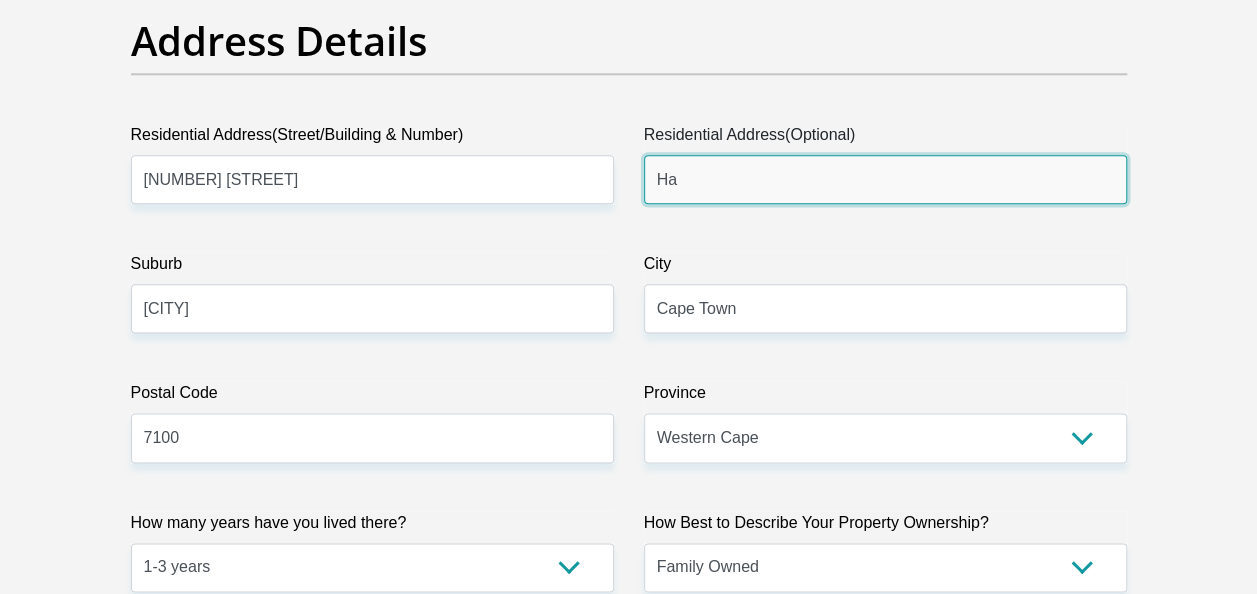 type on "H" 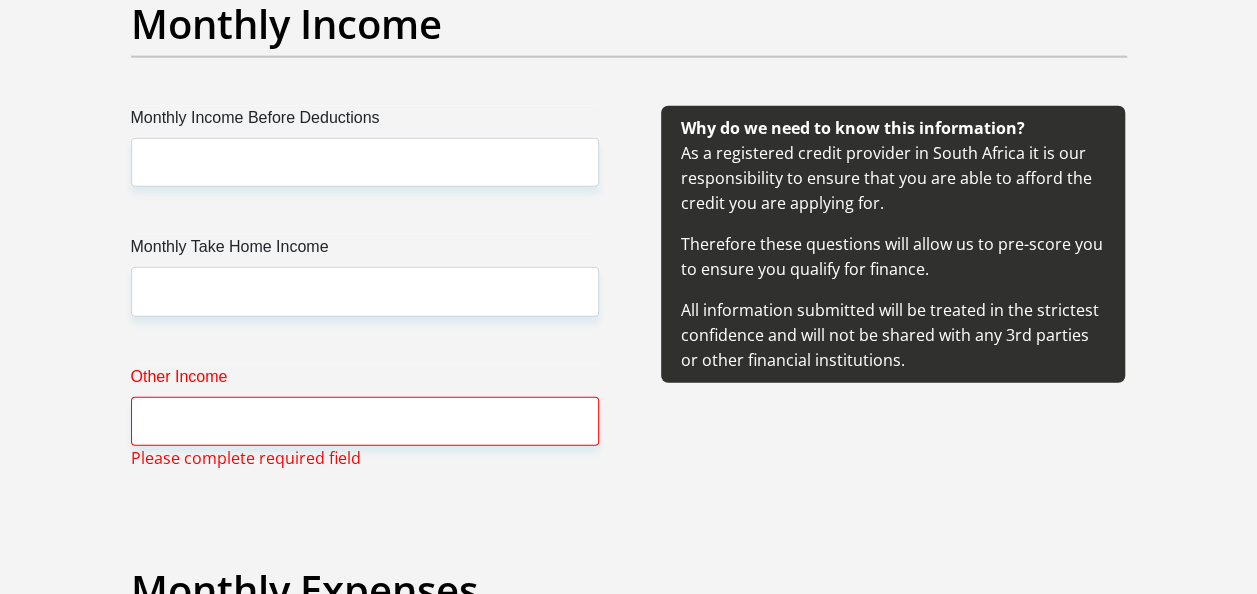 scroll, scrollTop: 2415, scrollLeft: 0, axis: vertical 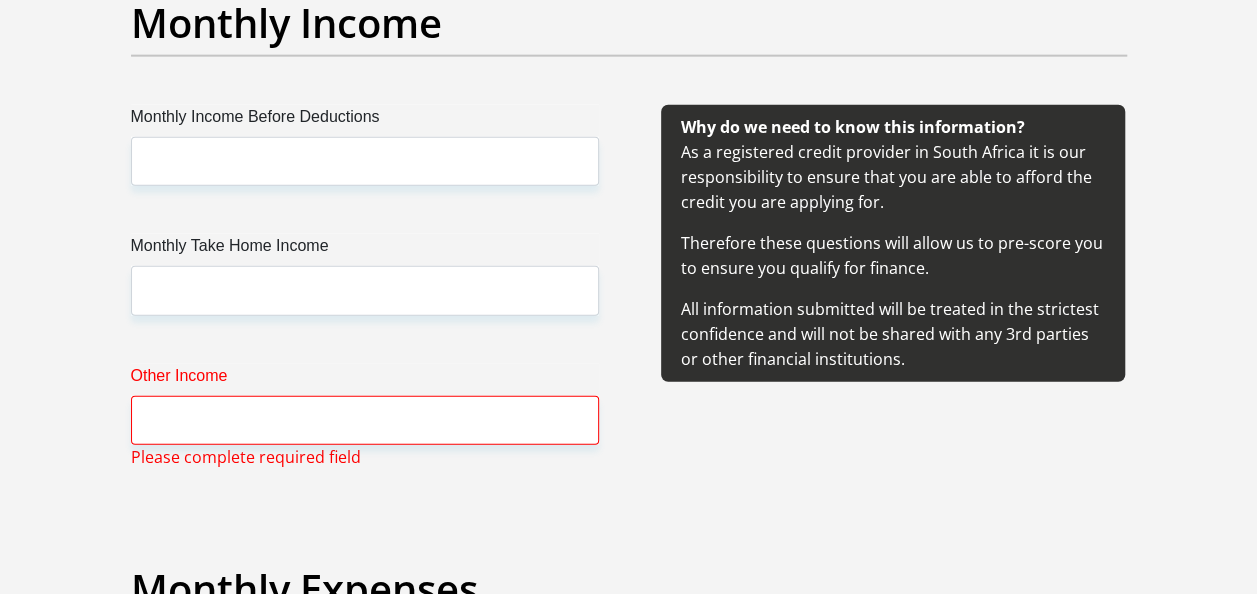 type 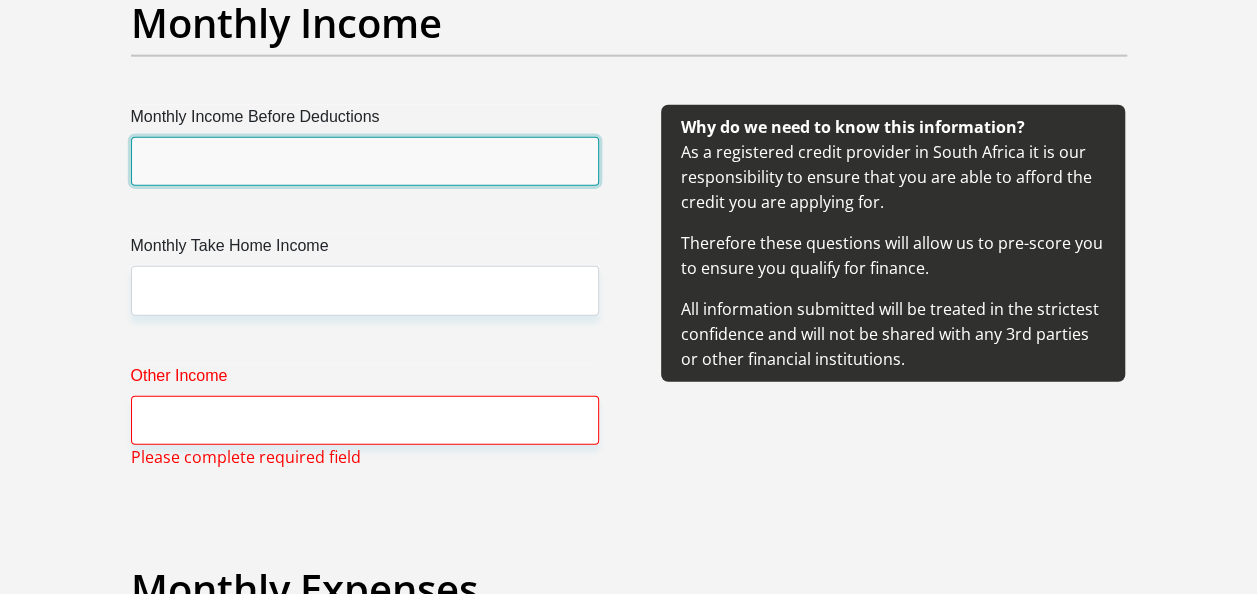 click on "Monthly Income Before Deductions" at bounding box center (365, 161) 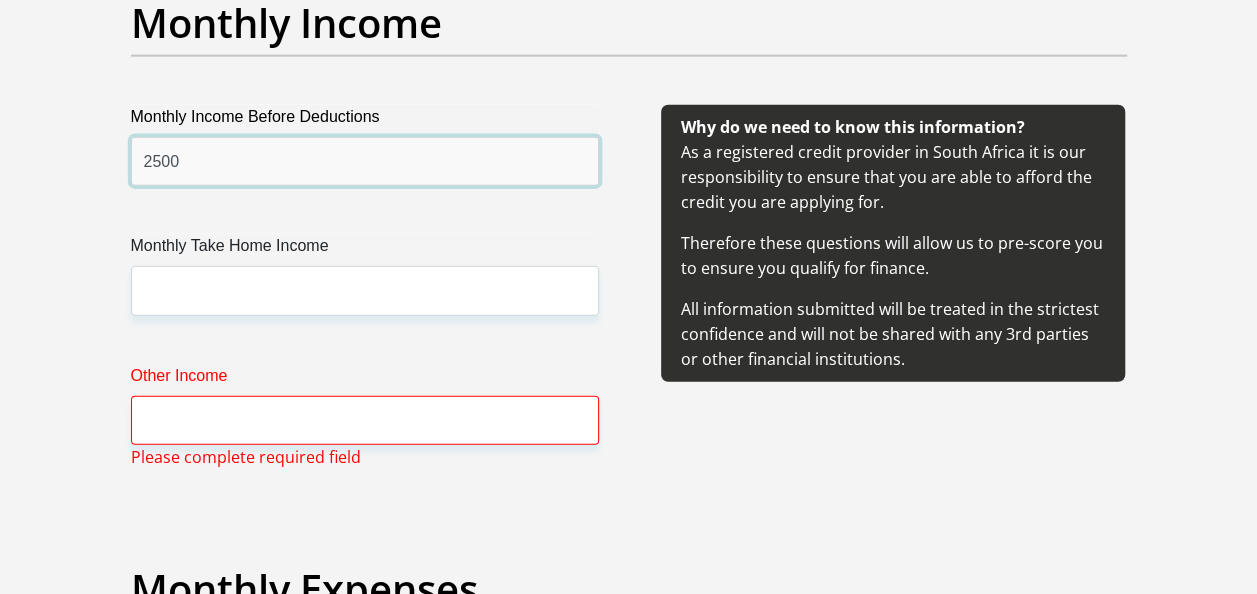 type on "2500" 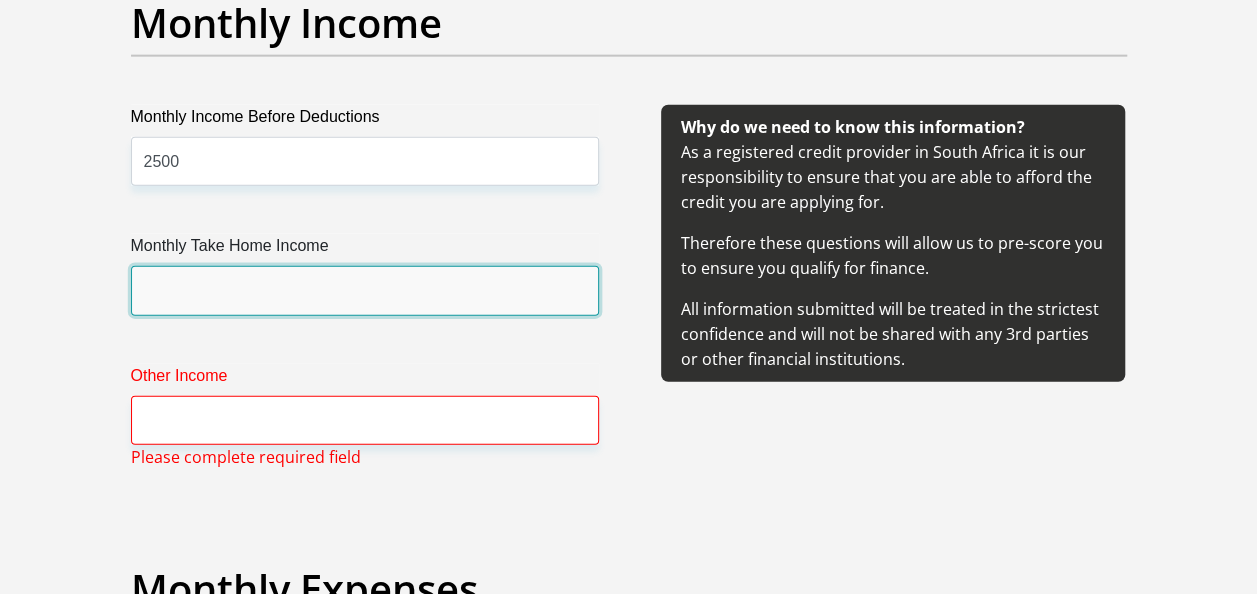 click on "Monthly Take Home Income" at bounding box center (365, 290) 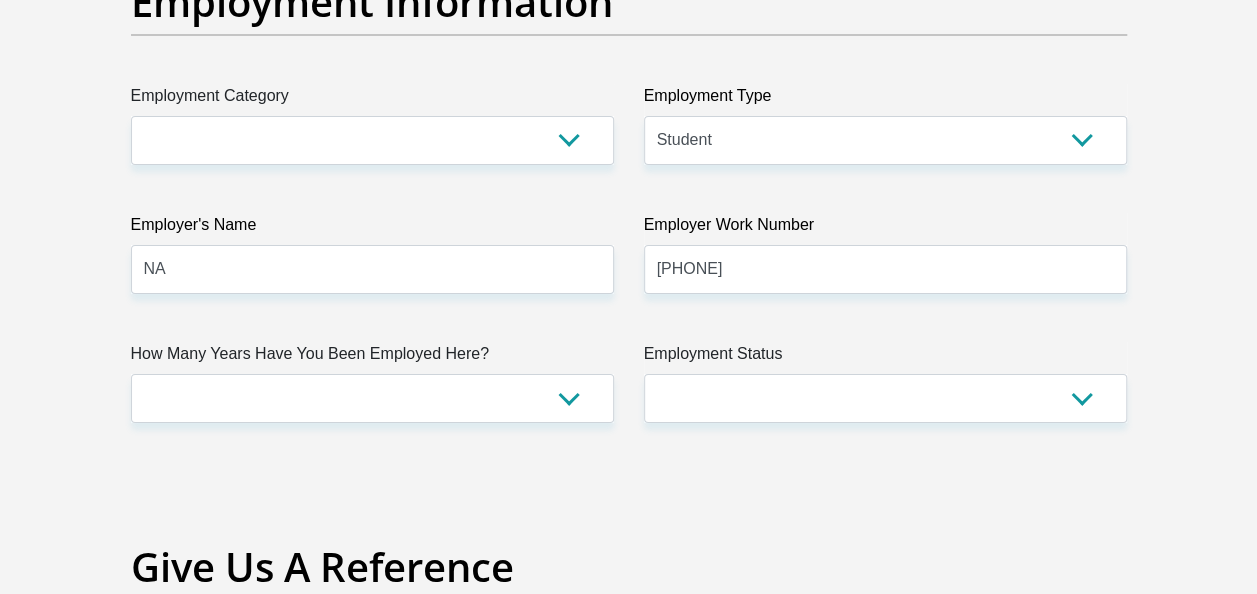scroll, scrollTop: 3742, scrollLeft: 0, axis: vertical 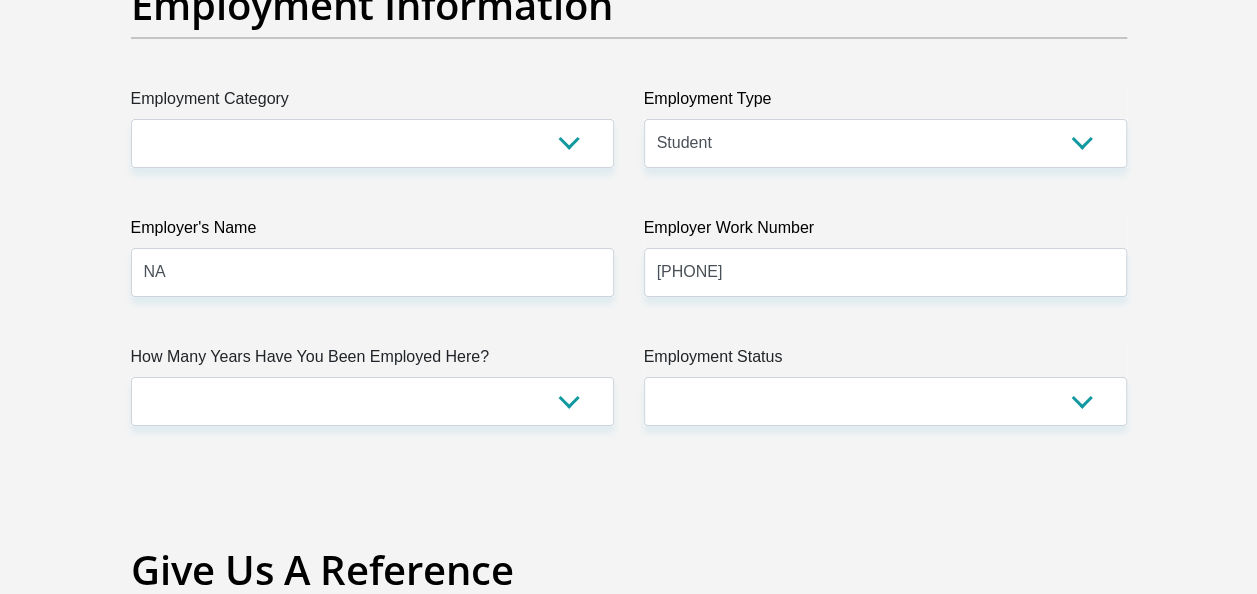 type on "2500" 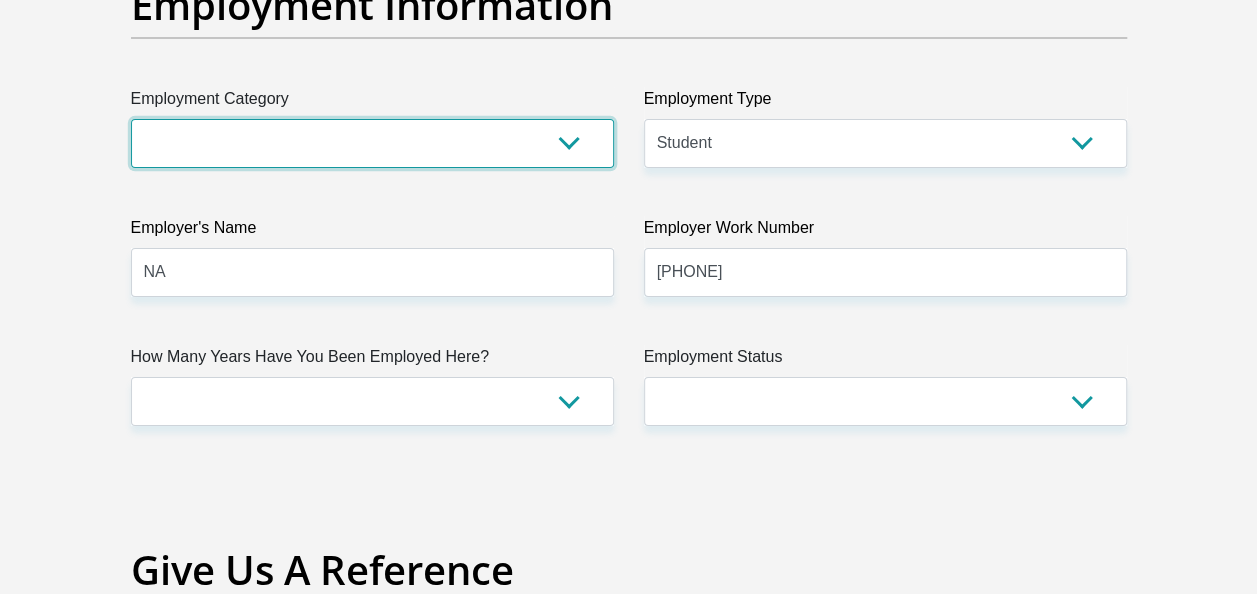 click on "AGRICULTURE
ALCOHOL & TOBACCO
CONSTRUCTION MATERIALS
METALLURGY
EQUIPMENT FOR RENEWABLE ENERGY
SPECIALIZED CONTRACTORS
CAR
GAMING (INCL. INTERNET
OTHER WHOLESALE
UNLICENSED PHARMACEUTICALS
CURRENCY EXCHANGE HOUSES
OTHER FINANCIAL INSTITUTIONS & INSURANCE
REAL ESTATE AGENTS
OIL & GAS
OTHER MATERIALS (E.G. IRON ORE)
PRECIOUS STONES & PRECIOUS METALS
POLITICAL ORGANIZATIONS
RELIGIOUS ORGANIZATIONS(NOT SECTS)
ACTI. HAVING BUSINESS DEAL WITH PUBLIC ADMINISTRATION
LAUNDROMATS" at bounding box center [372, 143] 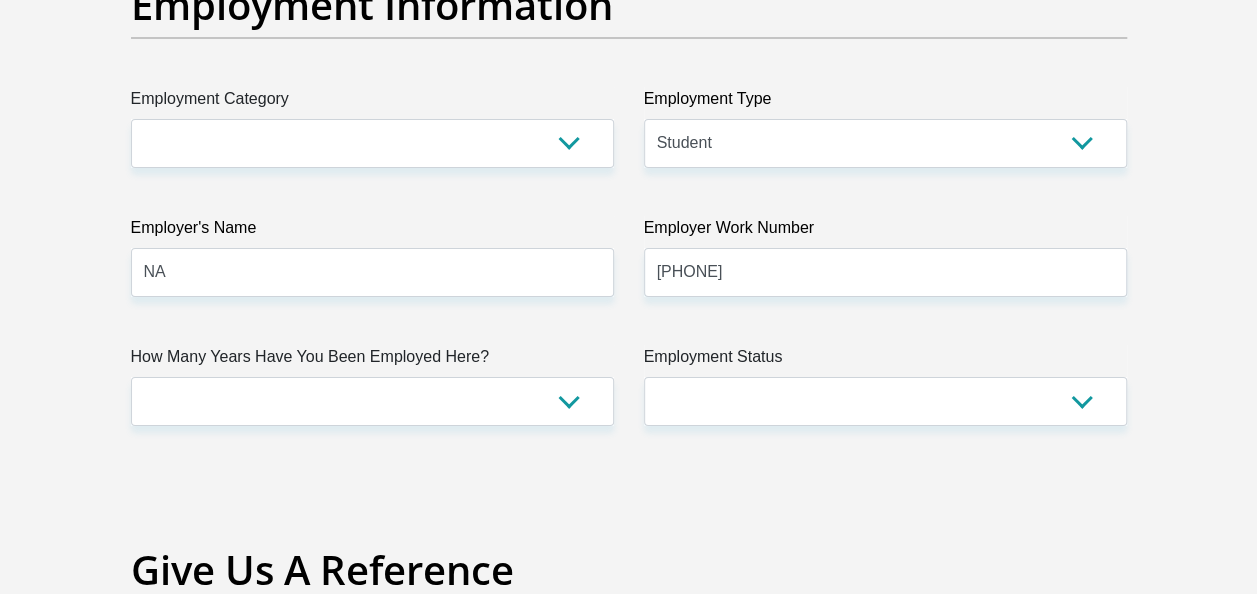 click on "Personal Details
Title
Mr
Ms
Mrs
Dr
Other
First Name
Lilitha
Surname
Mjekula
ID Number
0512290516081
Please input valid ID number
Race
Black
Coloured
Indian
White
Other
Contact Number
0694570433
Please input valid contact number" at bounding box center [628, -95] 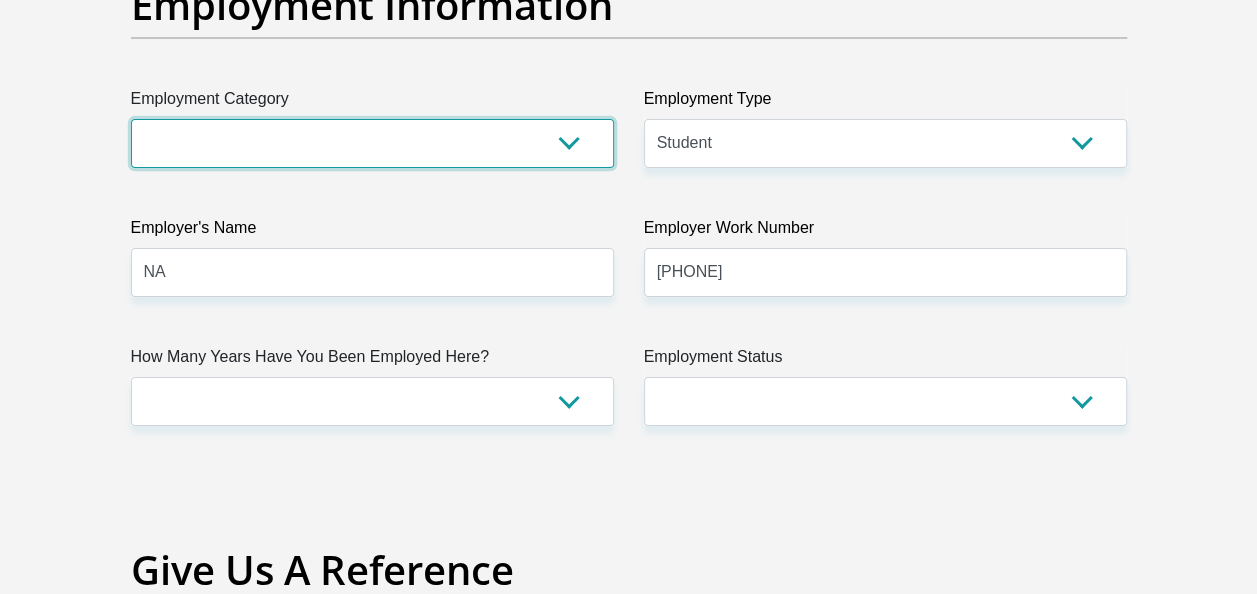 click on "AGRICULTURE
ALCOHOL & TOBACCO
CONSTRUCTION MATERIALS
METALLURGY
EQUIPMENT FOR RENEWABLE ENERGY
SPECIALIZED CONTRACTORS
CAR
GAMING (INCL. INTERNET
OTHER WHOLESALE
UNLICENSED PHARMACEUTICALS
CURRENCY EXCHANGE HOUSES
OTHER FINANCIAL INSTITUTIONS & INSURANCE
REAL ESTATE AGENTS
OIL & GAS
OTHER MATERIALS (E.G. IRON ORE)
PRECIOUS STONES & PRECIOUS METALS
POLITICAL ORGANIZATIONS
RELIGIOUS ORGANIZATIONS(NOT SECTS)
ACTI. HAVING BUSINESS DEAL WITH PUBLIC ADMINISTRATION
LAUNDROMATS" at bounding box center (372, 143) 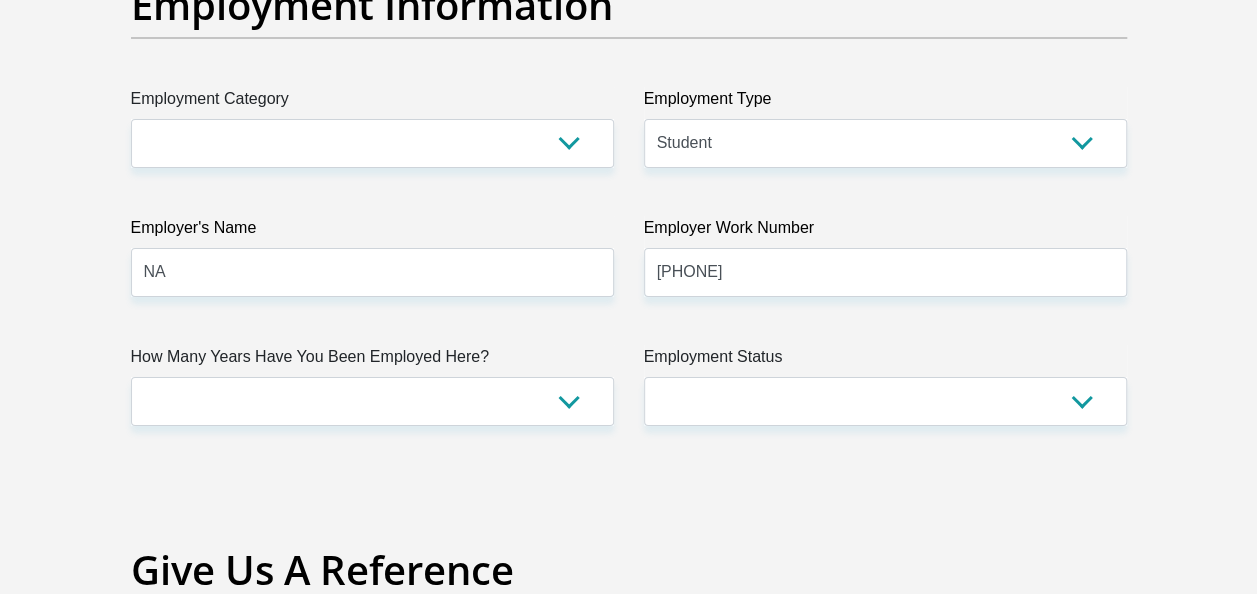 click on "Personal Details
Title
Mr
Ms
Mrs
Dr
Other
First Name
Lilitha
Surname
Mjekula
ID Number
0512290516081
Please input valid ID number
Race
Black
Coloured
Indian
White
Other
Contact Number
0694570433
Please input valid contact number" at bounding box center [628, -95] 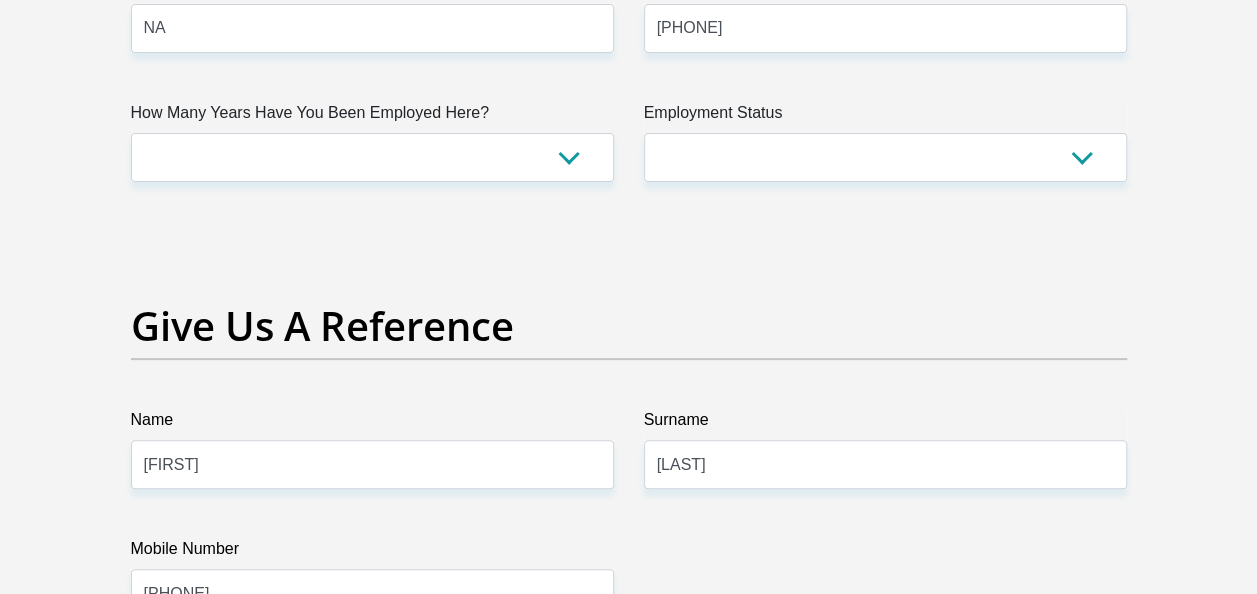 scroll, scrollTop: 3987, scrollLeft: 0, axis: vertical 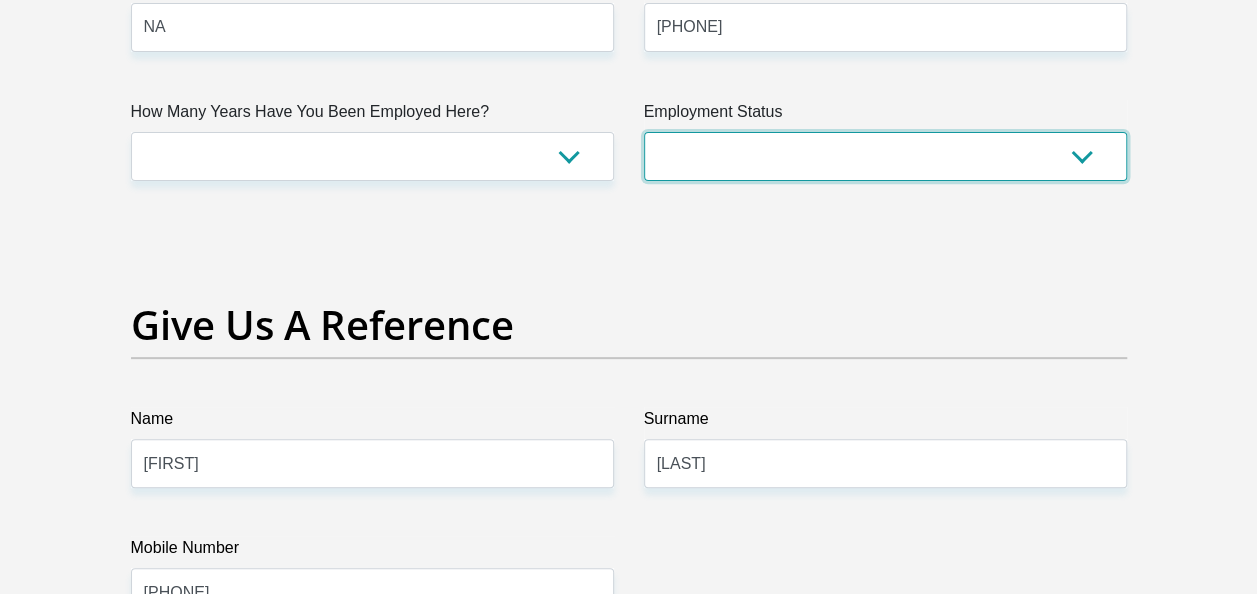 click on "Permanent/Full-time
Part-time/Casual
Contract Worker
Self-Employed
Housewife
Retired
Student
Medically Boarded
Disability
Unemployed" at bounding box center [885, 156] 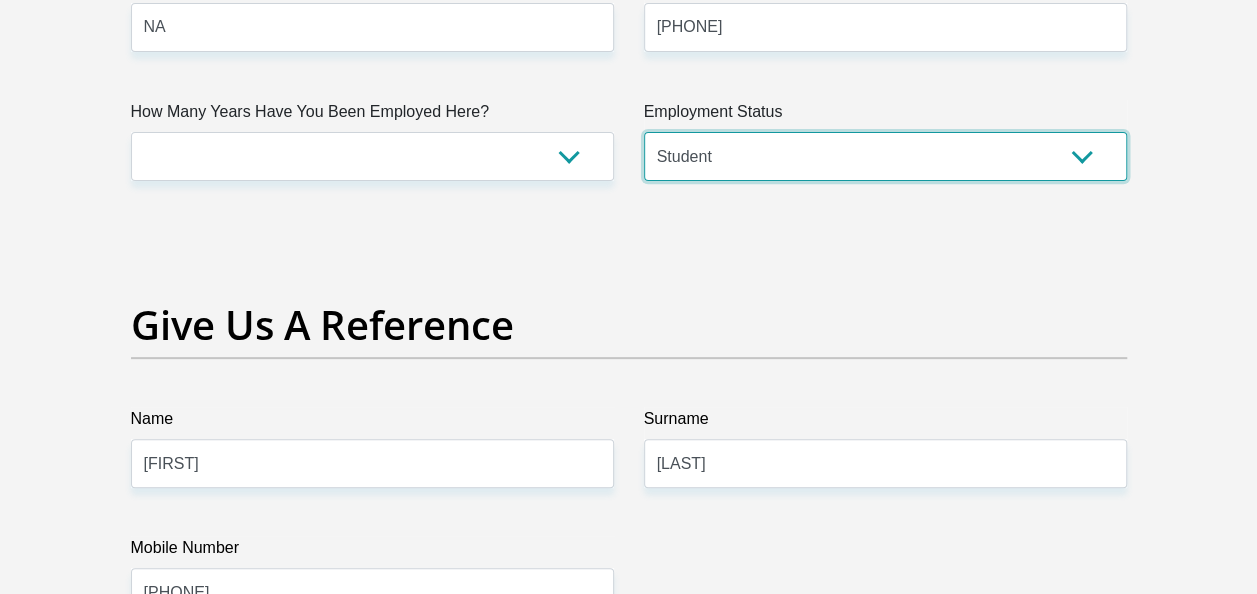 click on "Permanent/Full-time
Part-time/Casual
Contract Worker
Self-Employed
Housewife
Retired
Student
Medically Boarded
Disability
Unemployed" at bounding box center (885, 156) 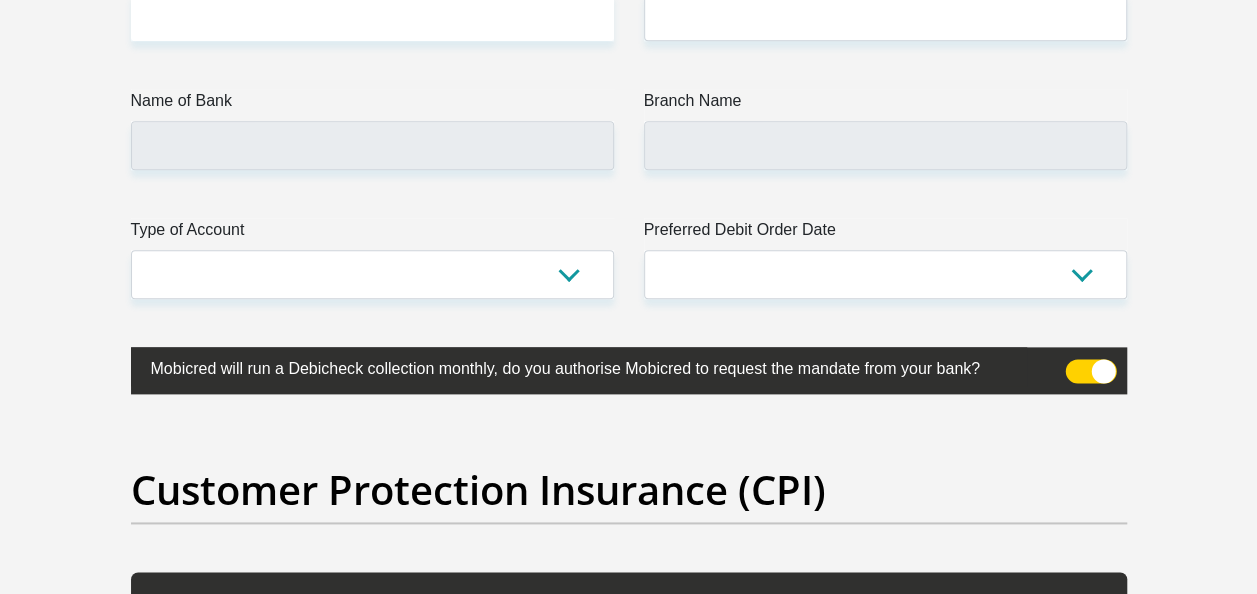 scroll, scrollTop: 4872, scrollLeft: 0, axis: vertical 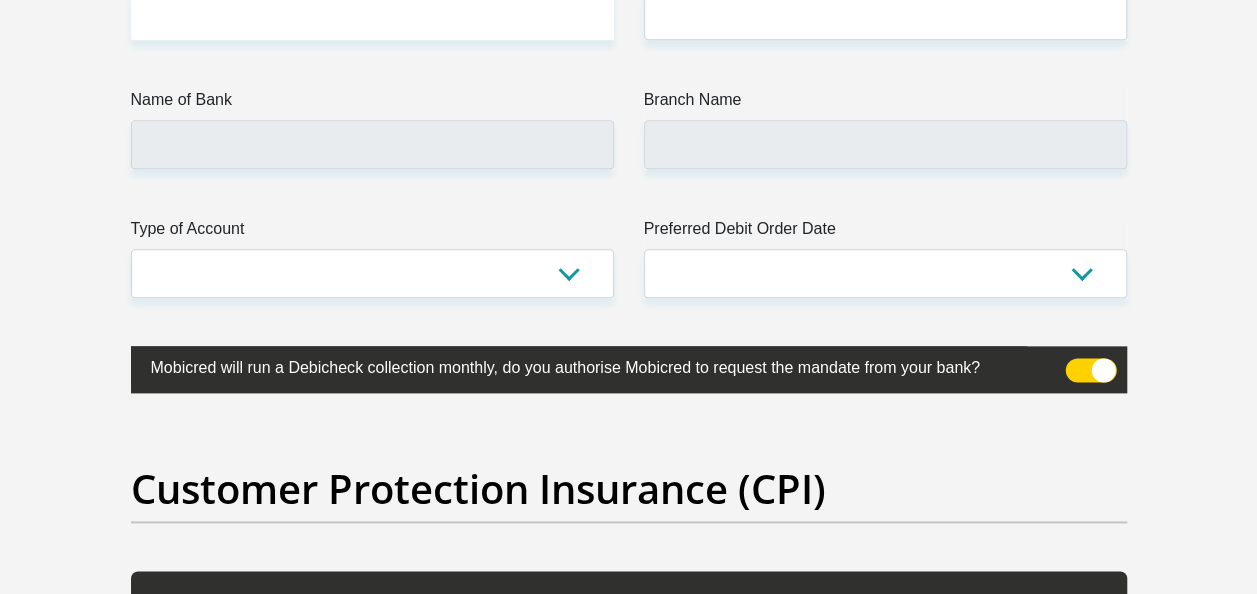 click at bounding box center [1090, 370] 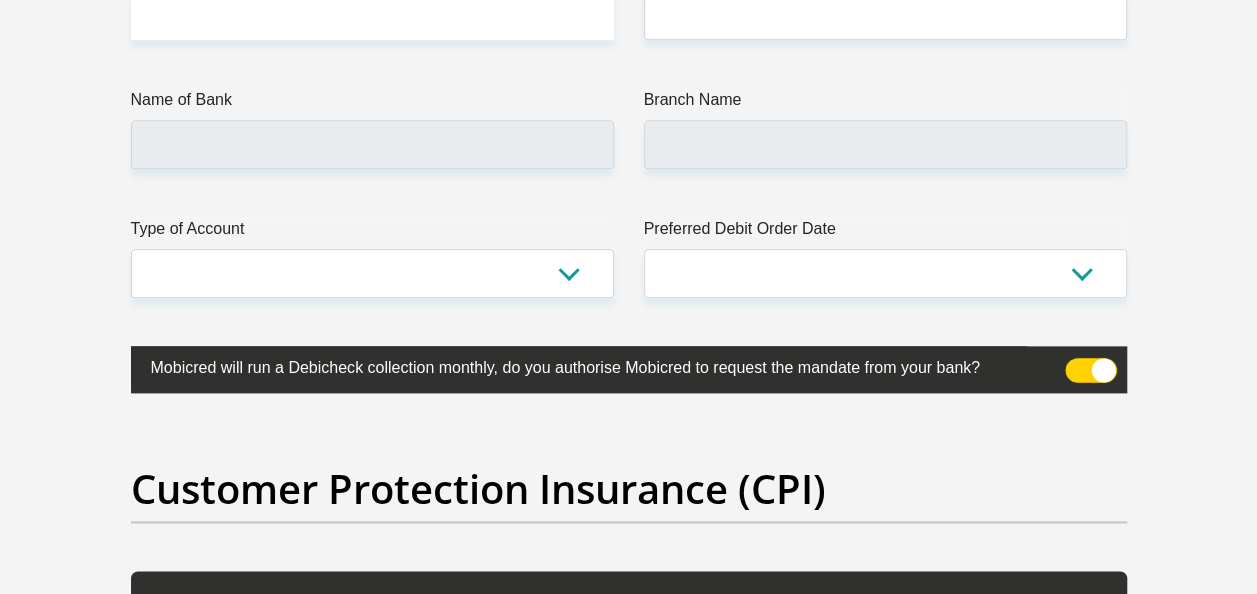 click at bounding box center [1077, 363] 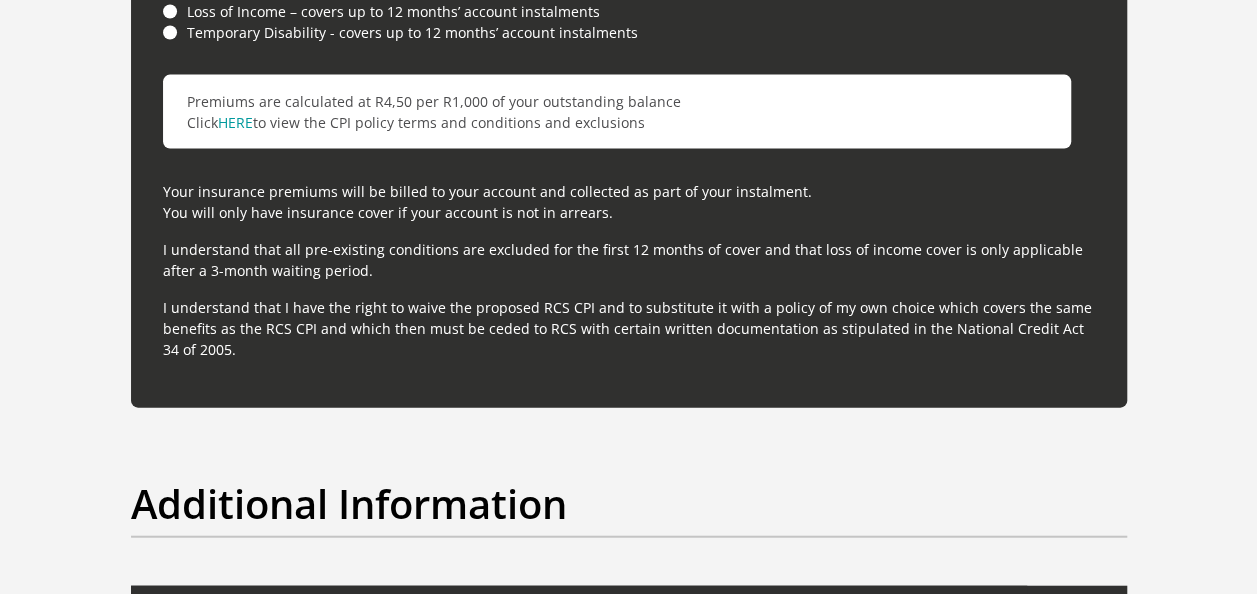 scroll, scrollTop: 5875, scrollLeft: 0, axis: vertical 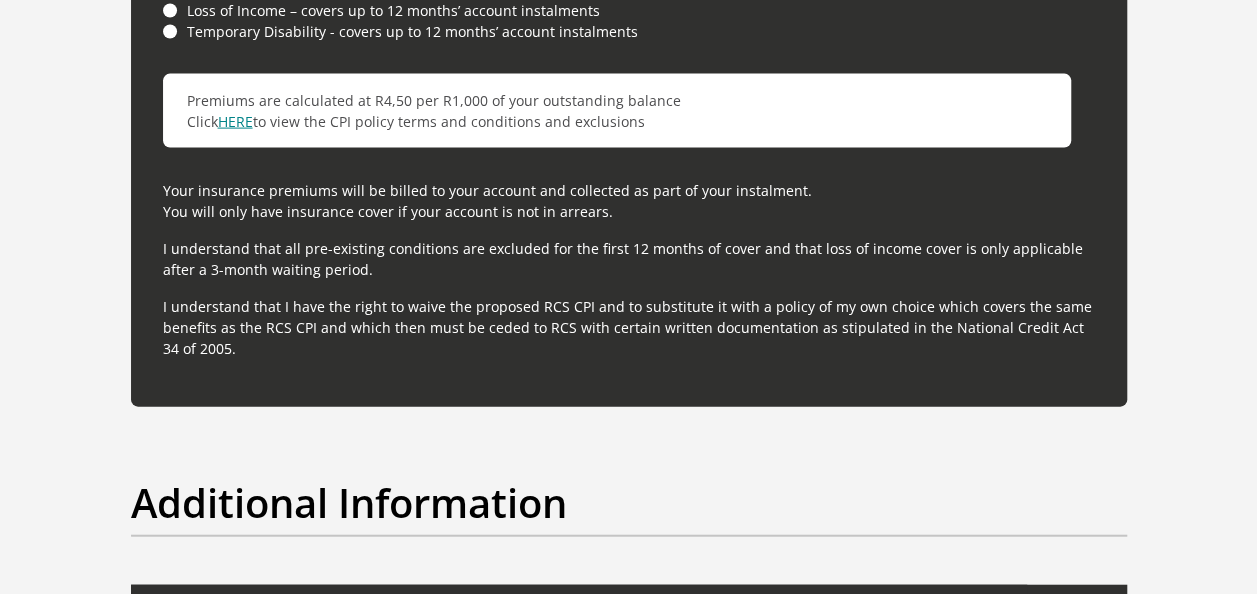click on "HERE" at bounding box center [235, 121] 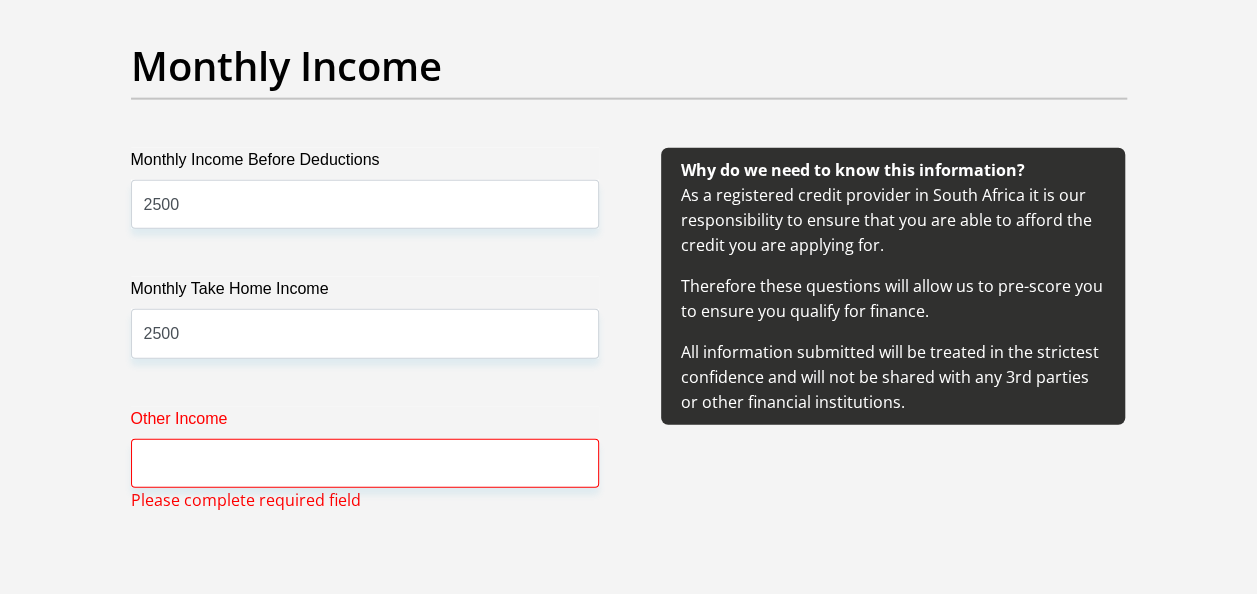 scroll, scrollTop: 2363, scrollLeft: 0, axis: vertical 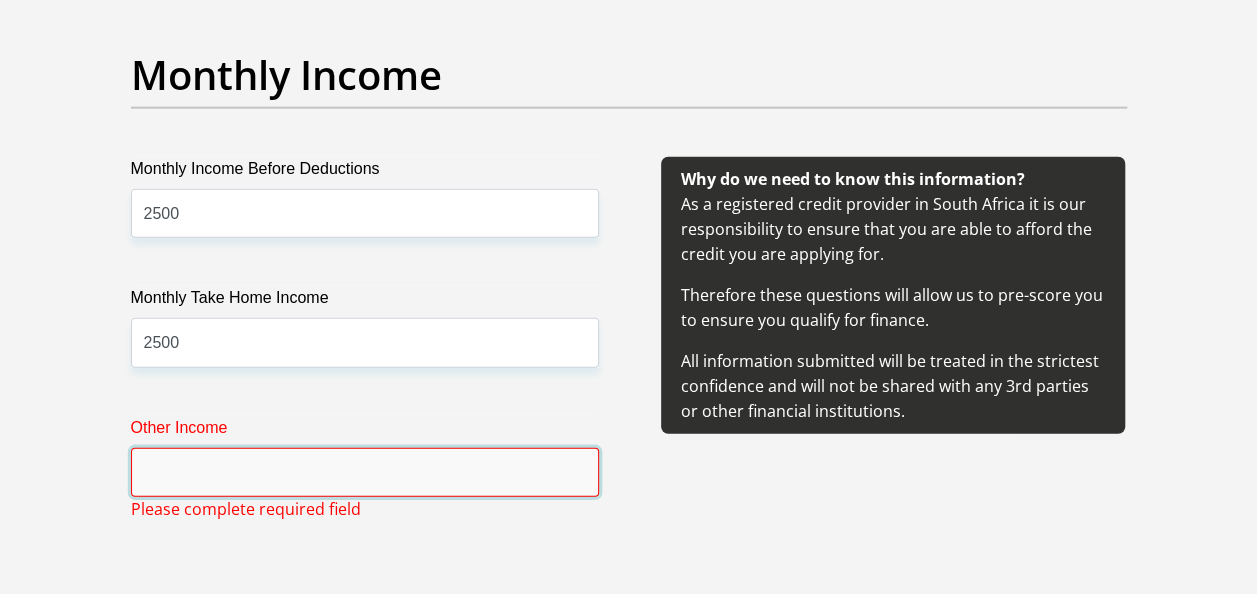 click on "Other Income" at bounding box center [365, 472] 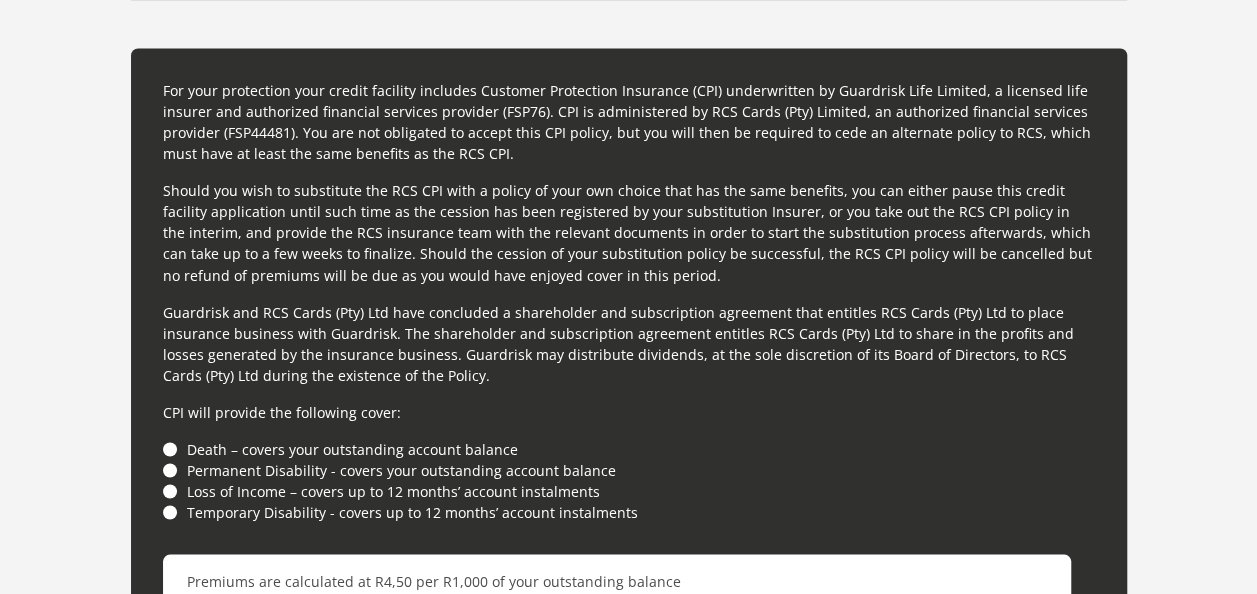 scroll, scrollTop: 5426, scrollLeft: 0, axis: vertical 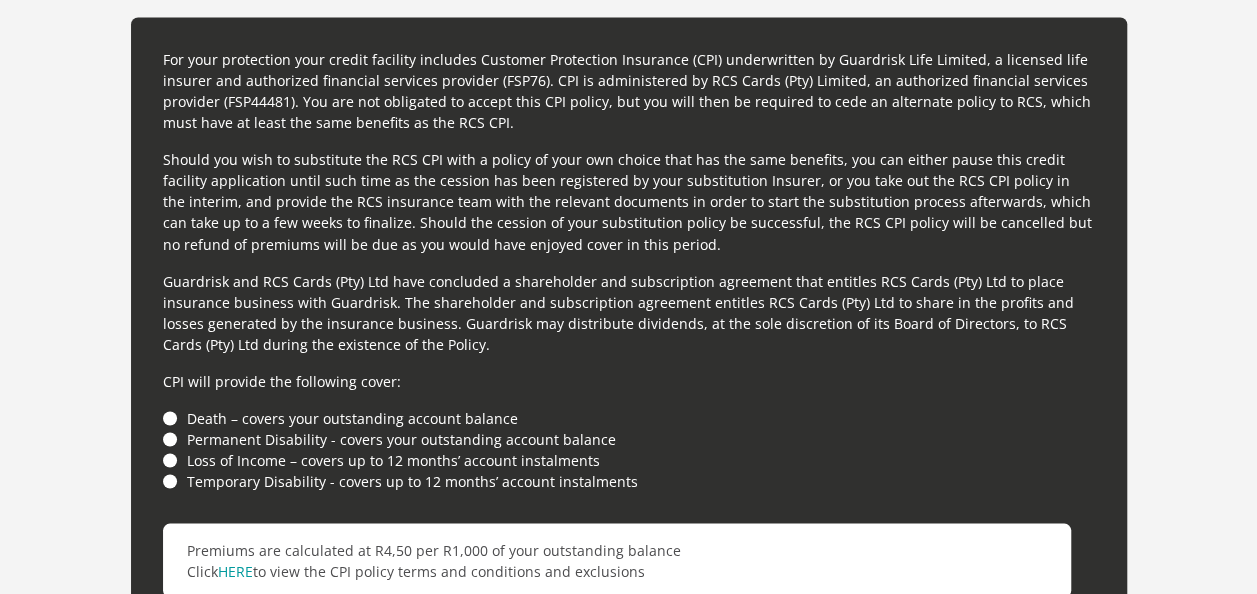 type on "0" 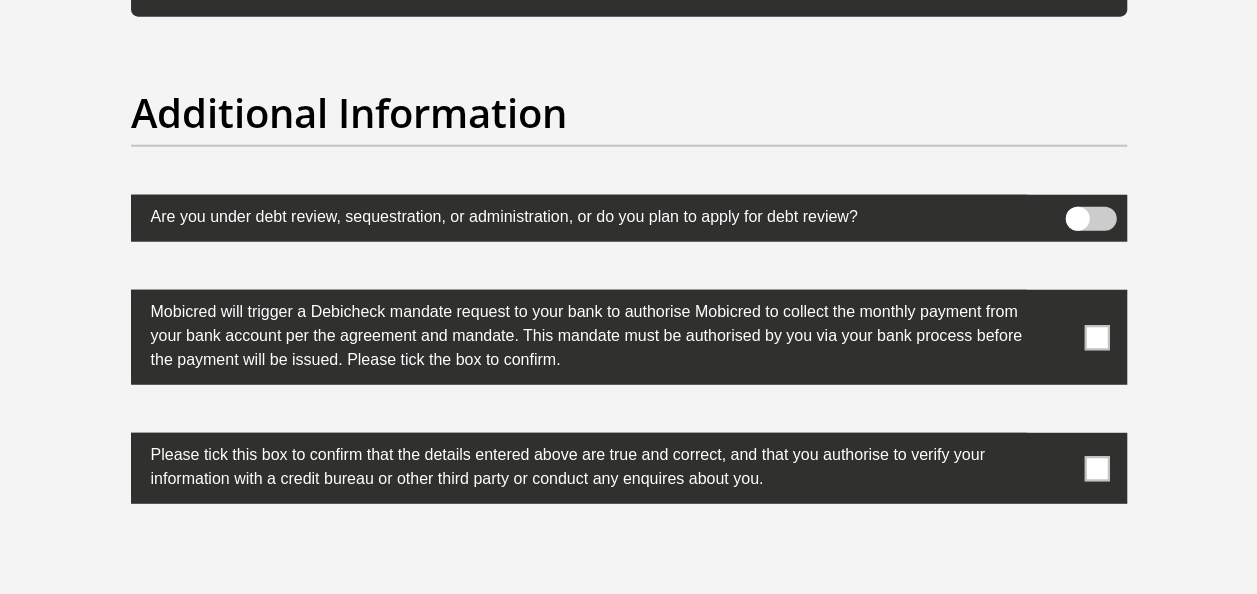 scroll, scrollTop: 6262, scrollLeft: 0, axis: vertical 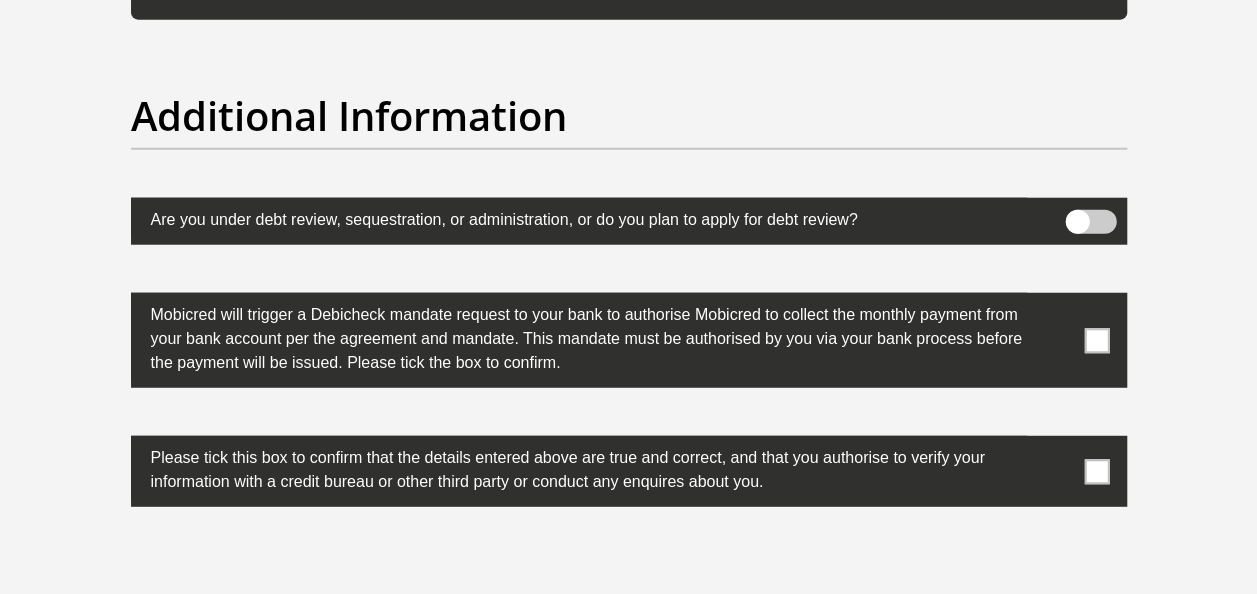 drag, startPoint x: 154, startPoint y: 47, endPoint x: 579, endPoint y: 27, distance: 425.47034 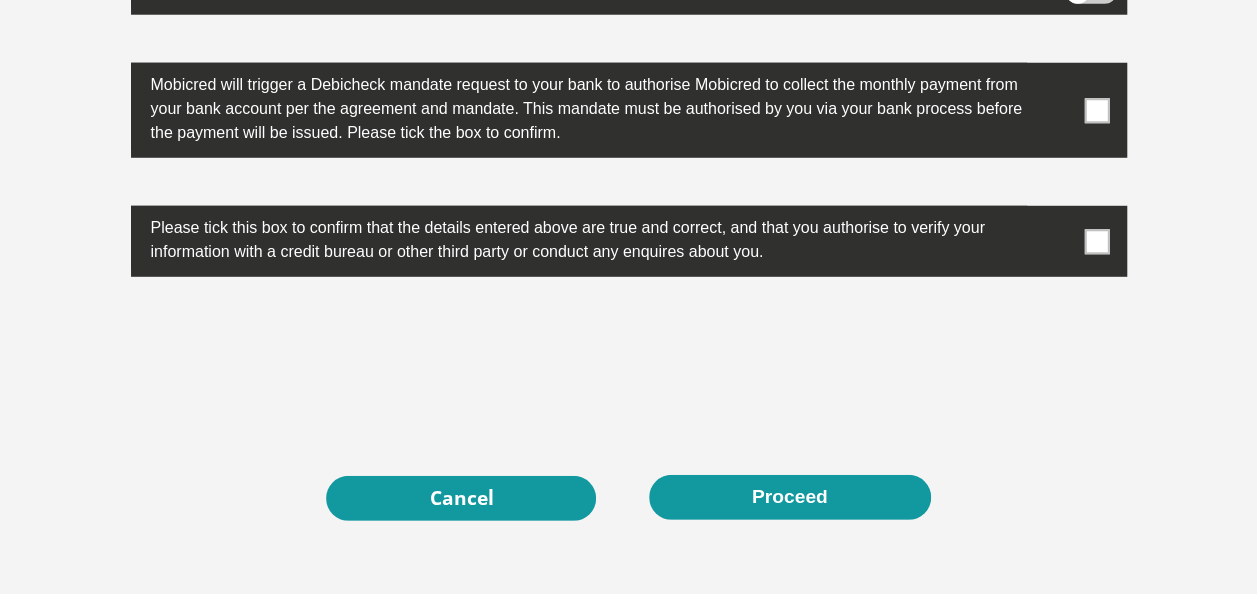 scroll, scrollTop: 6488, scrollLeft: 0, axis: vertical 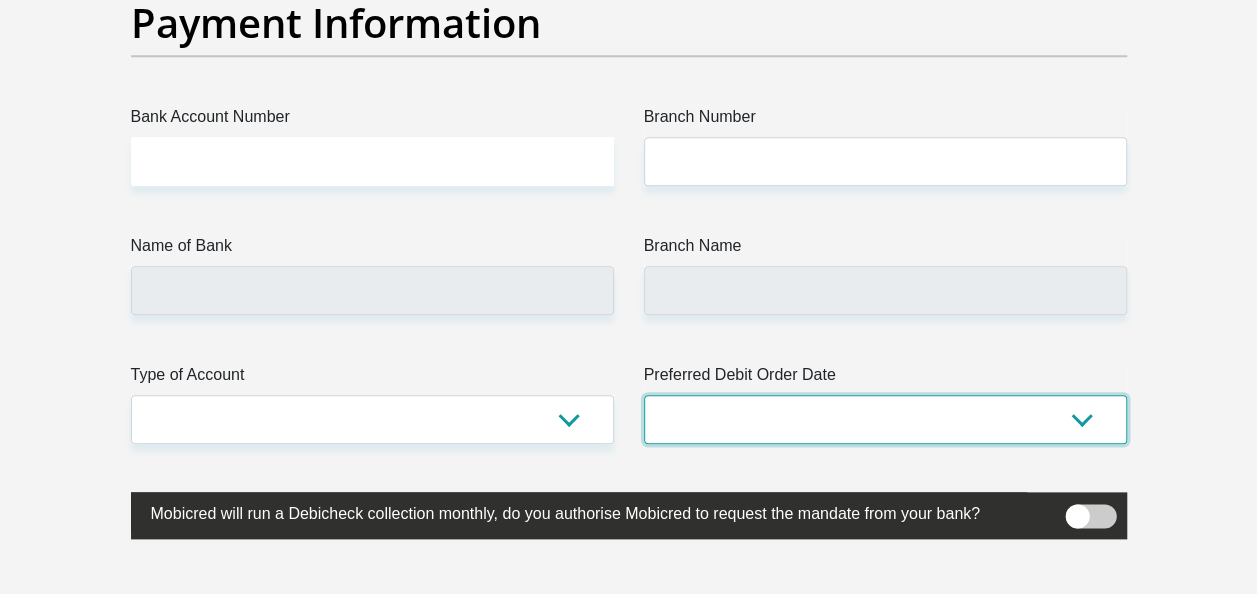 click on "1st
2nd
3rd
4th
5th
7th
18th
19th
20th
21st
22nd
23rd
24th
25th
26th
27th
28th
29th
30th" at bounding box center (885, 419) 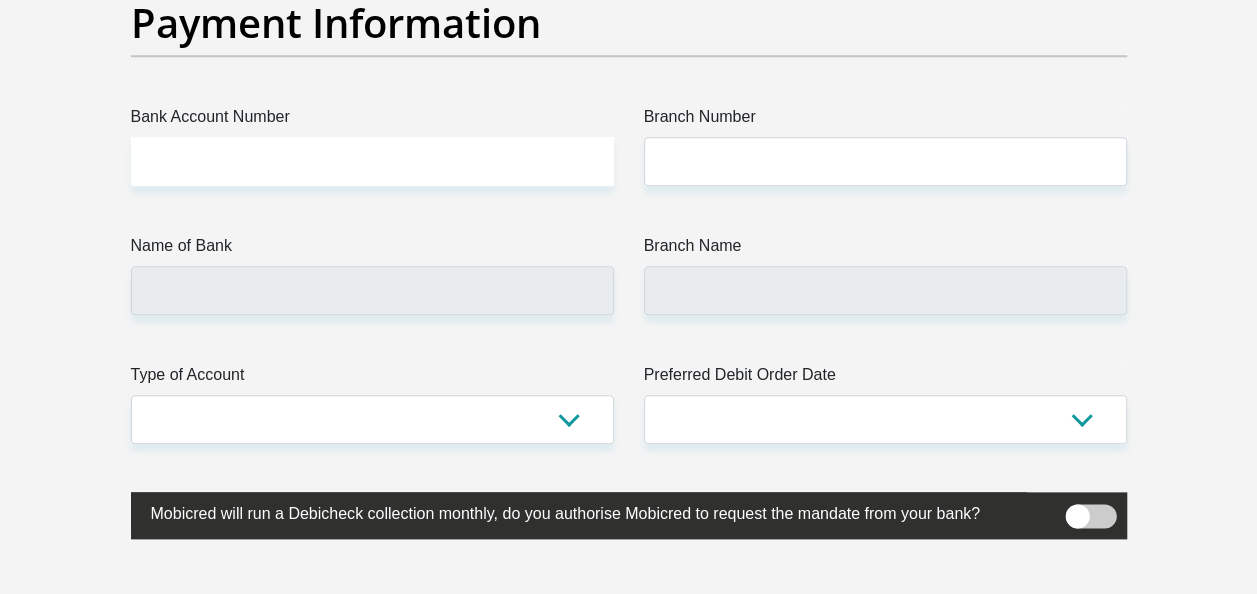 click on "Type of Account" at bounding box center [372, 379] 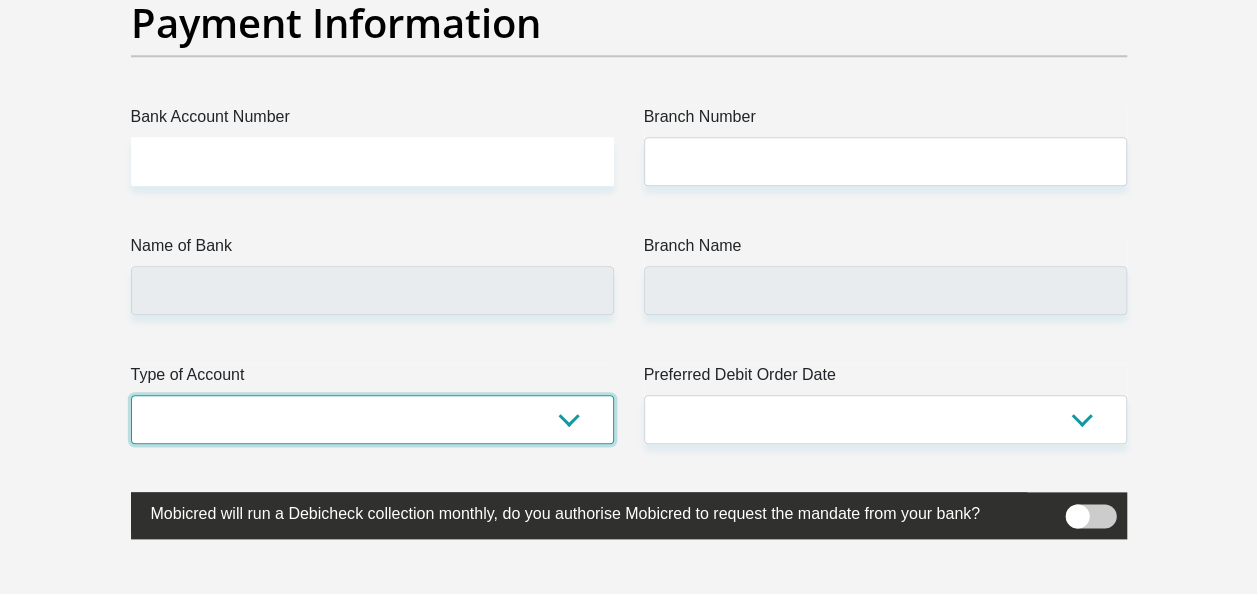 click on "Cheque
Savings" at bounding box center (372, 419) 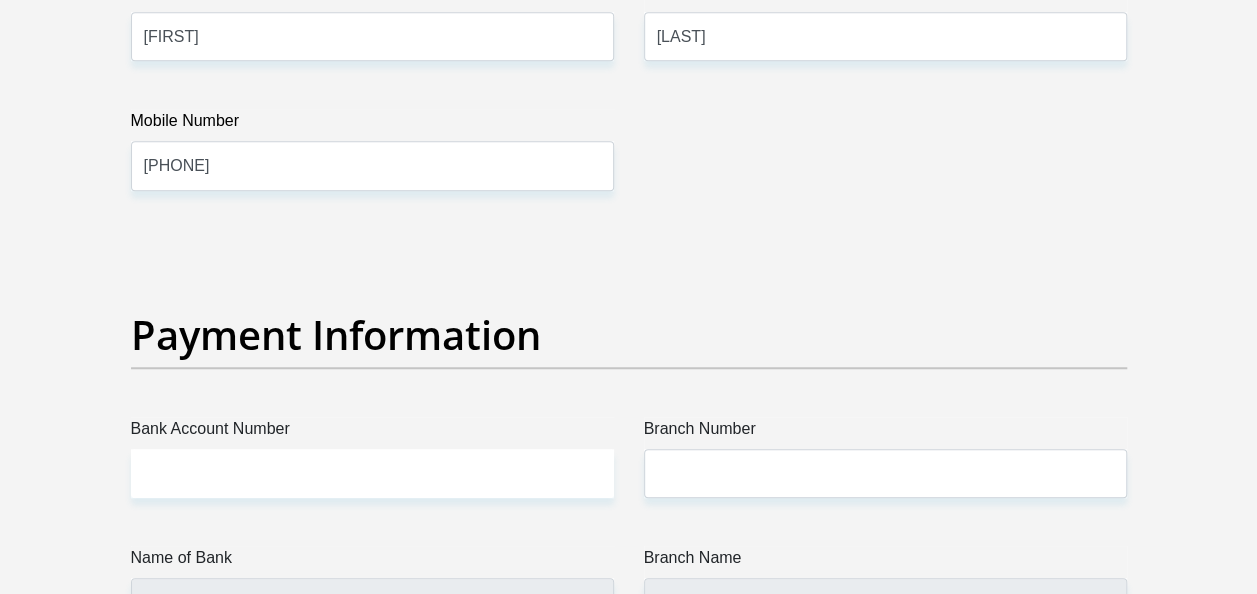 scroll, scrollTop: 4416, scrollLeft: 0, axis: vertical 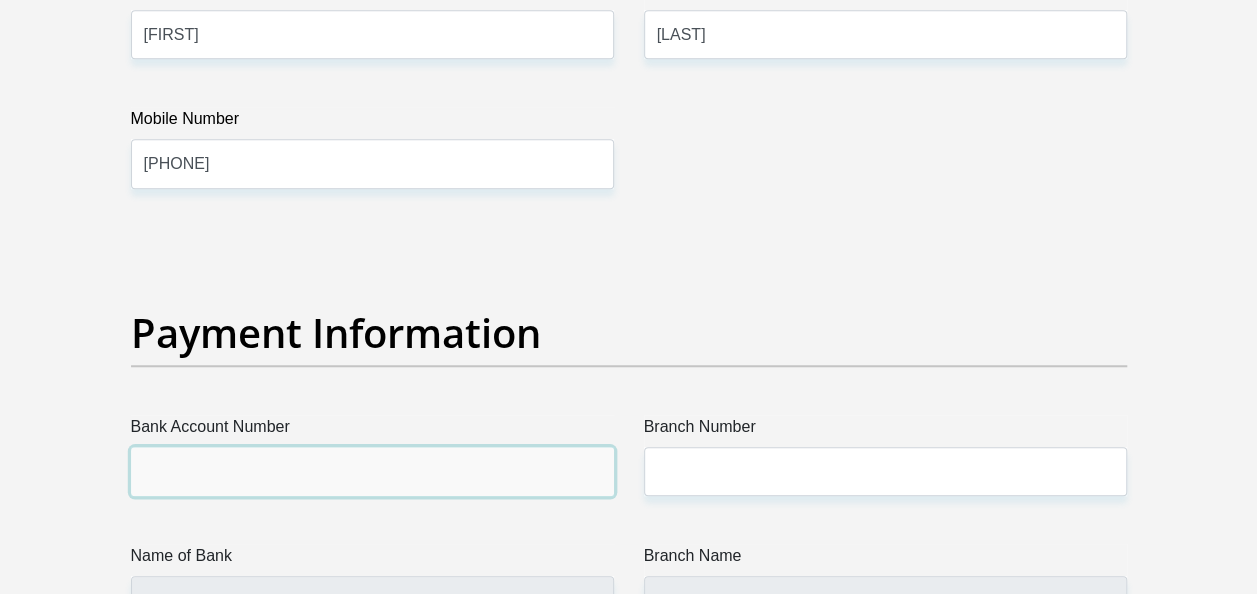 click on "Bank Account Number" at bounding box center [372, 471] 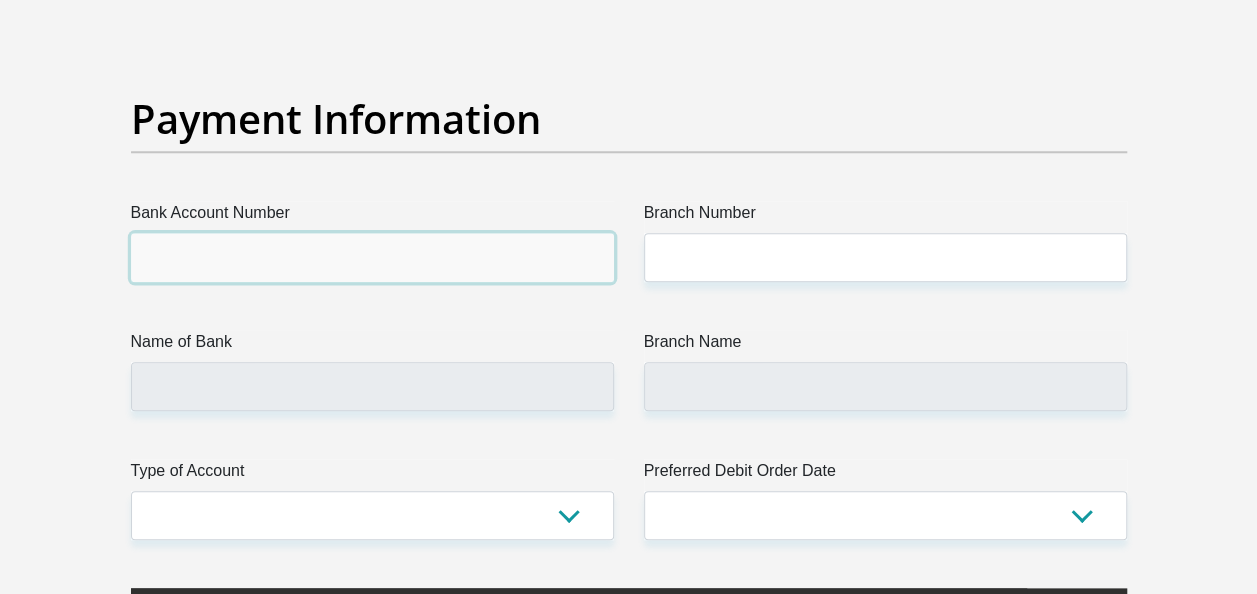 scroll, scrollTop: 4630, scrollLeft: 0, axis: vertical 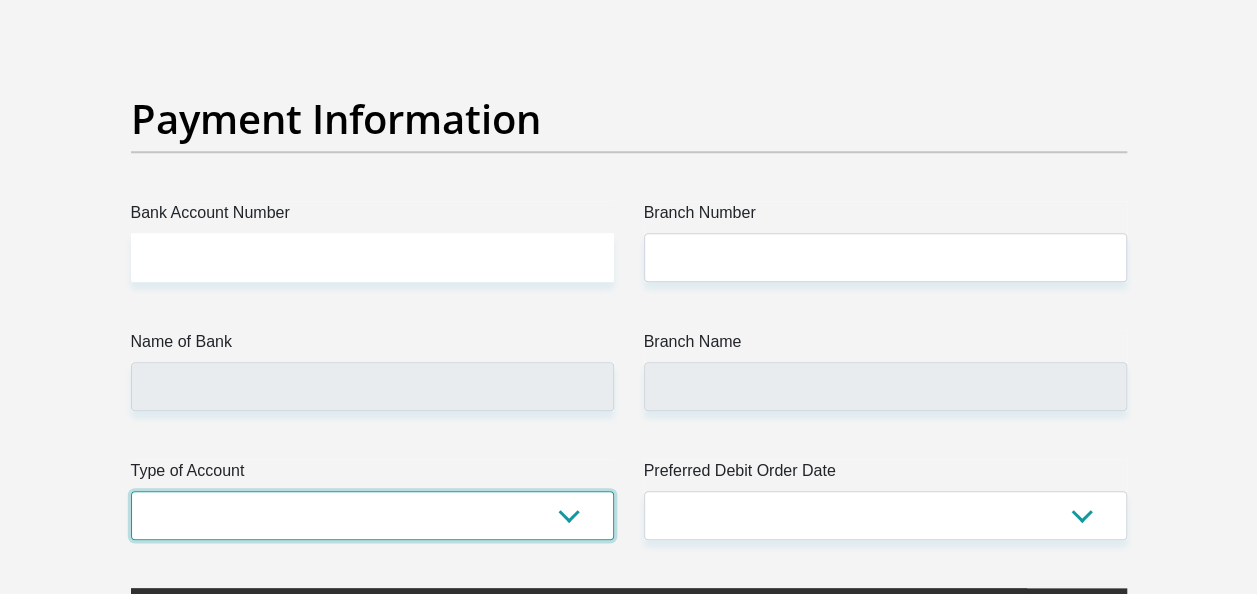 click on "Cheque
Savings" at bounding box center [372, 515] 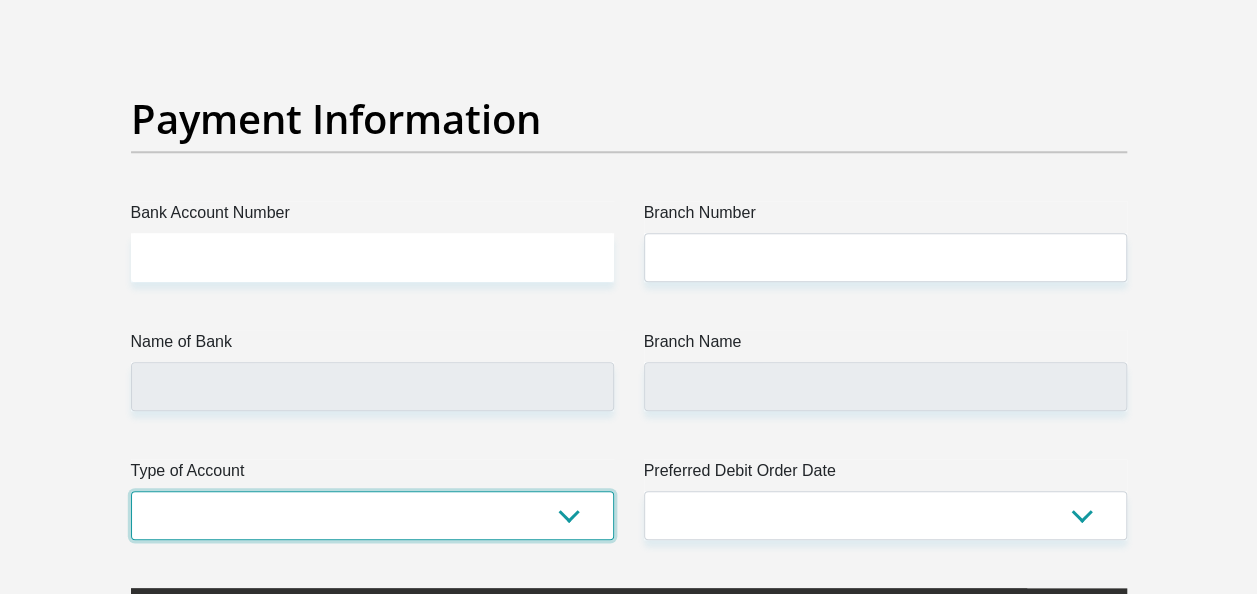 select on "SAV" 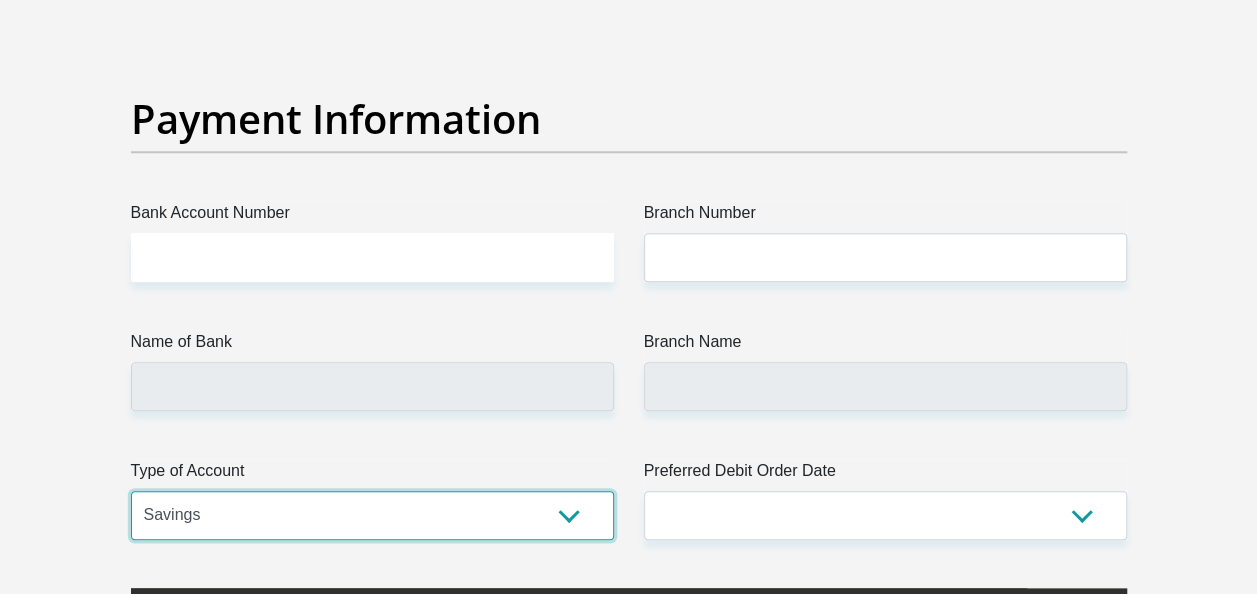 click on "Cheque
Savings" at bounding box center (372, 515) 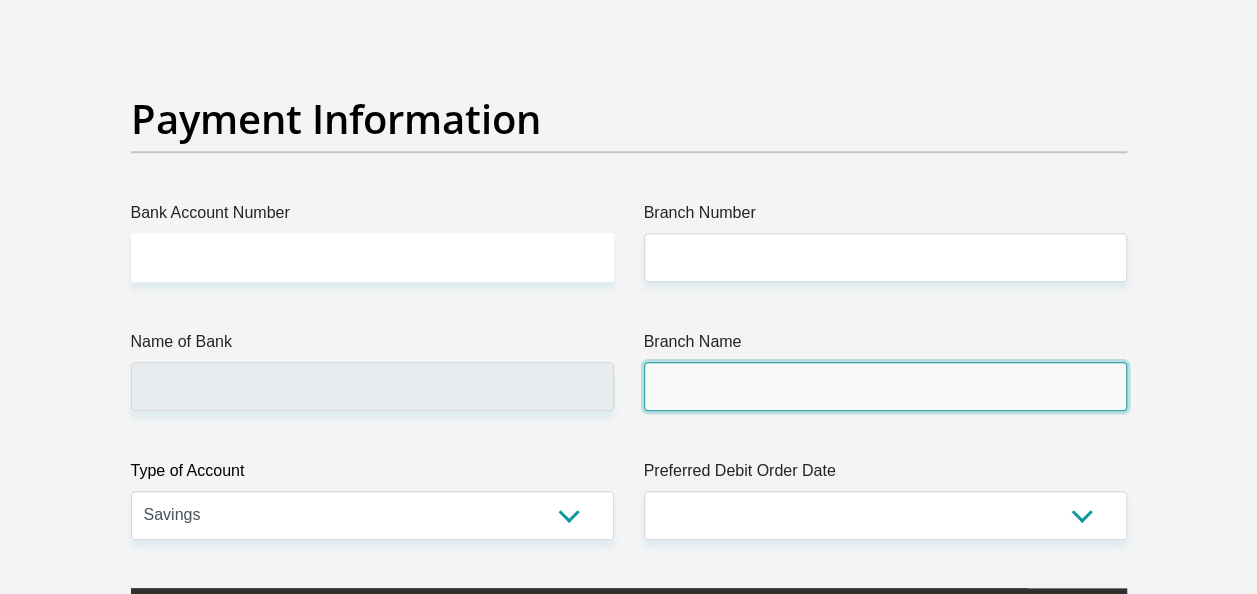 click on "Branch Name" at bounding box center (885, 386) 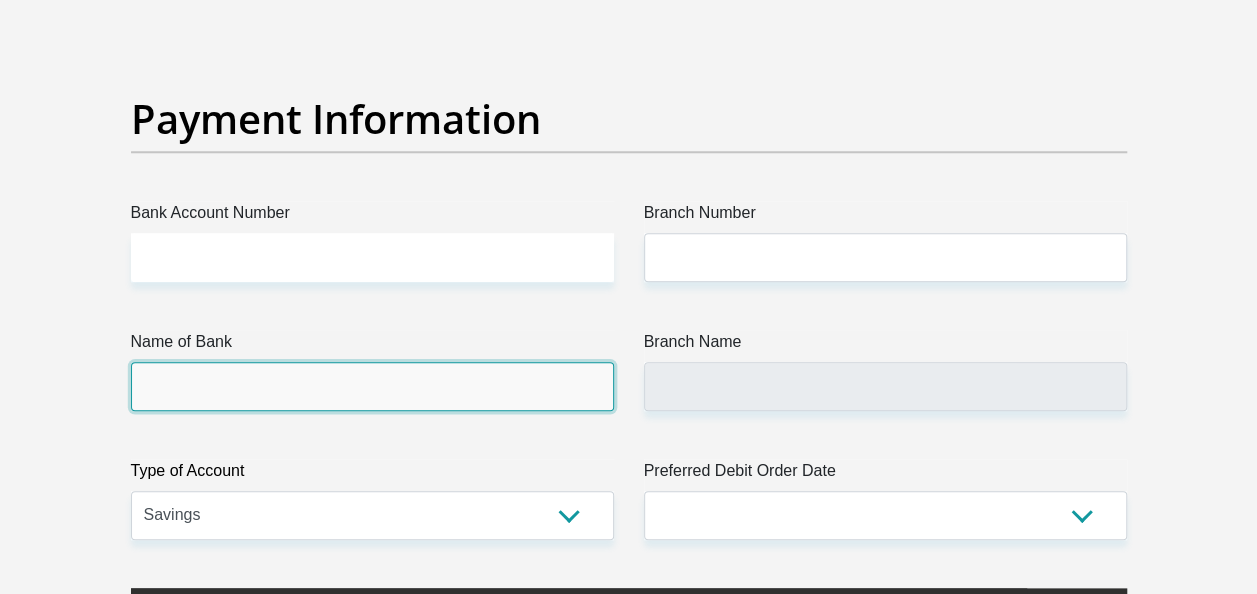 click on "Name of Bank" at bounding box center [372, 386] 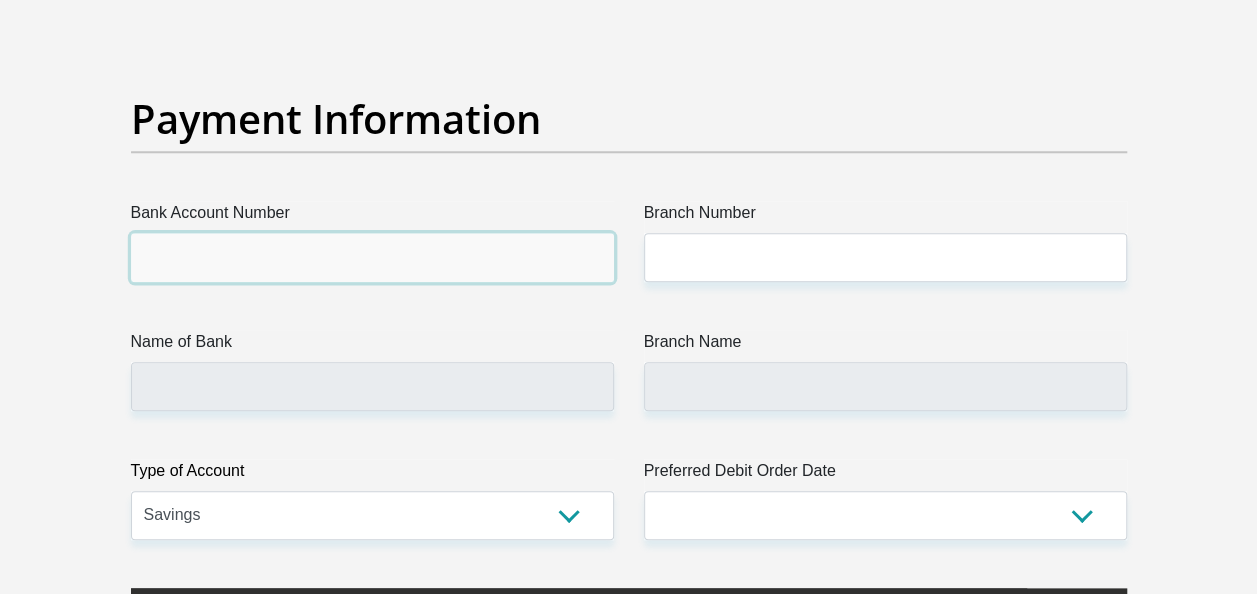 click on "Bank Account Number" at bounding box center [372, 257] 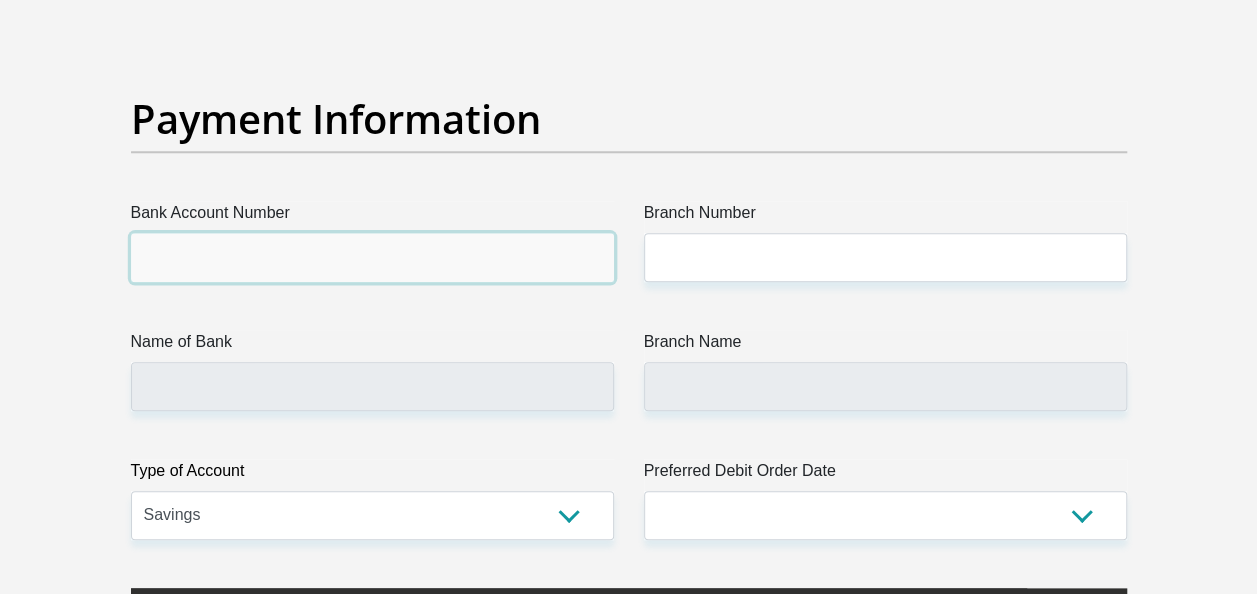 type on "U" 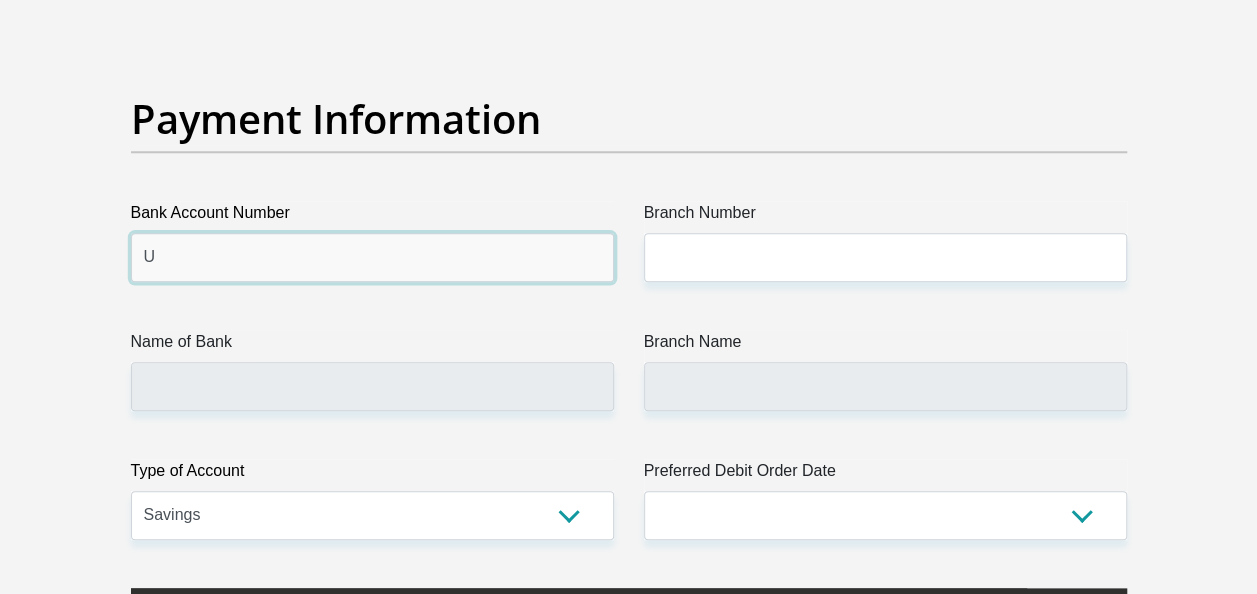 type 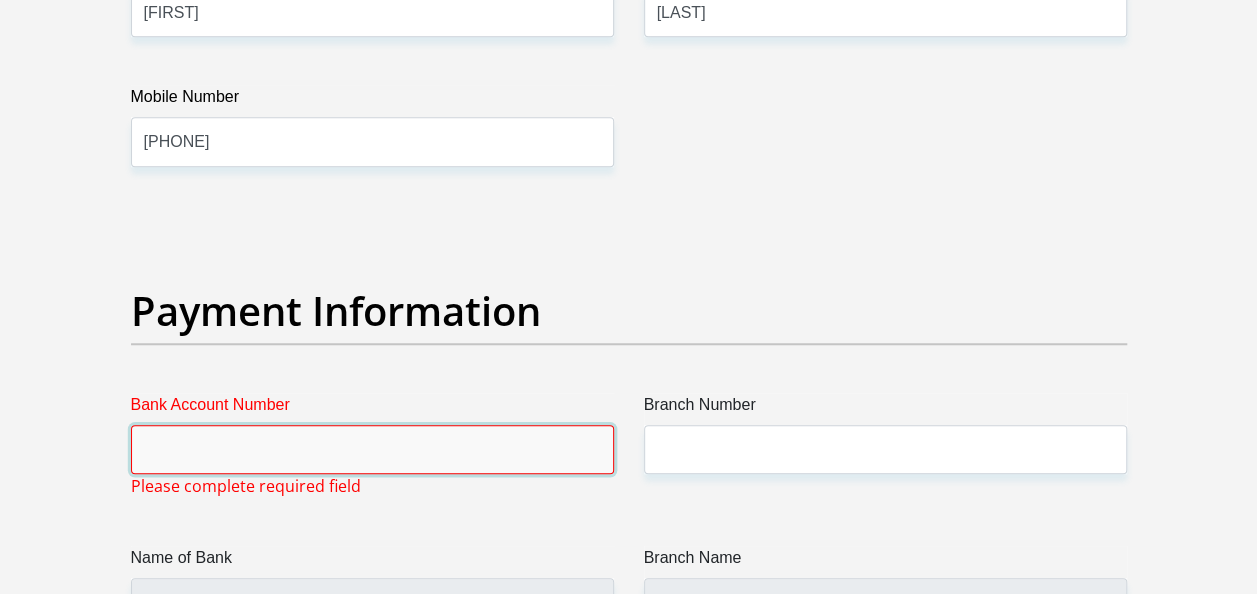 scroll, scrollTop: 4648, scrollLeft: 0, axis: vertical 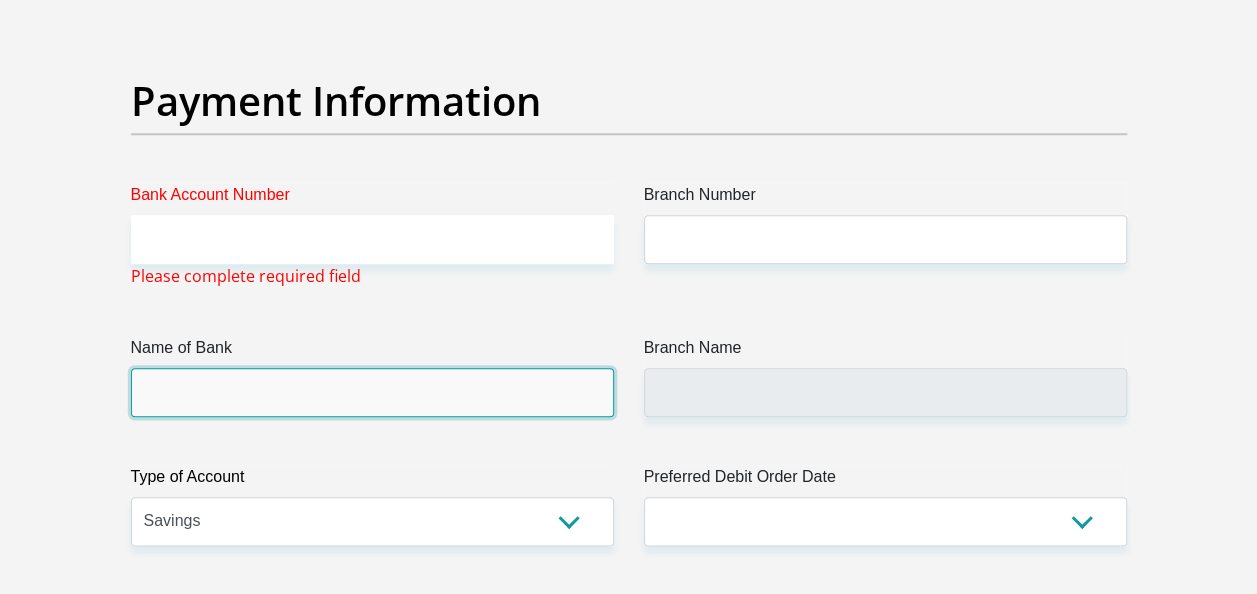 click on "Name of Bank" at bounding box center [372, 392] 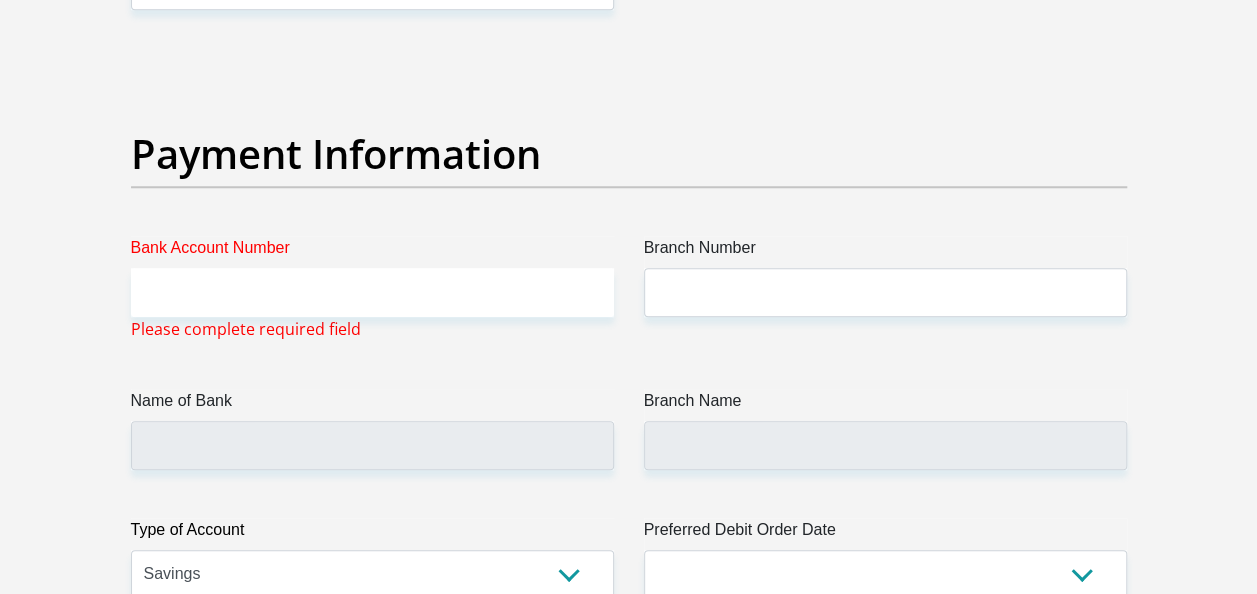 scroll, scrollTop: 4579, scrollLeft: 0, axis: vertical 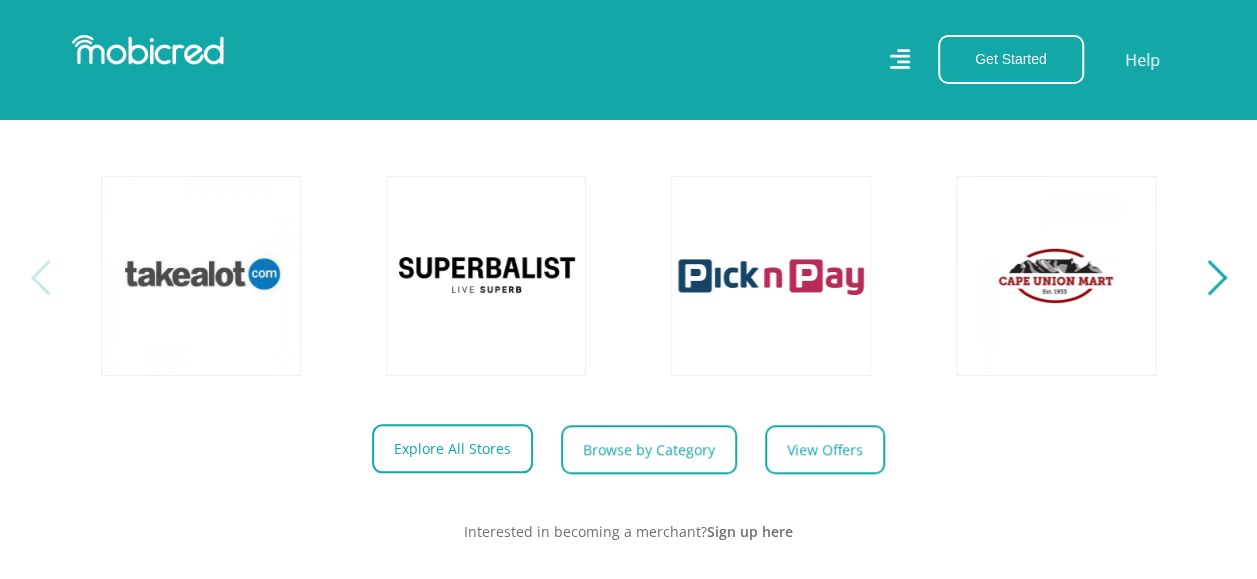 click on "Explore All Stores" at bounding box center (452, 448) 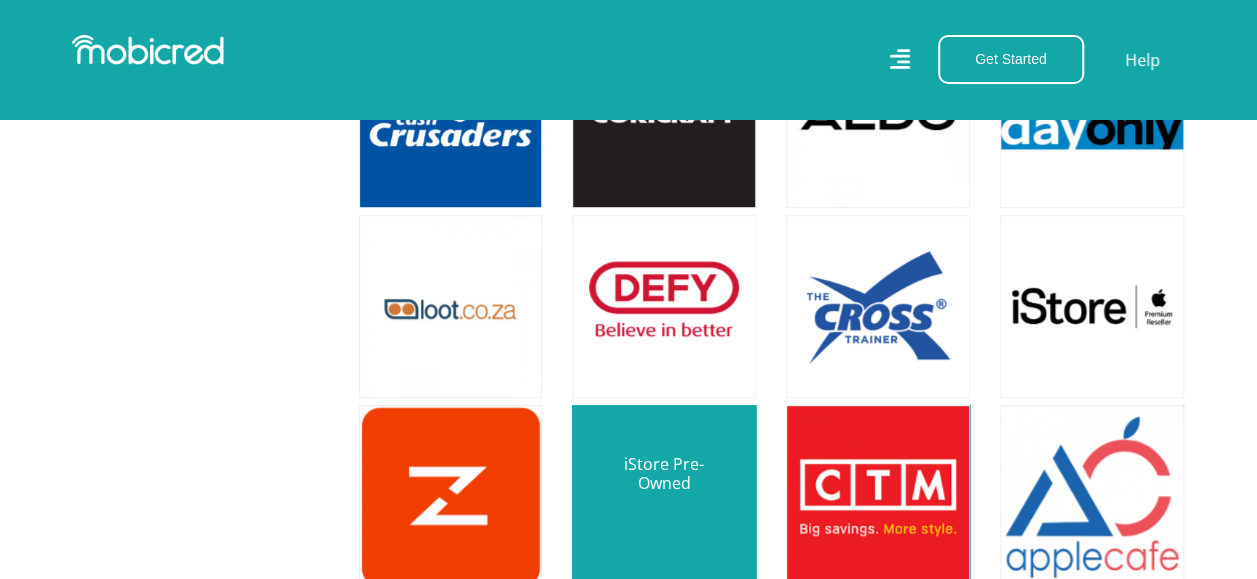 scroll, scrollTop: 4101, scrollLeft: 0, axis: vertical 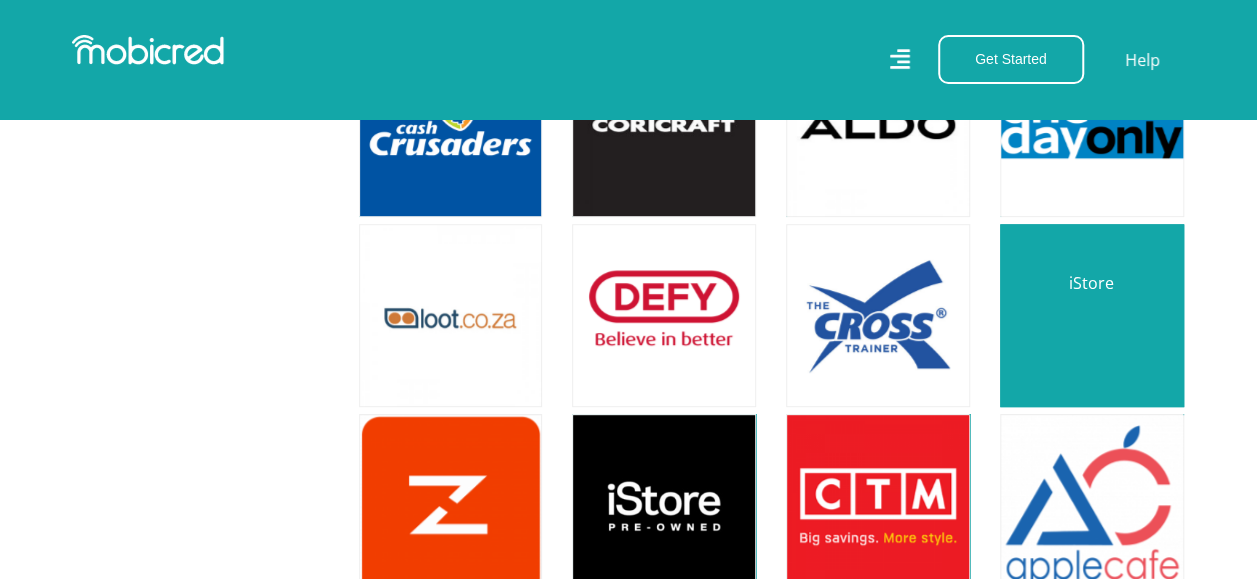click at bounding box center [1092, 316] 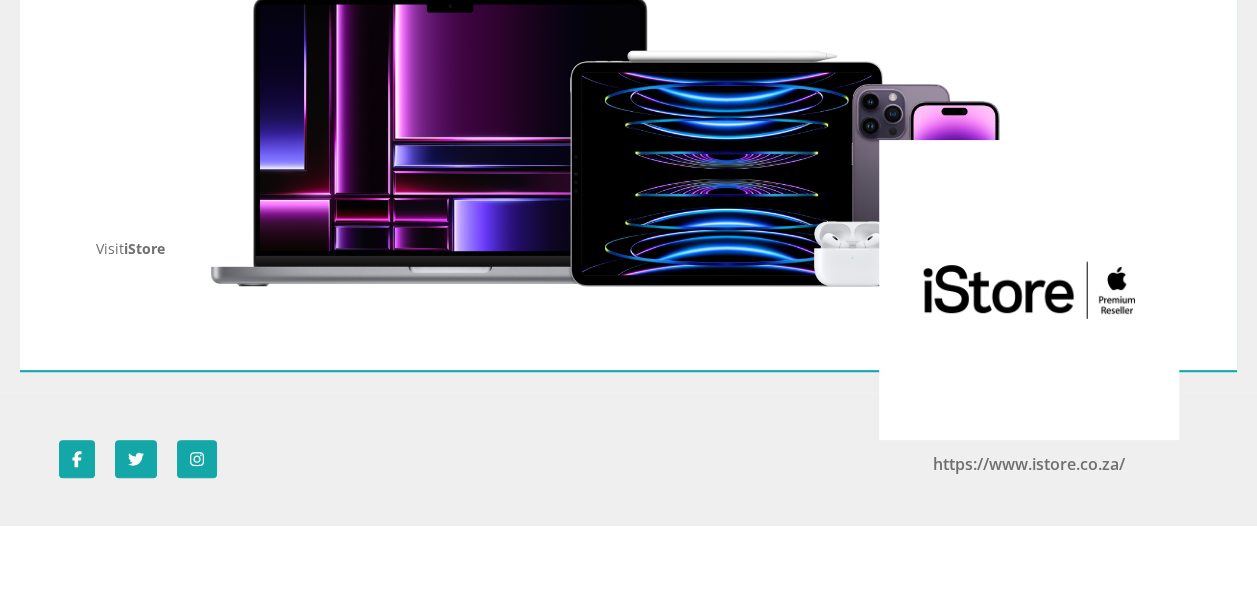 scroll, scrollTop: 0, scrollLeft: 0, axis: both 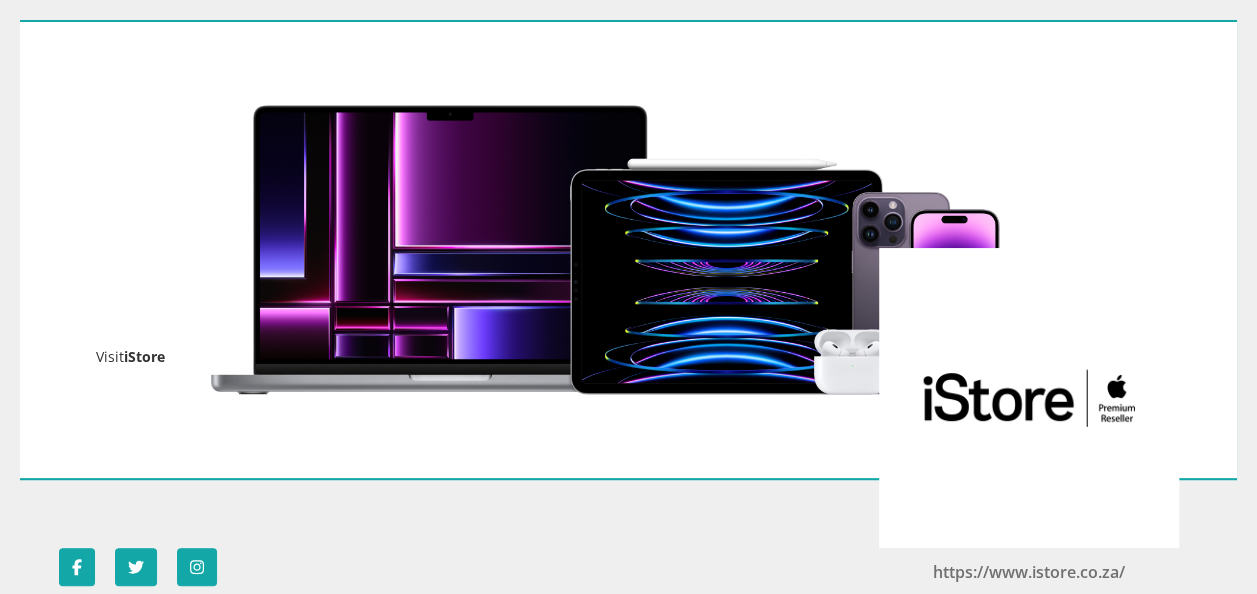 click on "Visit  iStore" at bounding box center (130, 356) 